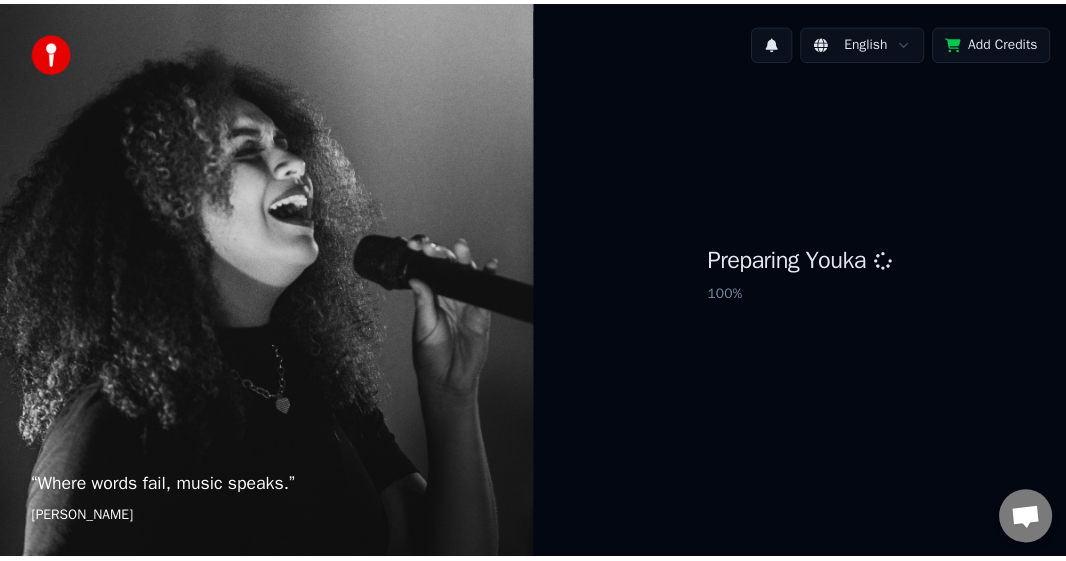 scroll, scrollTop: 0, scrollLeft: 0, axis: both 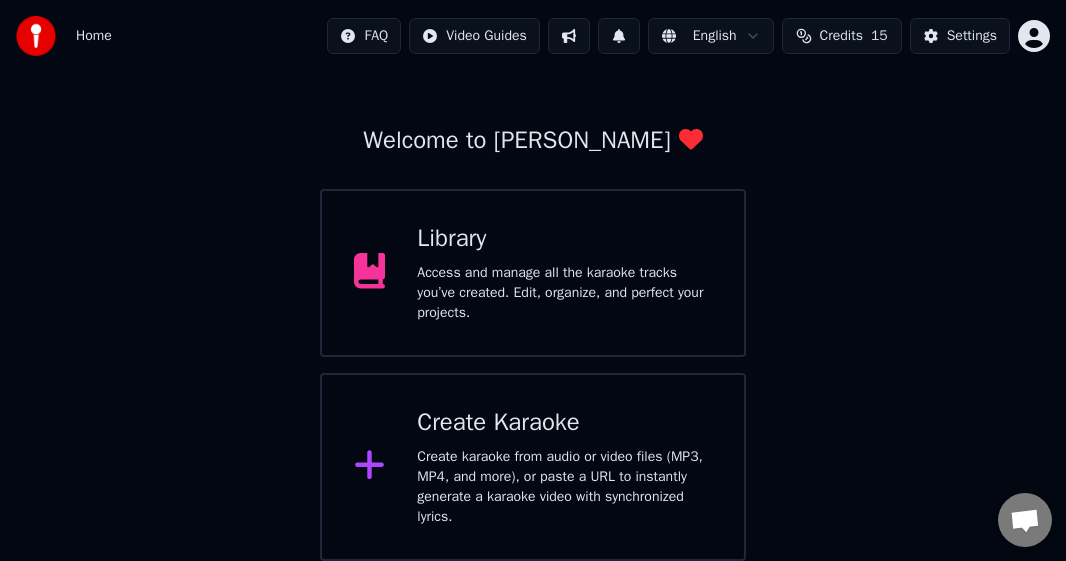 click on "Create Karaoke Create karaoke from audio or video files (MP3, MP4, and more), or paste a URL to instantly generate a karaoke video with synchronized lyrics." at bounding box center (533, 467) 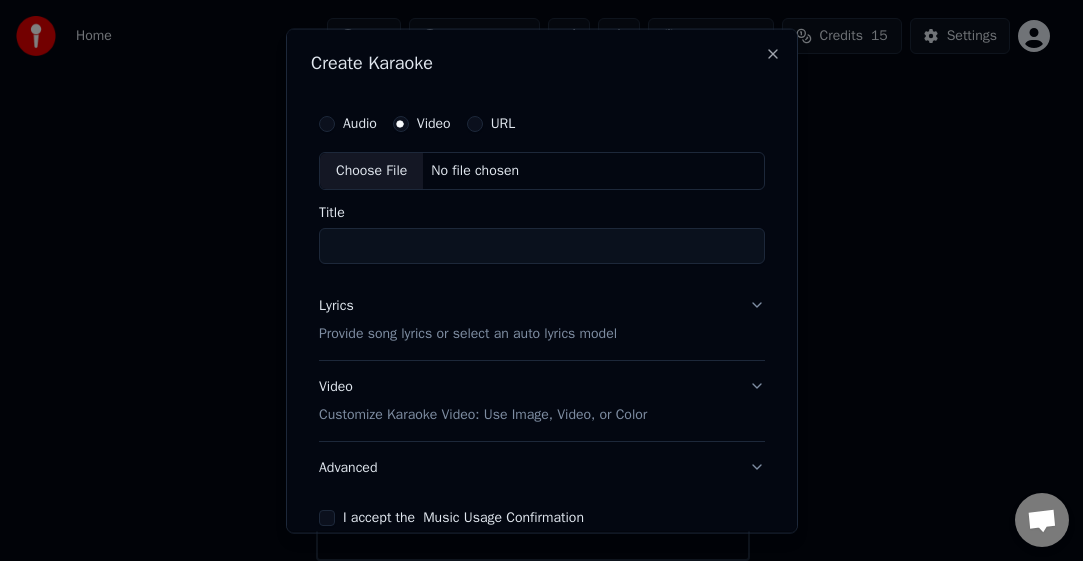 click on "Audio" at bounding box center (348, 123) 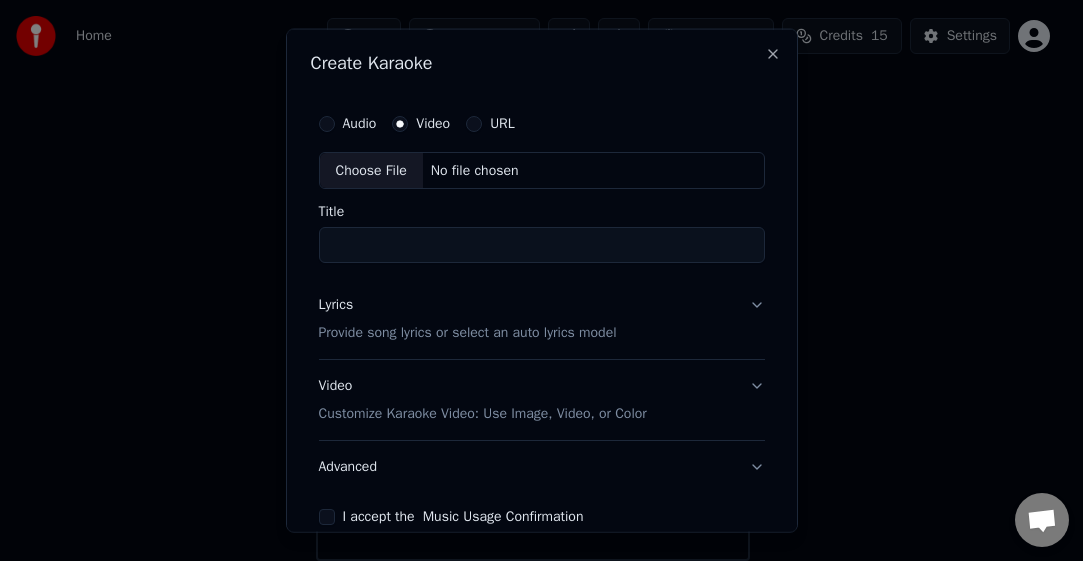 click on "Audio" at bounding box center [327, 123] 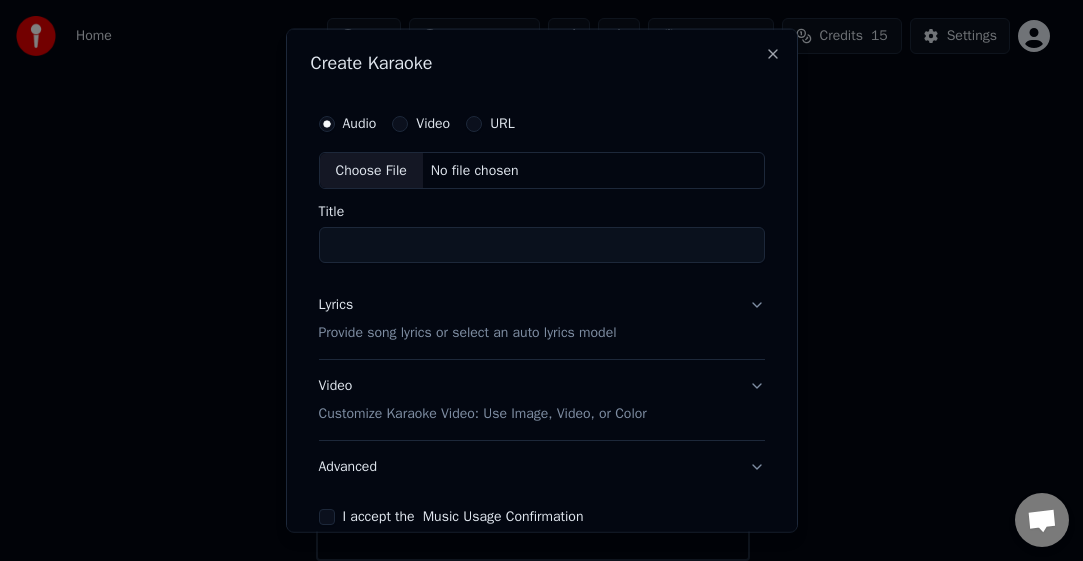 click on "Choose File" at bounding box center (371, 170) 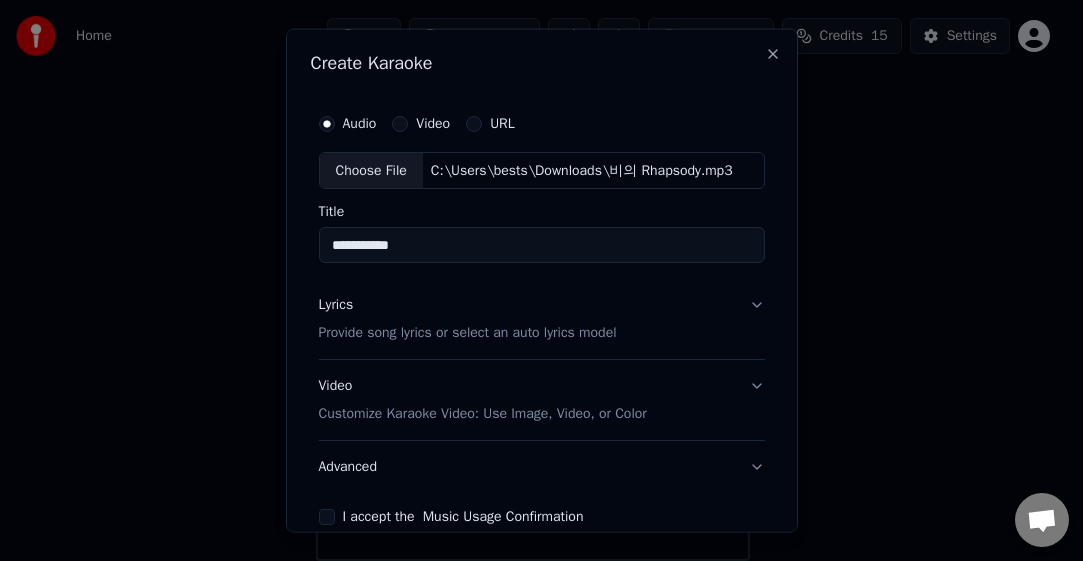 click on "**********" at bounding box center (542, 245) 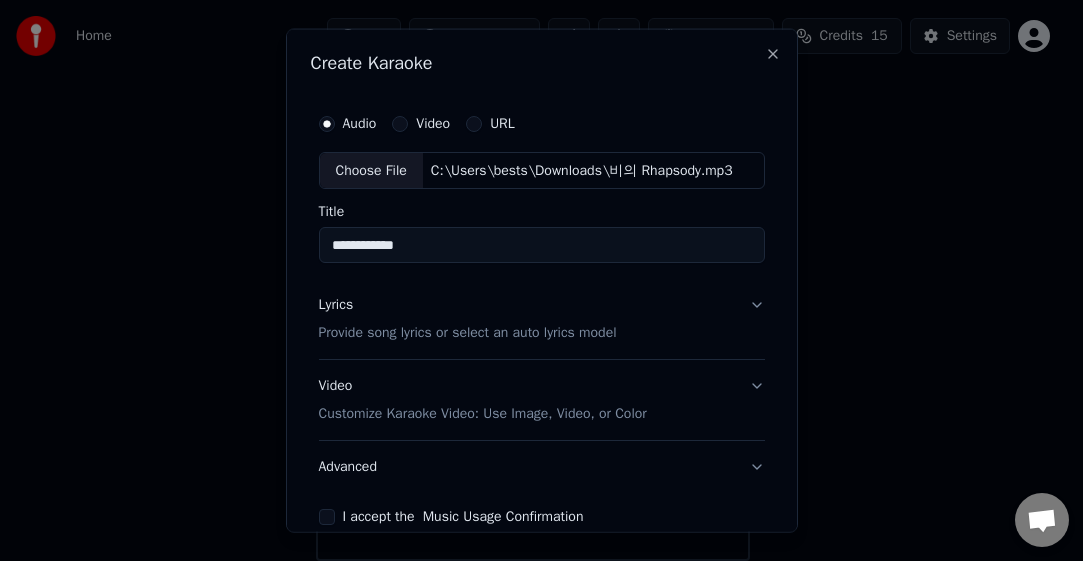 type on "**********" 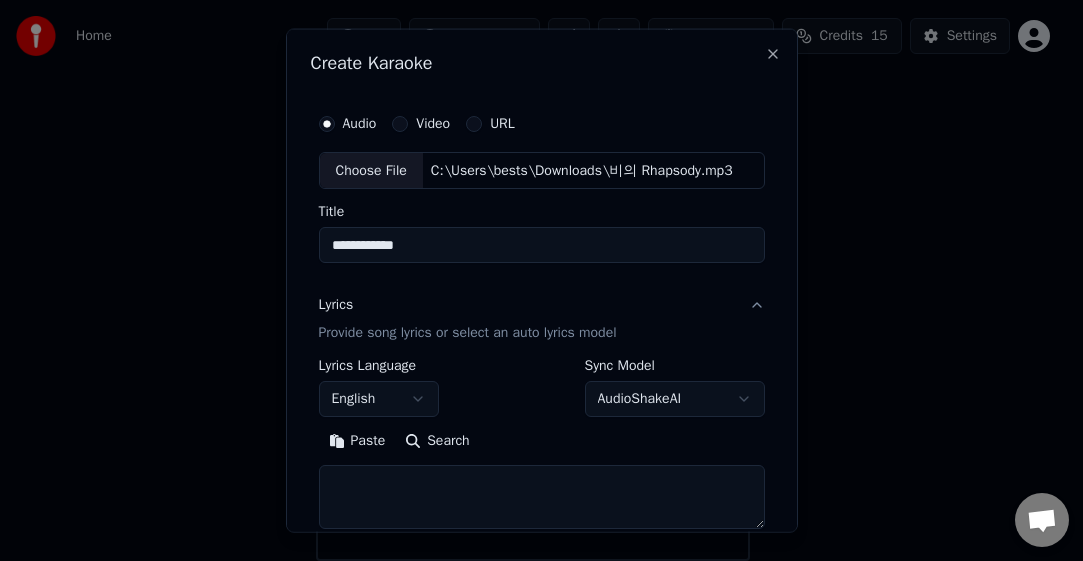 drag, startPoint x: 490, startPoint y: 237, endPoint x: 305, endPoint y: 235, distance: 185.0108 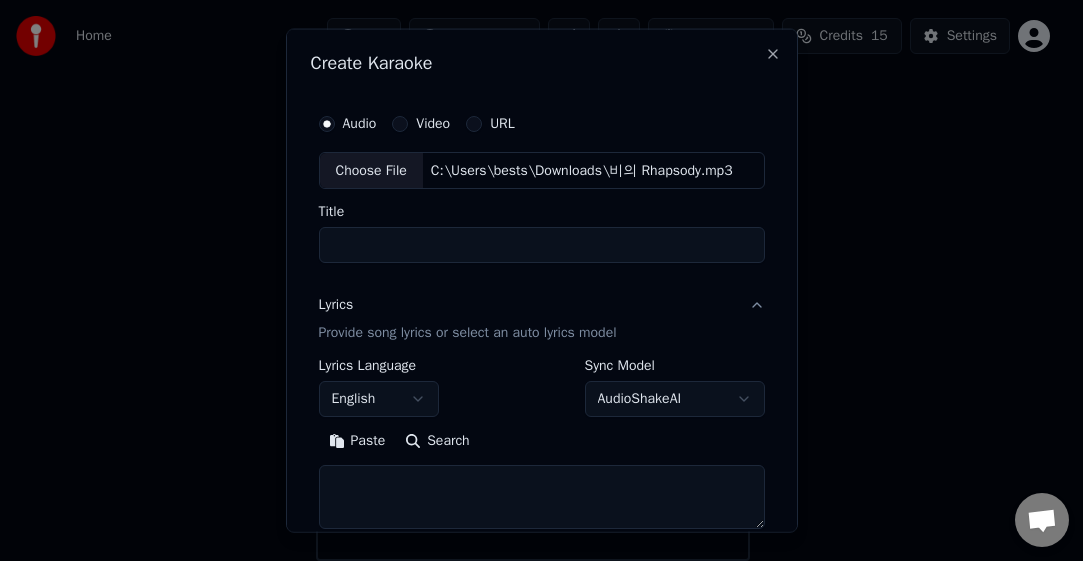 select 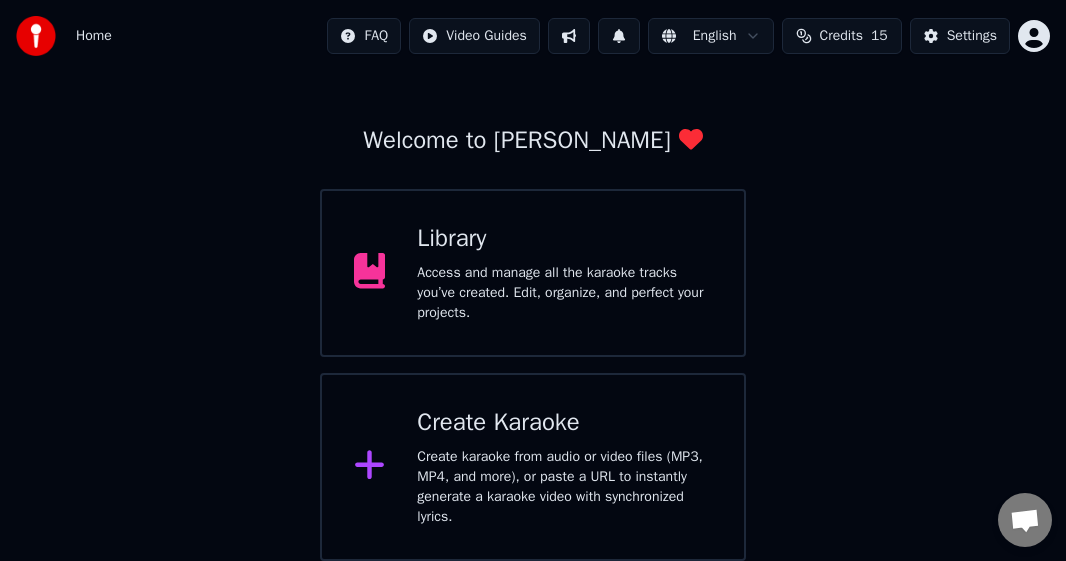 click on "Create Karaoke" at bounding box center [564, 423] 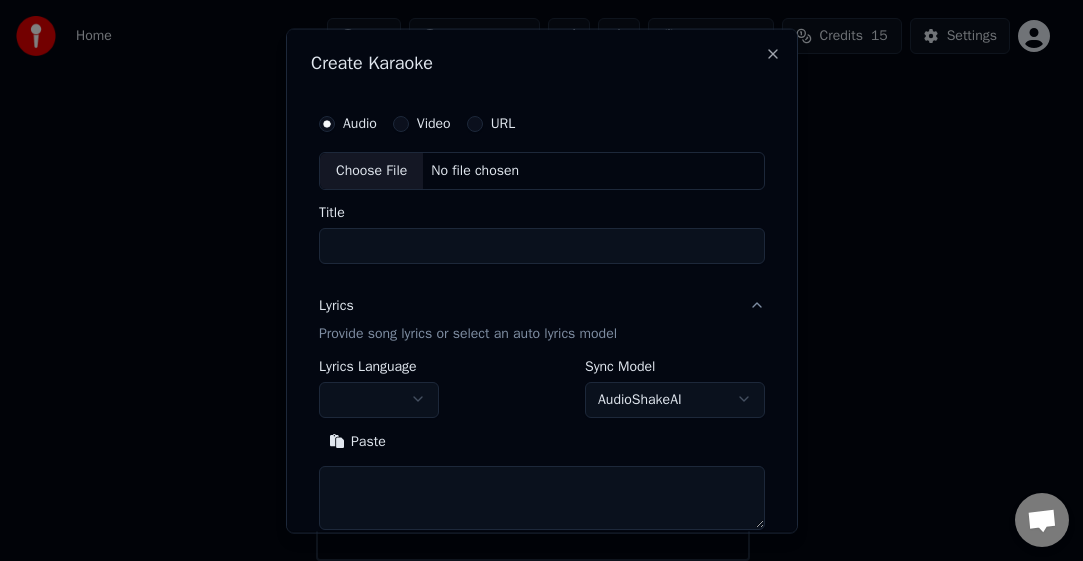 click at bounding box center (542, 497) 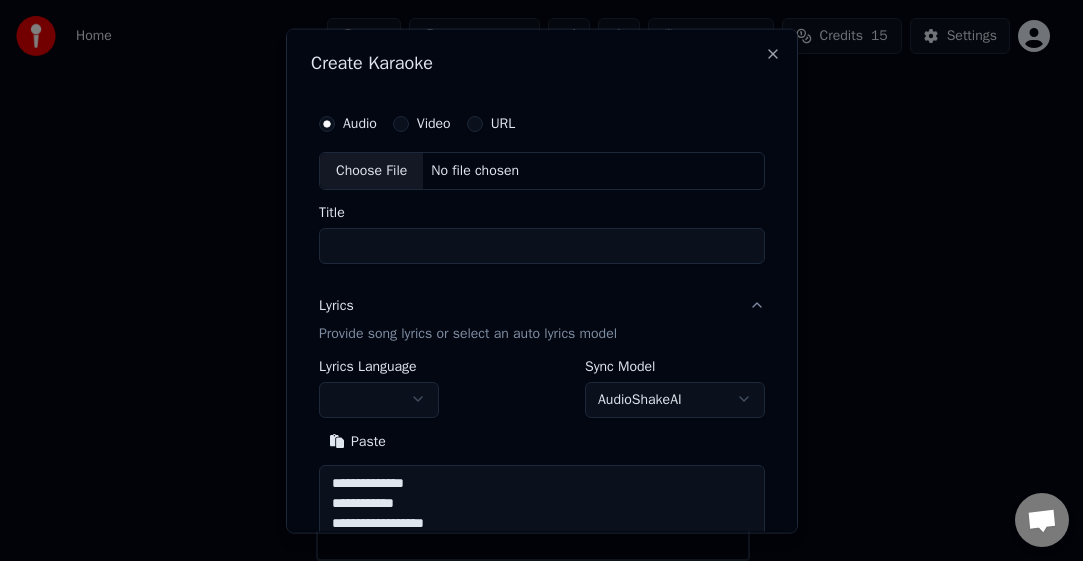 scroll, scrollTop: 684, scrollLeft: 0, axis: vertical 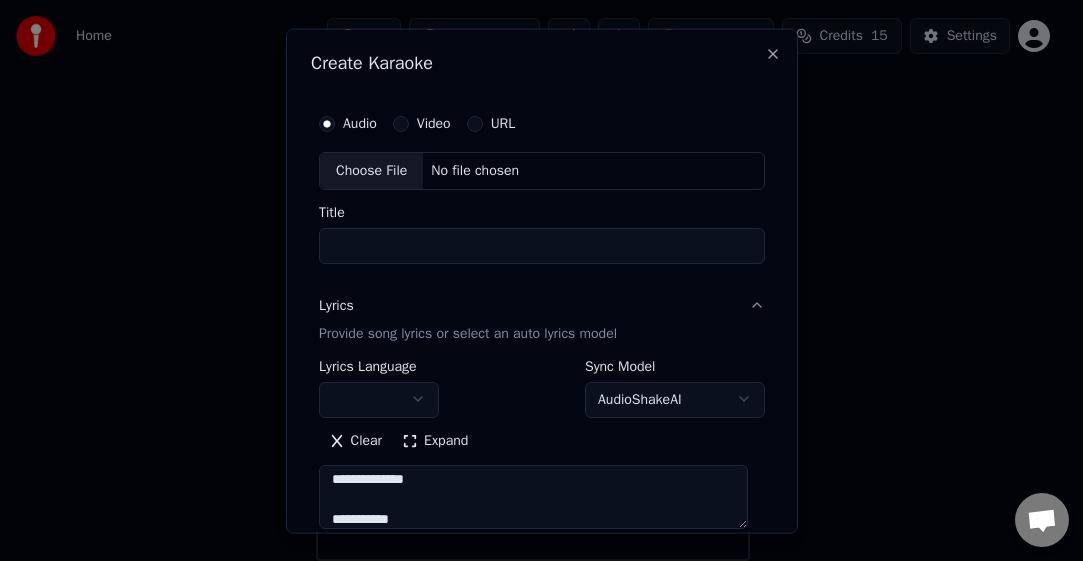 type on "**********" 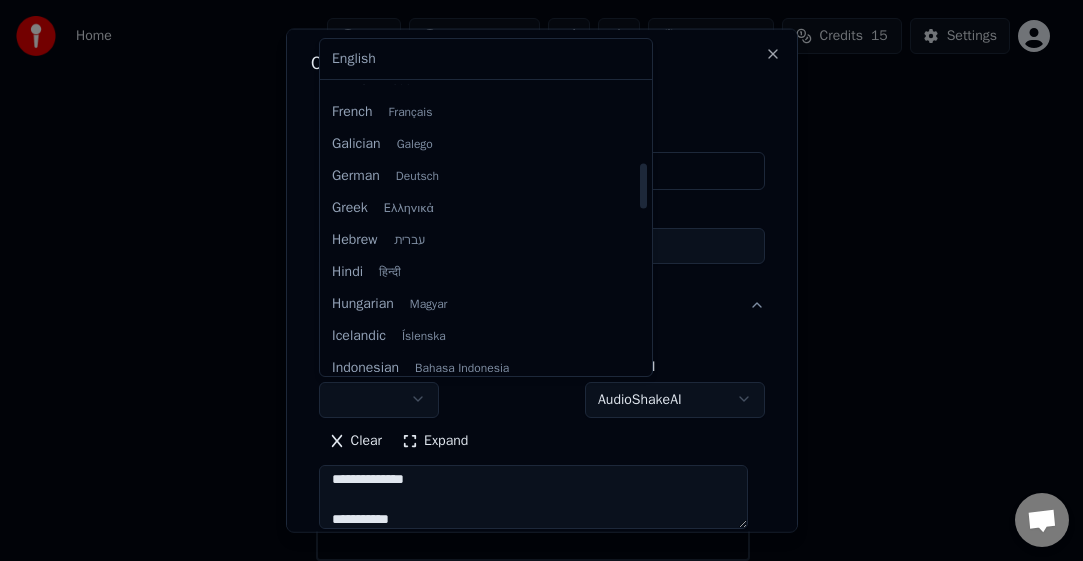 scroll, scrollTop: 800, scrollLeft: 0, axis: vertical 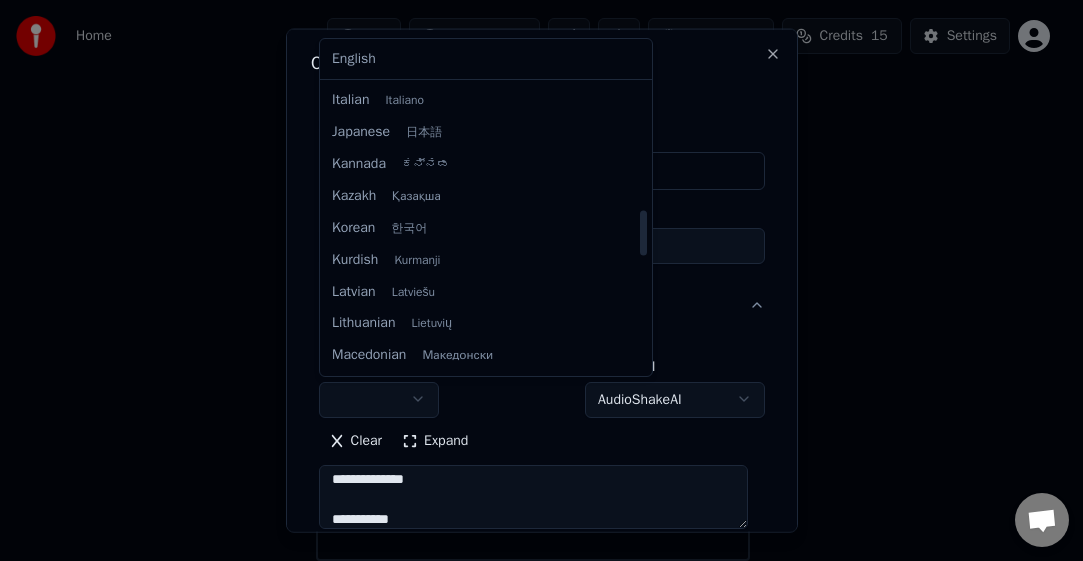select on "**" 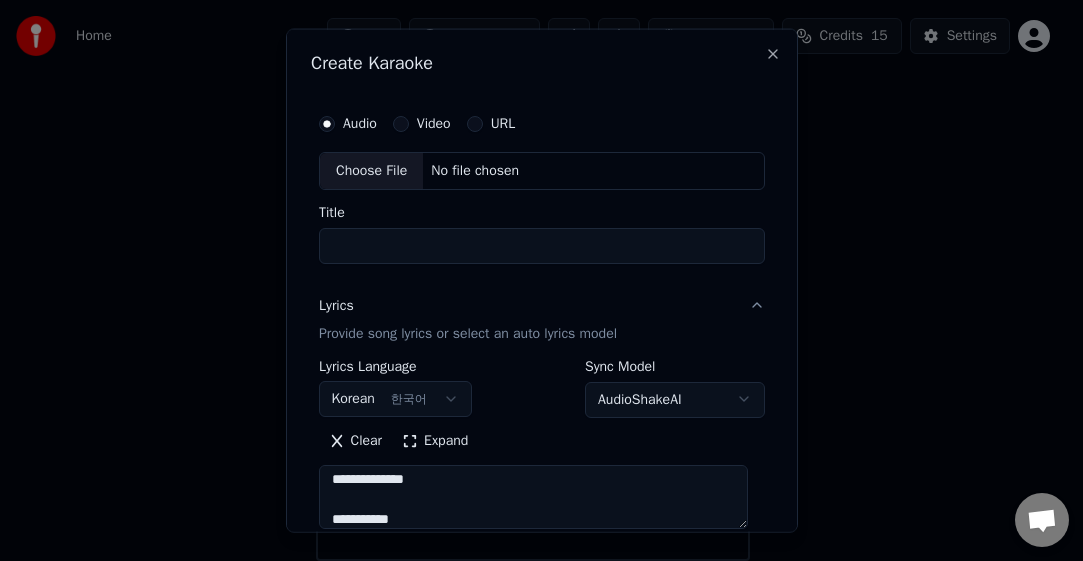 click on "Choose File" at bounding box center (371, 170) 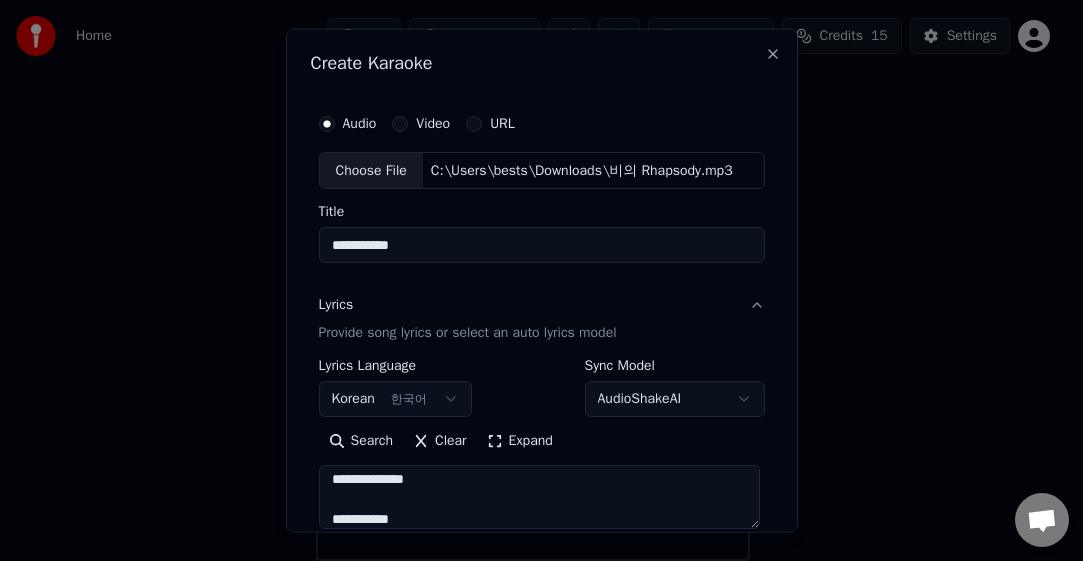 drag, startPoint x: 409, startPoint y: 240, endPoint x: 231, endPoint y: 247, distance: 178.13759 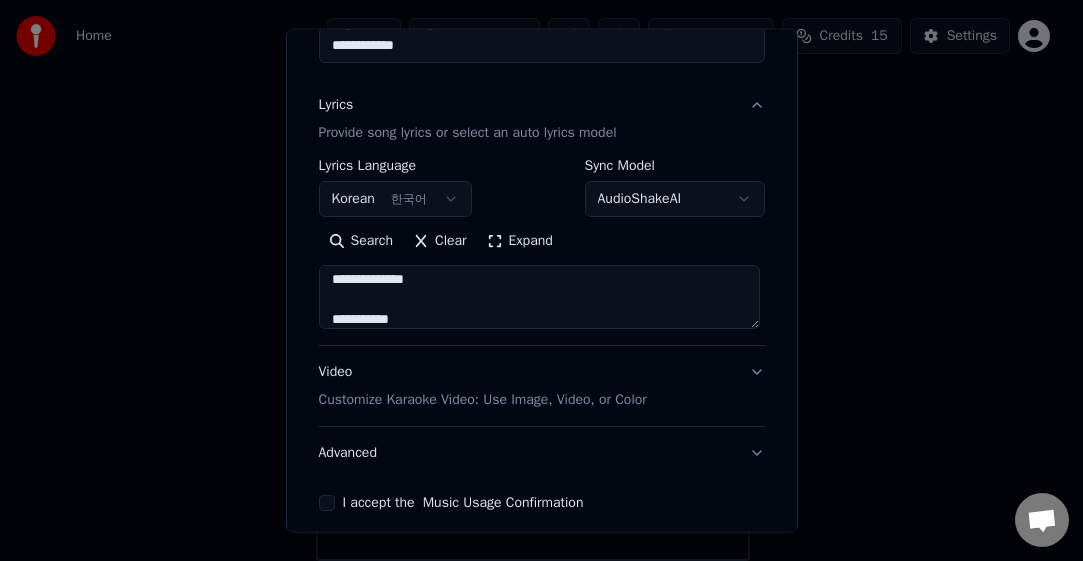 scroll, scrollTop: 287, scrollLeft: 0, axis: vertical 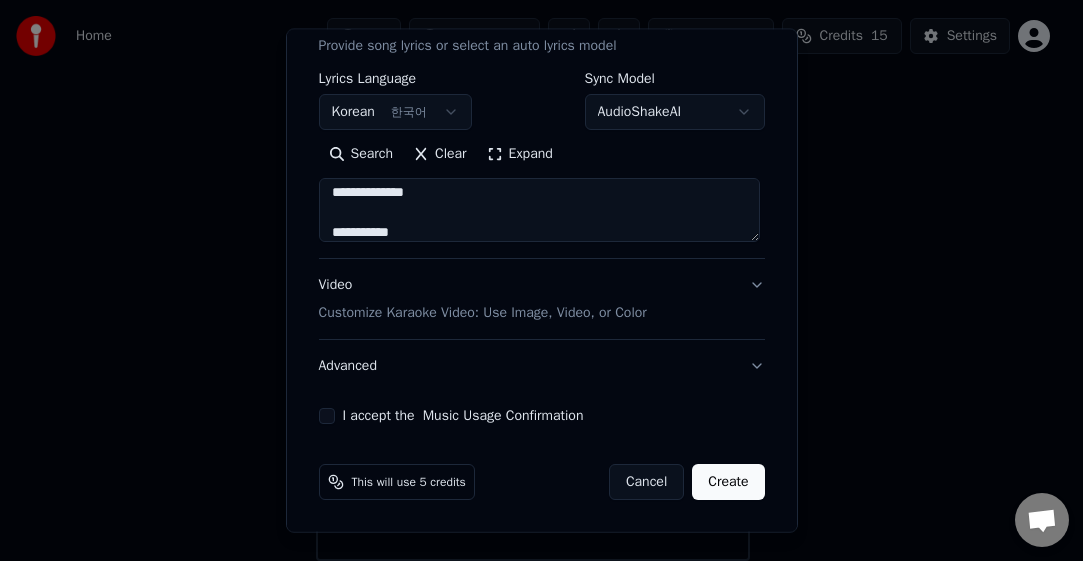 type on "**********" 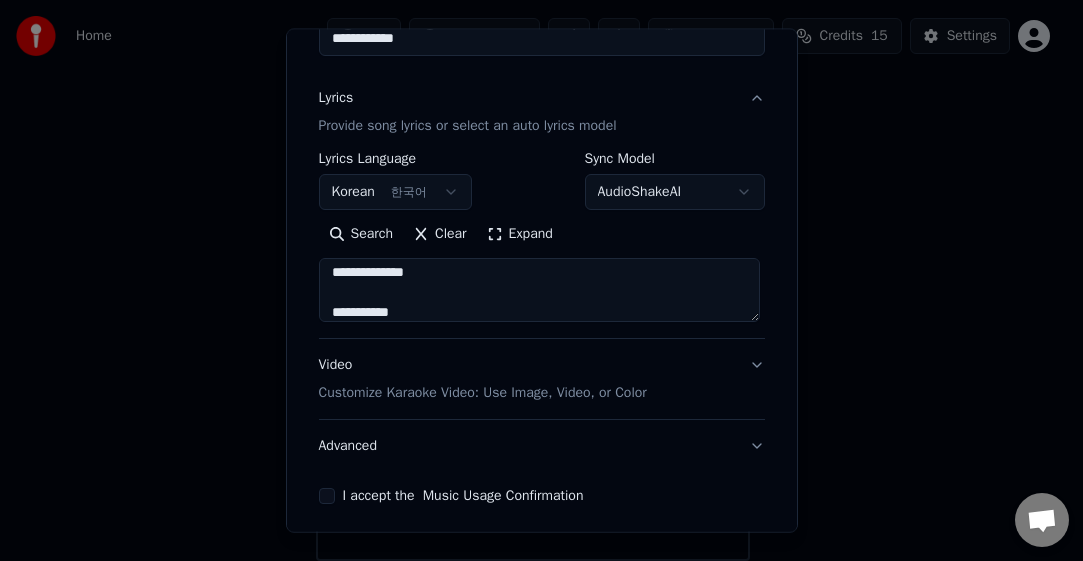 click on "I accept the   Music Usage Confirmation" at bounding box center [542, 496] 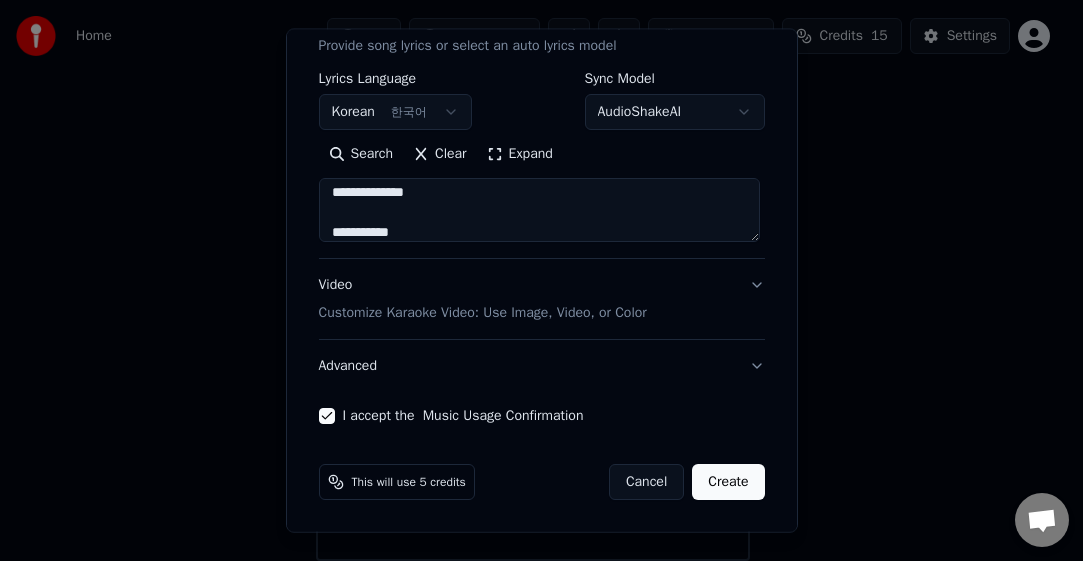 click on "Video Customize Karaoke Video: Use Image, Video, or Color" at bounding box center (483, 299) 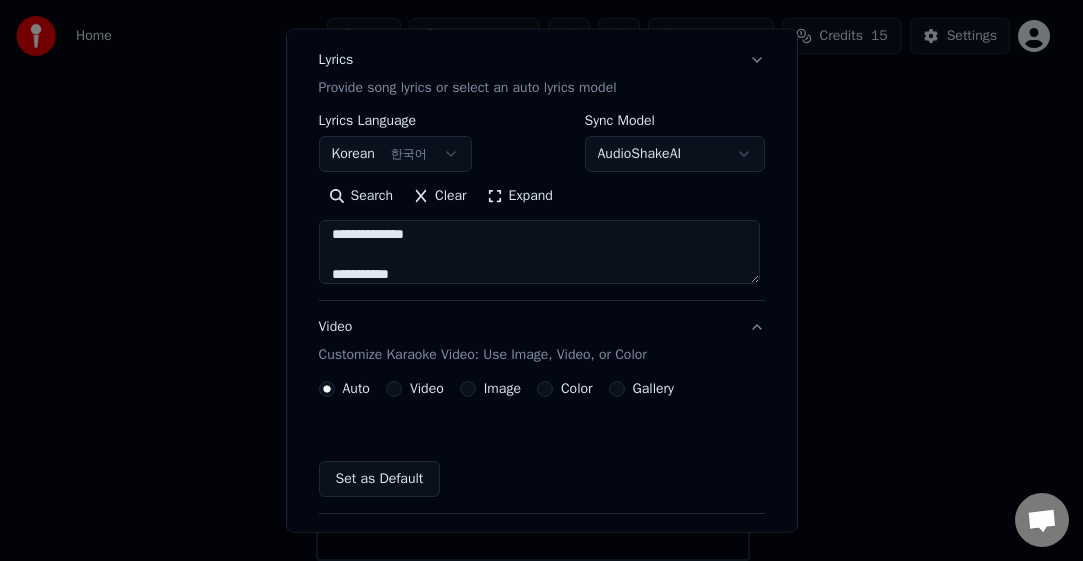 scroll, scrollTop: 233, scrollLeft: 0, axis: vertical 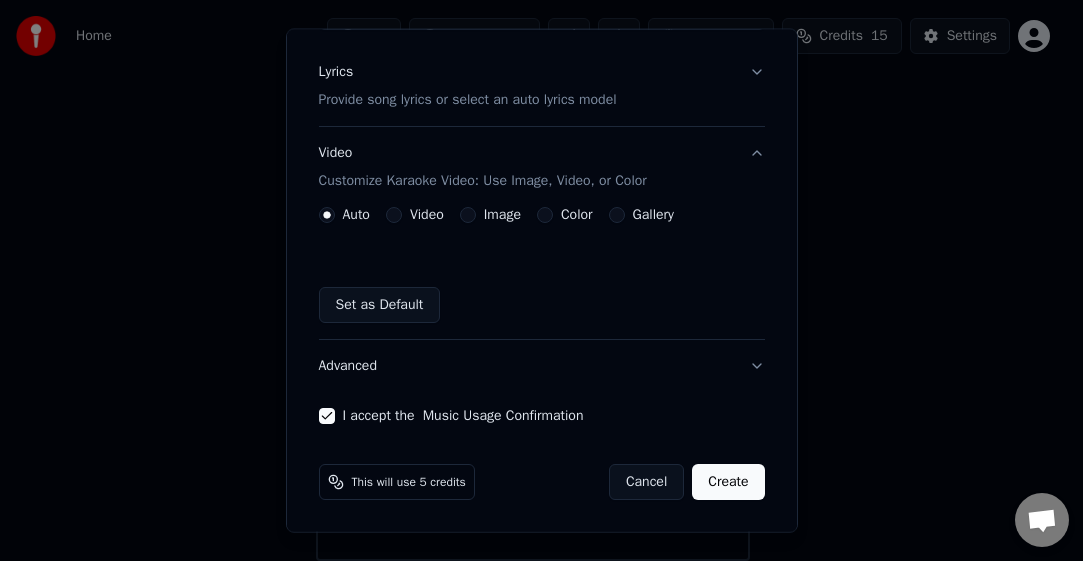 click on "Video" at bounding box center (415, 215) 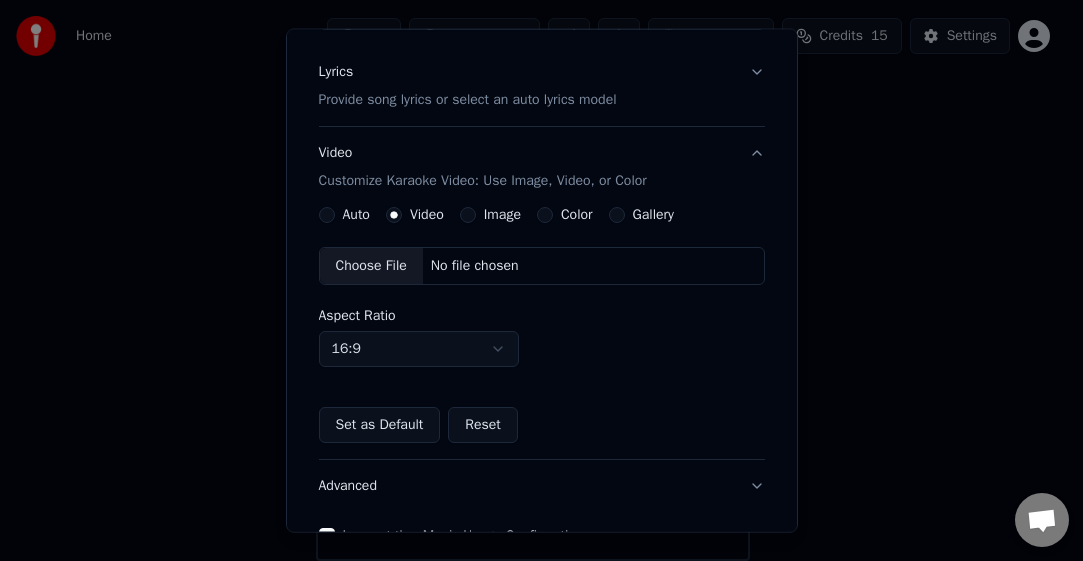 click on "Choose File" at bounding box center (371, 266) 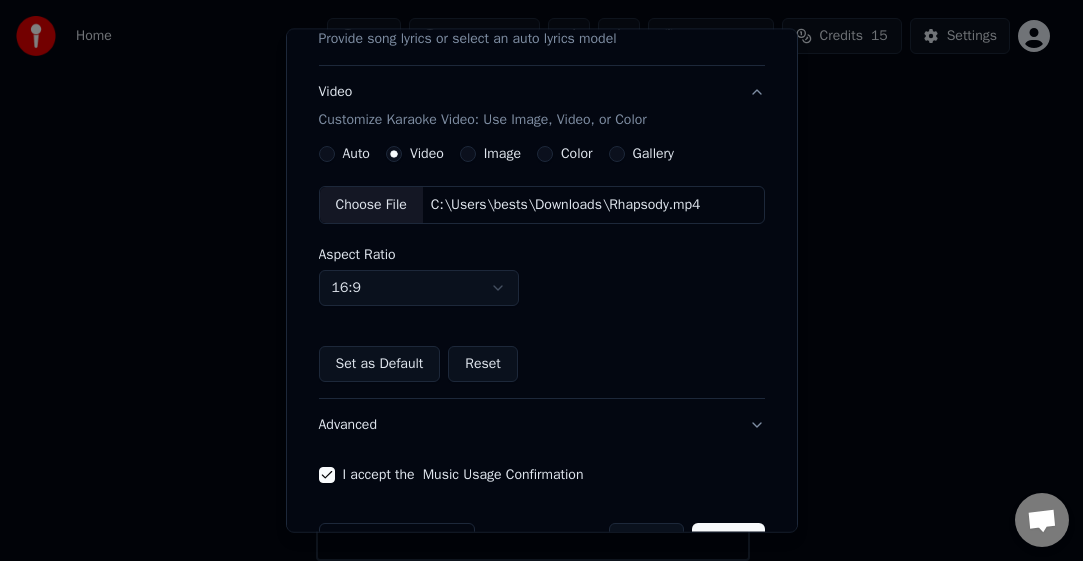 scroll, scrollTop: 353, scrollLeft: 0, axis: vertical 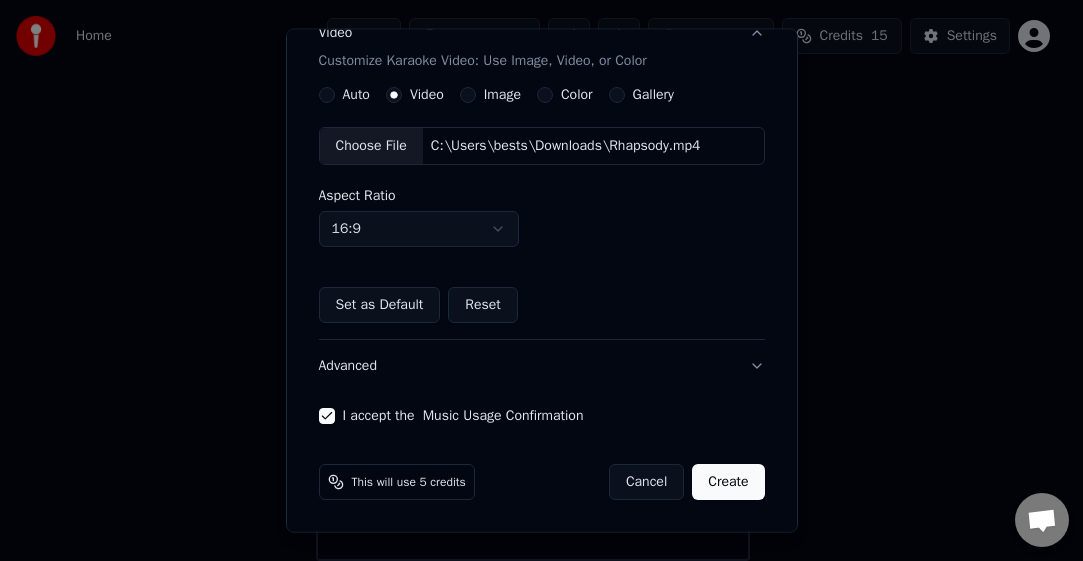 click on "Create" at bounding box center (728, 482) 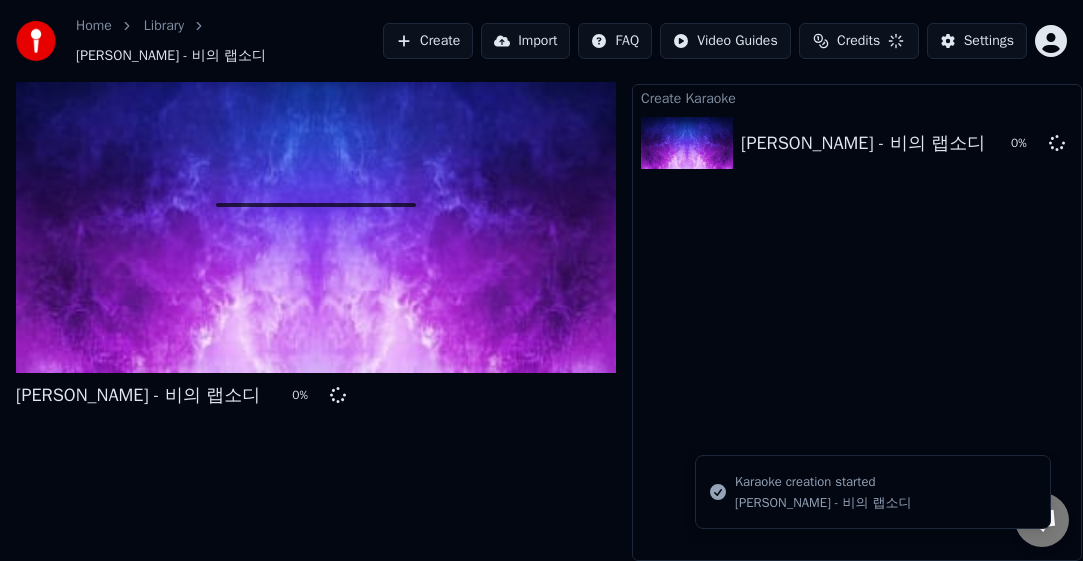 scroll, scrollTop: 36, scrollLeft: 0, axis: vertical 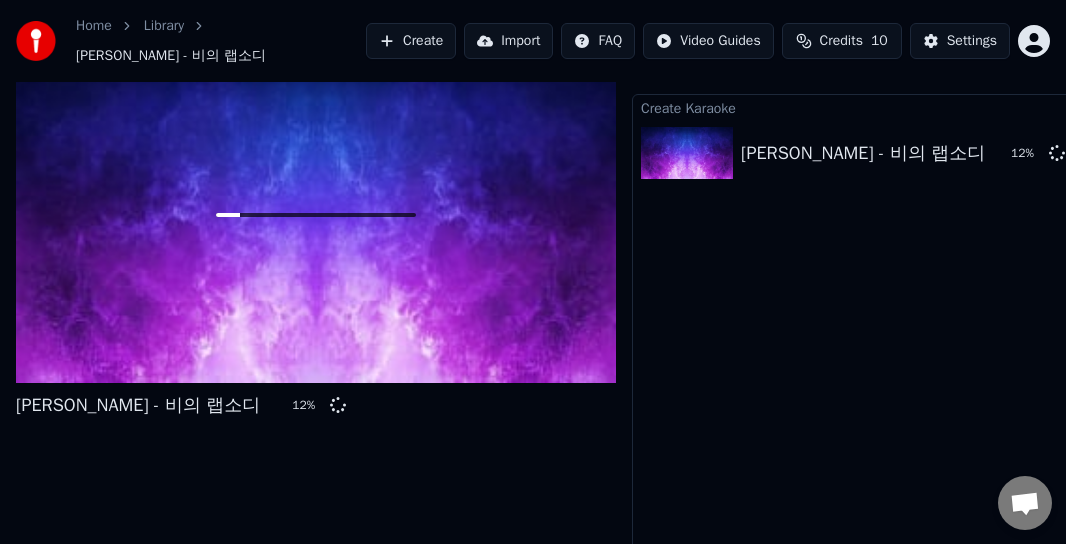 click on "Create" at bounding box center (411, 41) 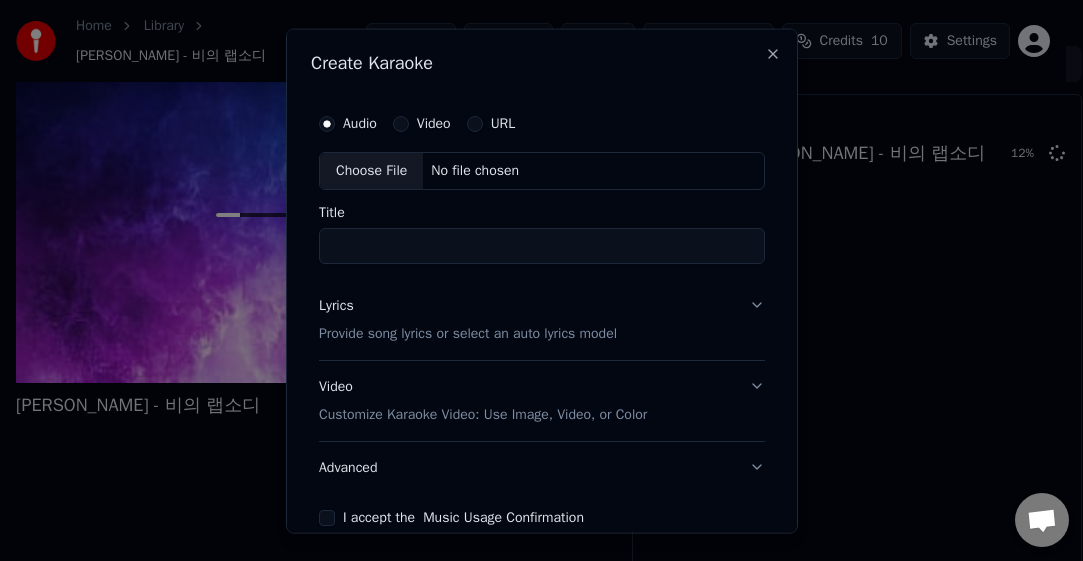 click on "Choose File" at bounding box center [371, 170] 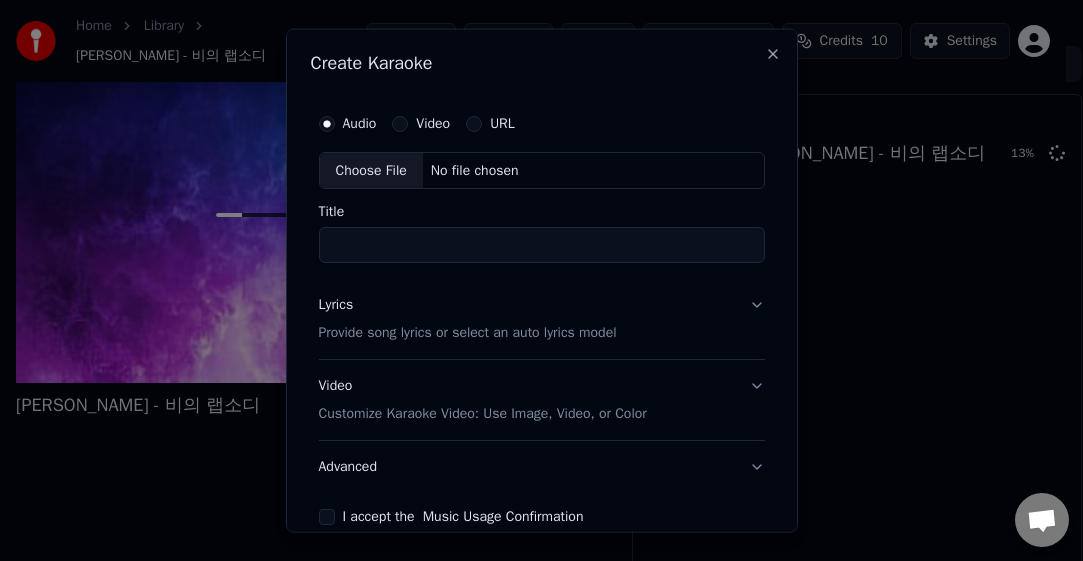 click on "Video" at bounding box center (400, 123) 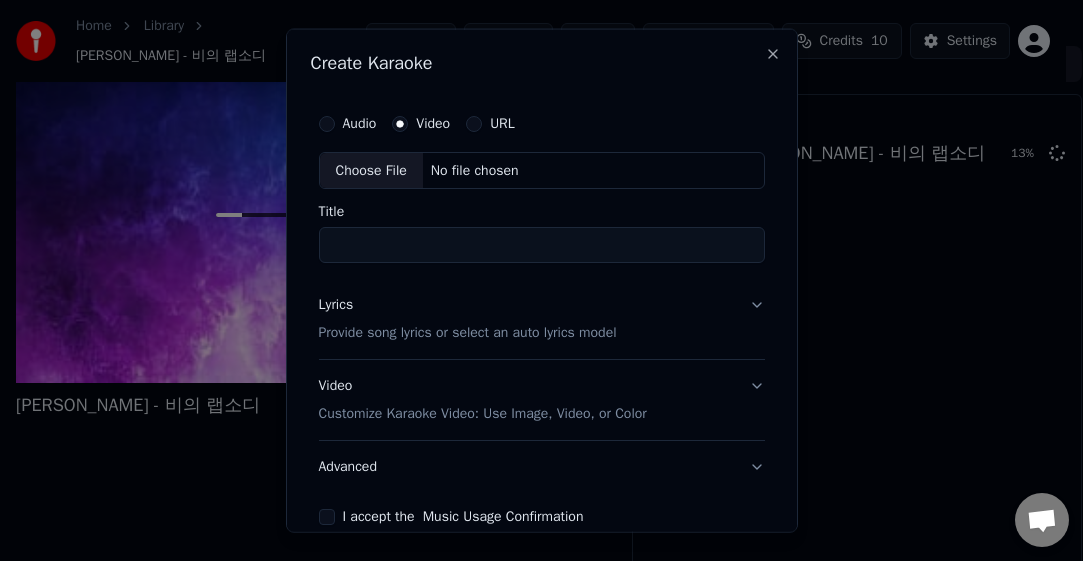 click on "Choose File" at bounding box center (371, 170) 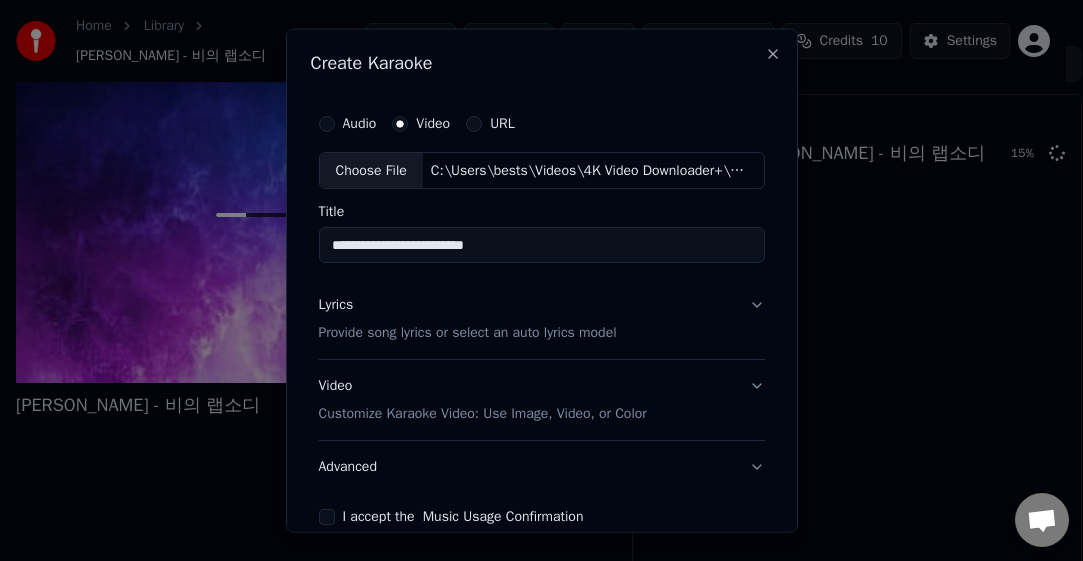click on "**********" at bounding box center [542, 245] 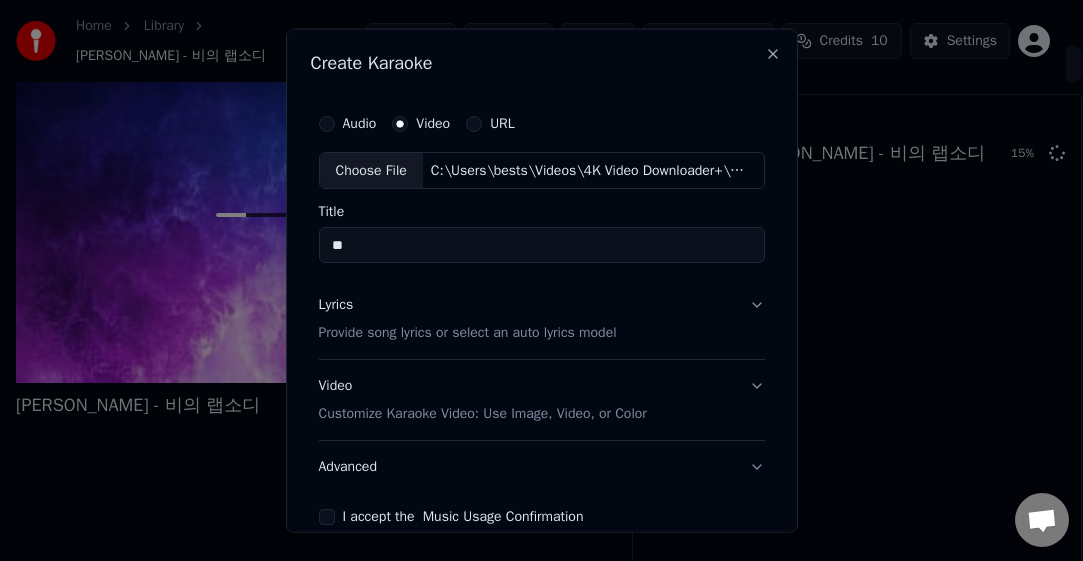 type on "*" 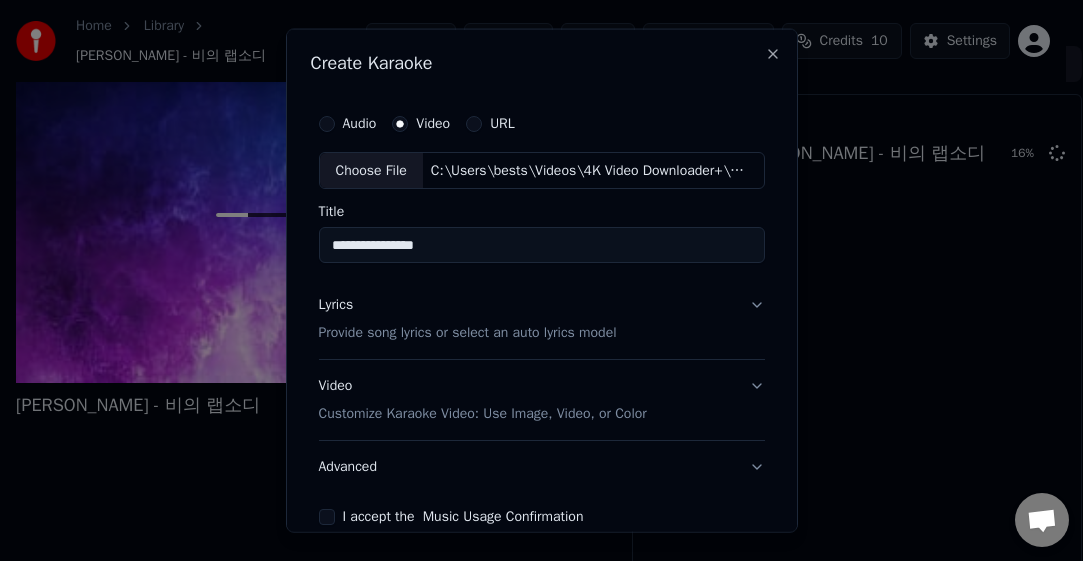type on "**********" 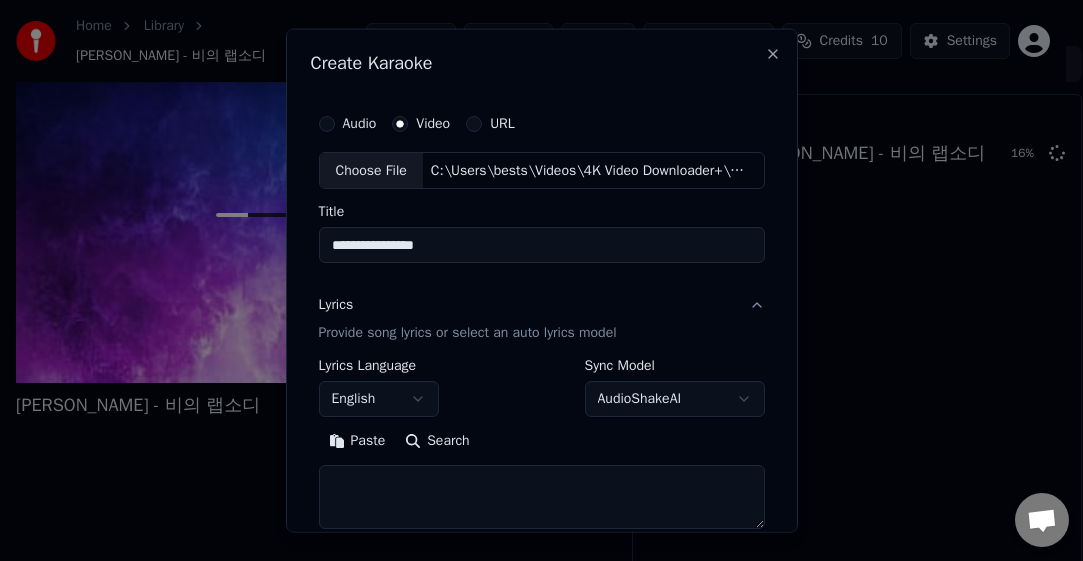 click on "English" at bounding box center [379, 399] 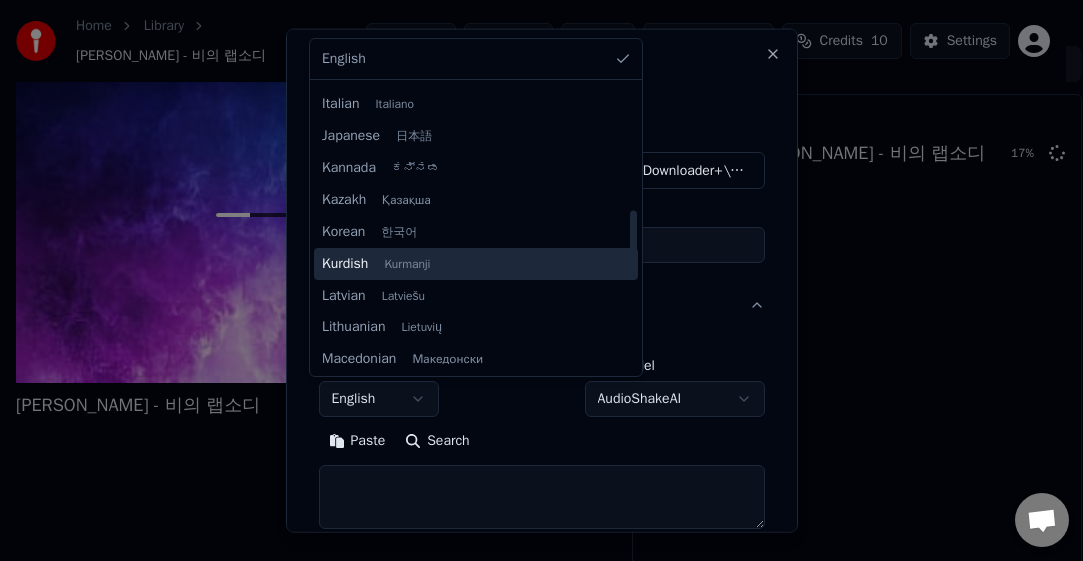 scroll, scrollTop: 800, scrollLeft: 0, axis: vertical 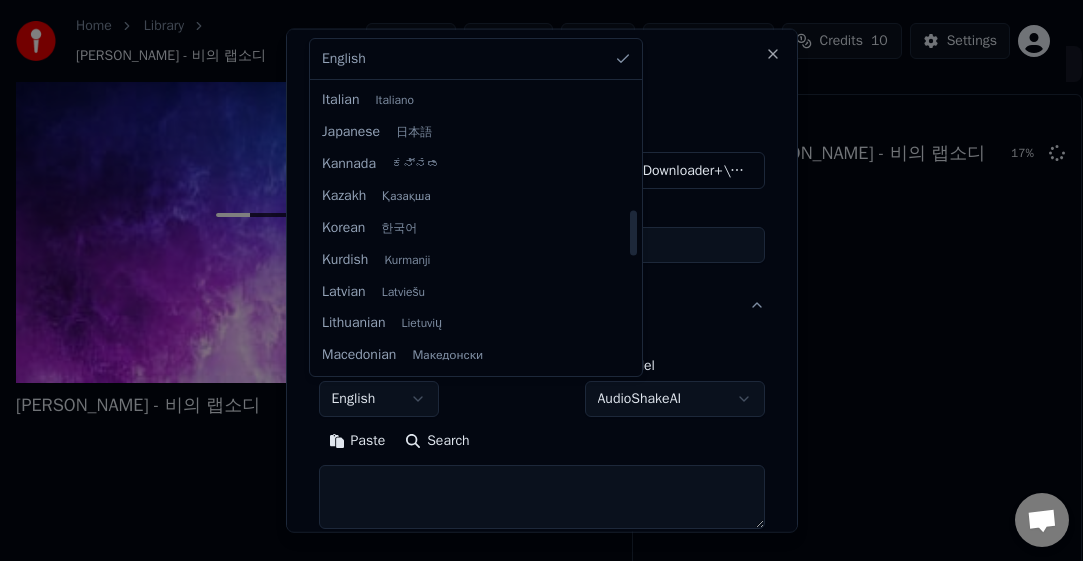select on "**" 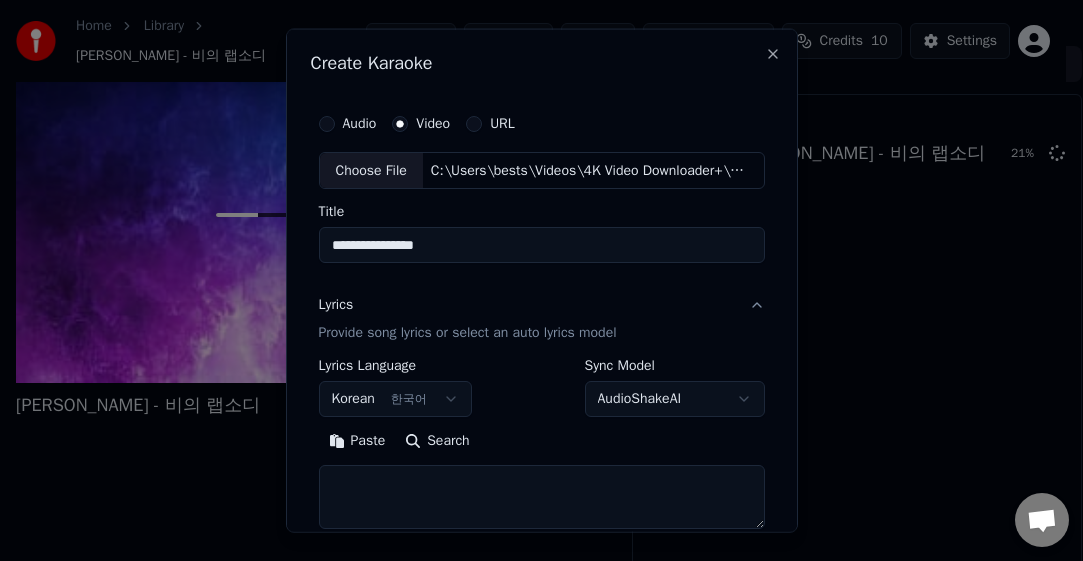 click on "**********" at bounding box center (542, 280) 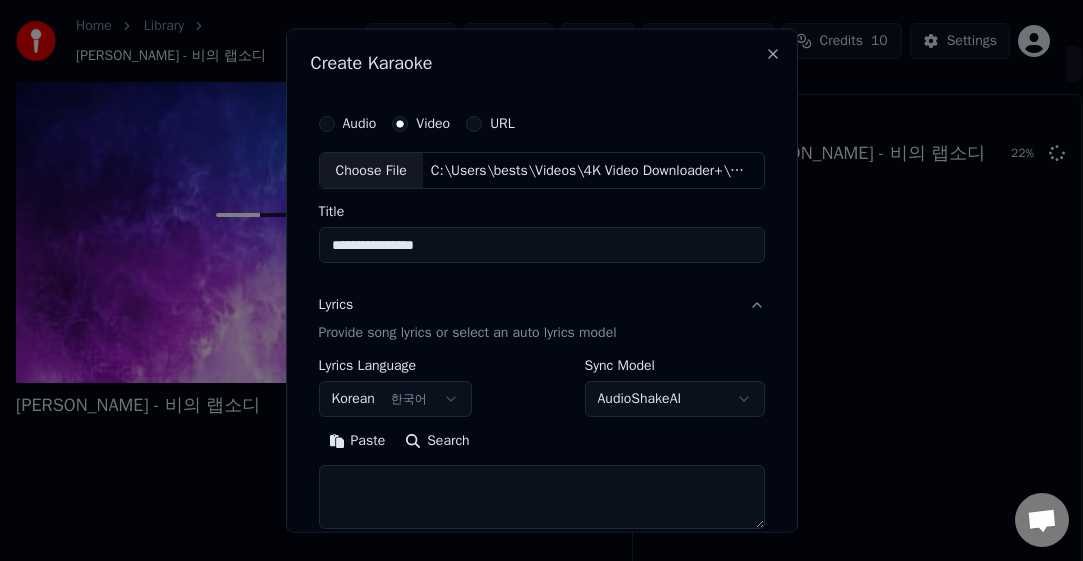 paste on "**********" 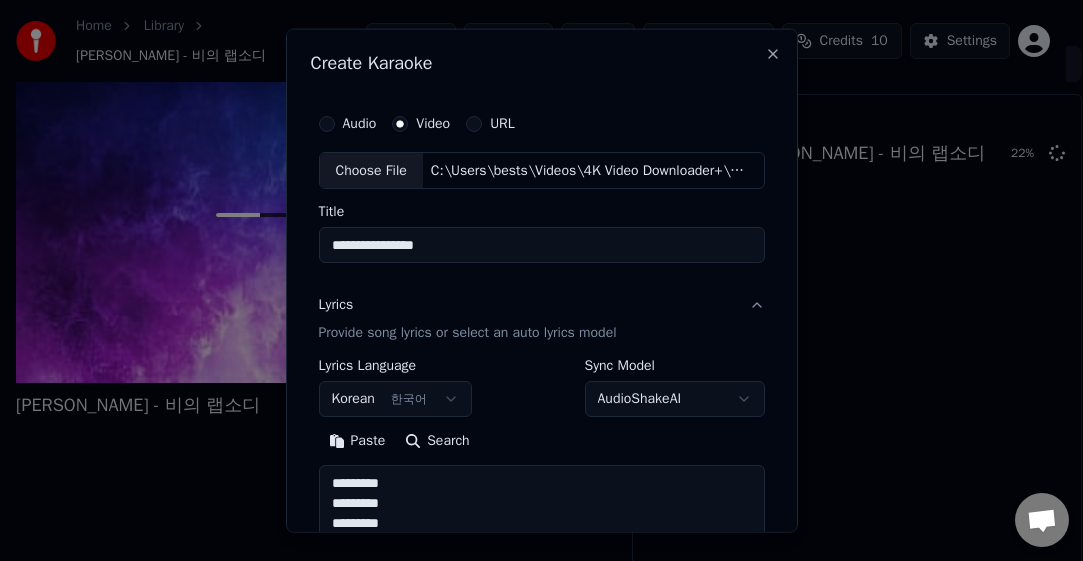 scroll, scrollTop: 864, scrollLeft: 0, axis: vertical 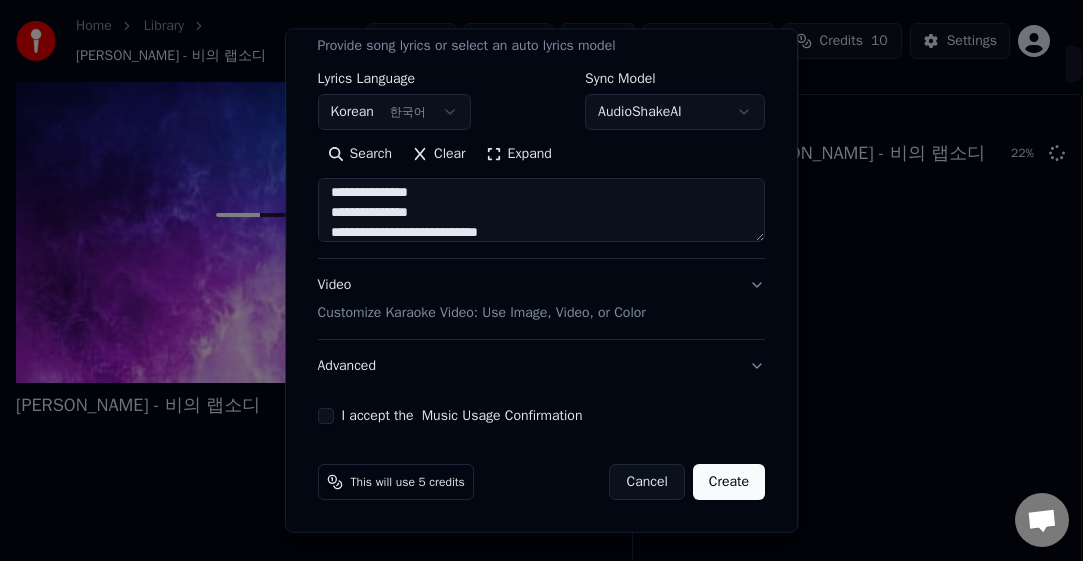 type on "**********" 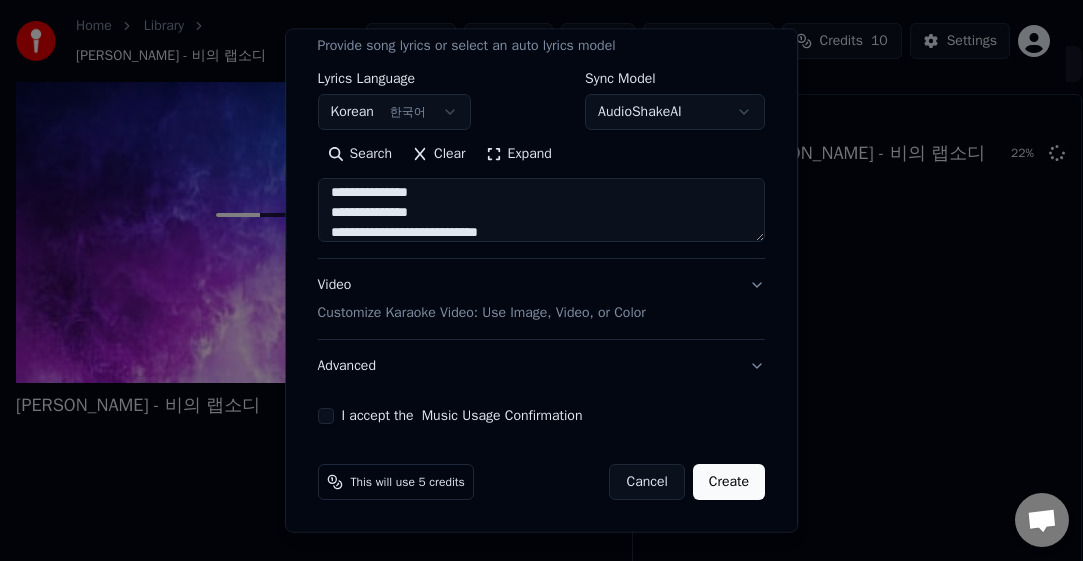 click on "I accept the   Music Usage Confirmation" at bounding box center (326, 416) 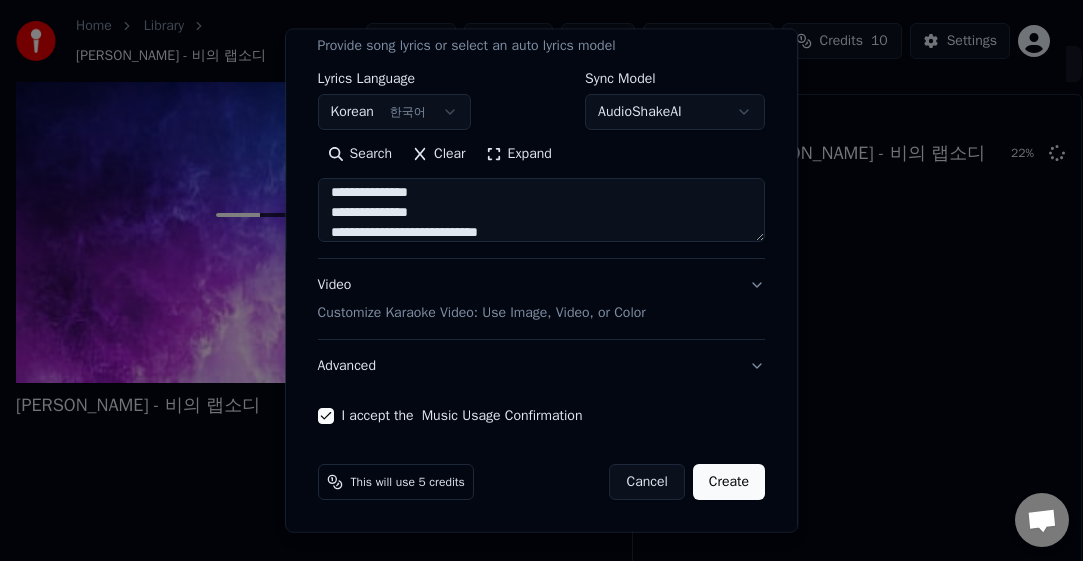 click on "Video Customize Karaoke Video: Use Image, Video, or Color" at bounding box center [482, 299] 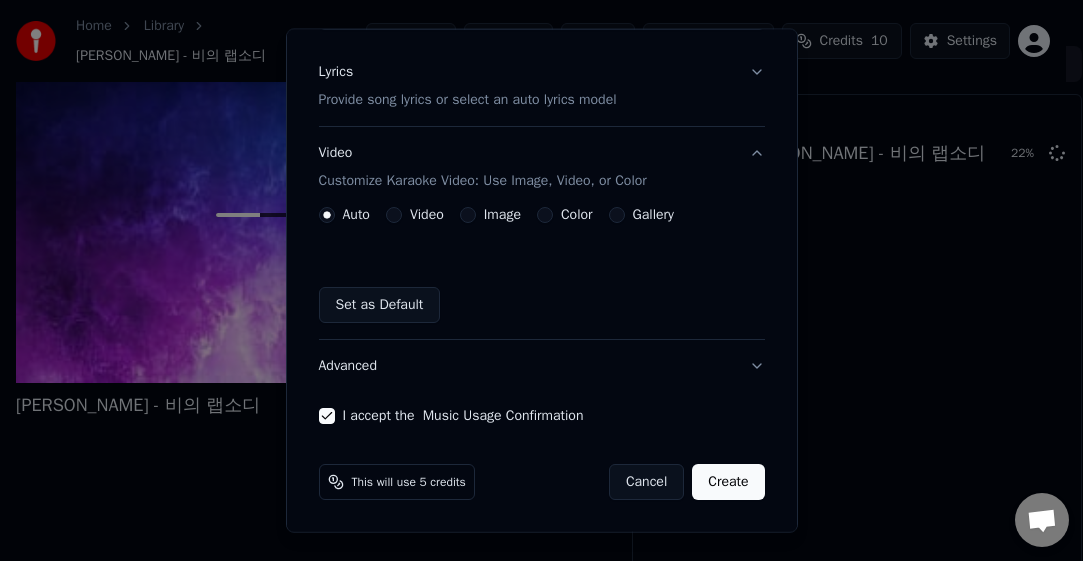 scroll, scrollTop: 233, scrollLeft: 0, axis: vertical 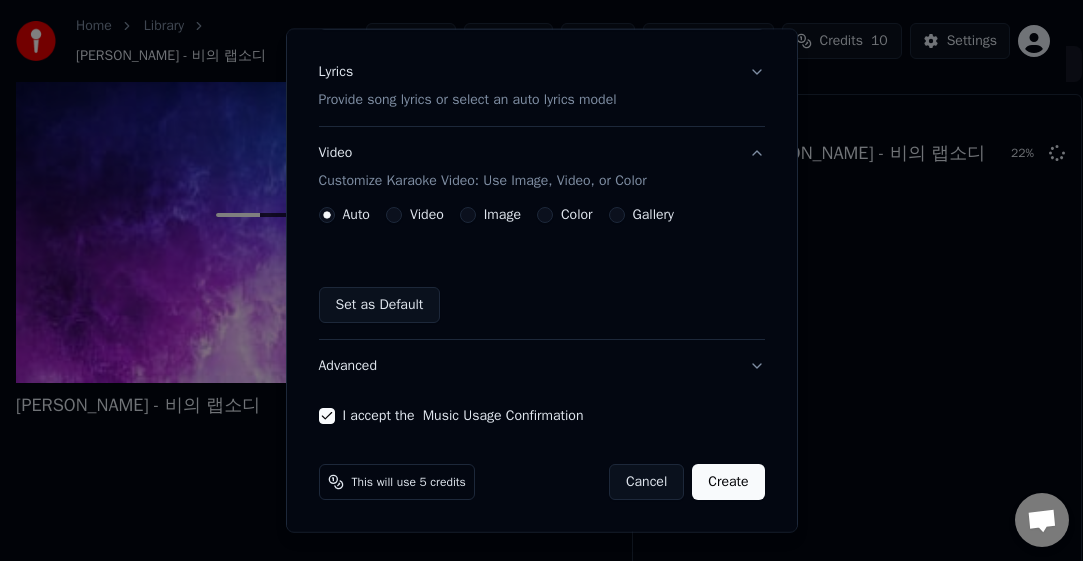 click on "Auto Video Image Color Gallery Set as Default" at bounding box center (542, 265) 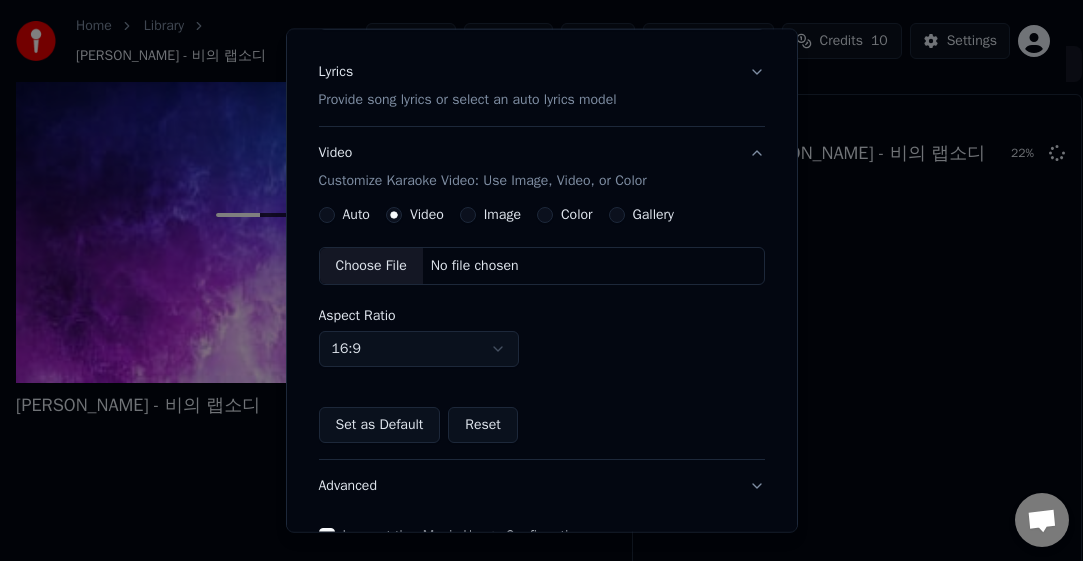 click on "Choose File" at bounding box center (371, 266) 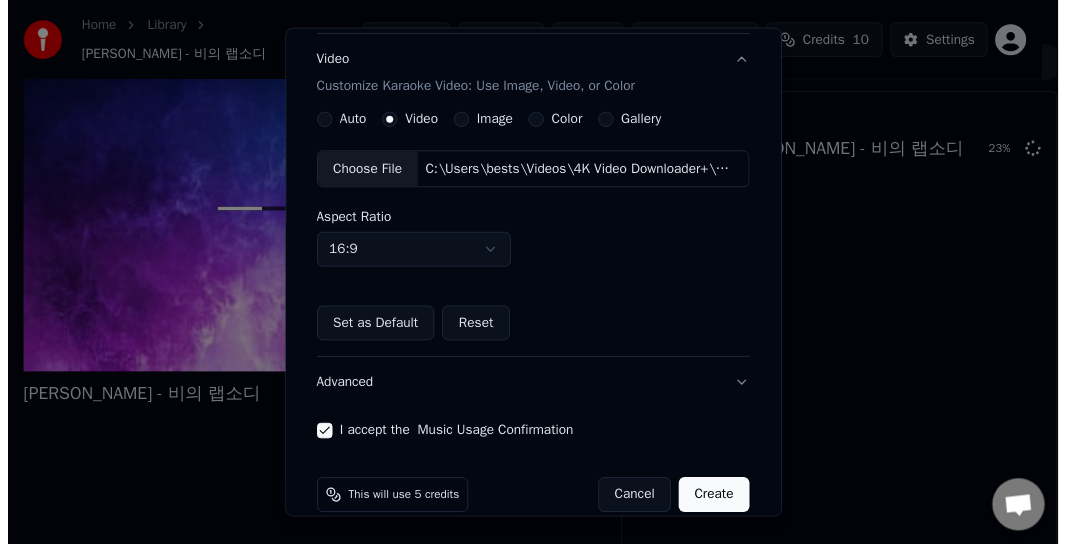 scroll, scrollTop: 353, scrollLeft: 0, axis: vertical 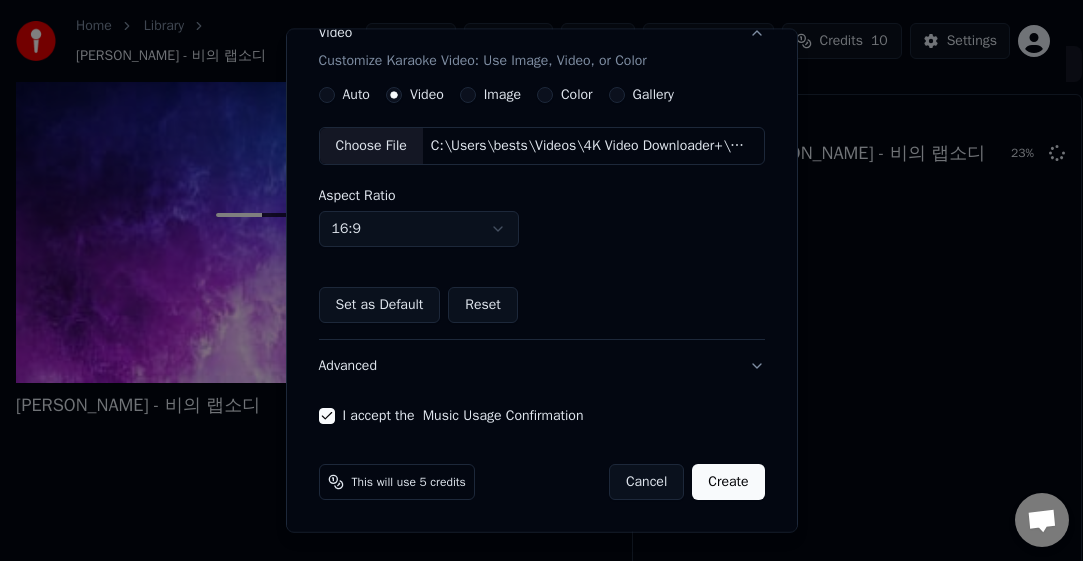 click on "Create" at bounding box center [728, 482] 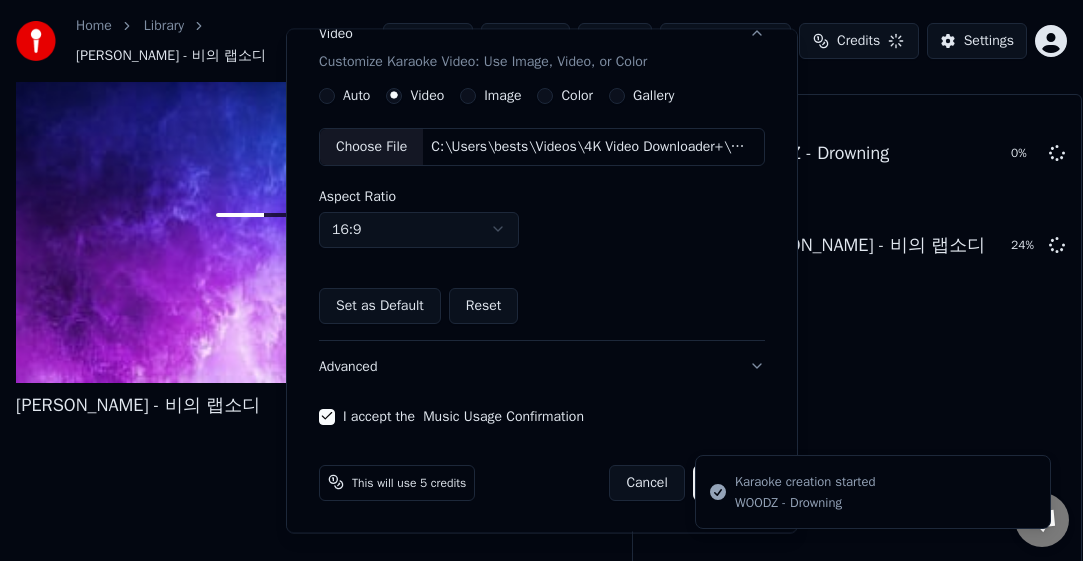type 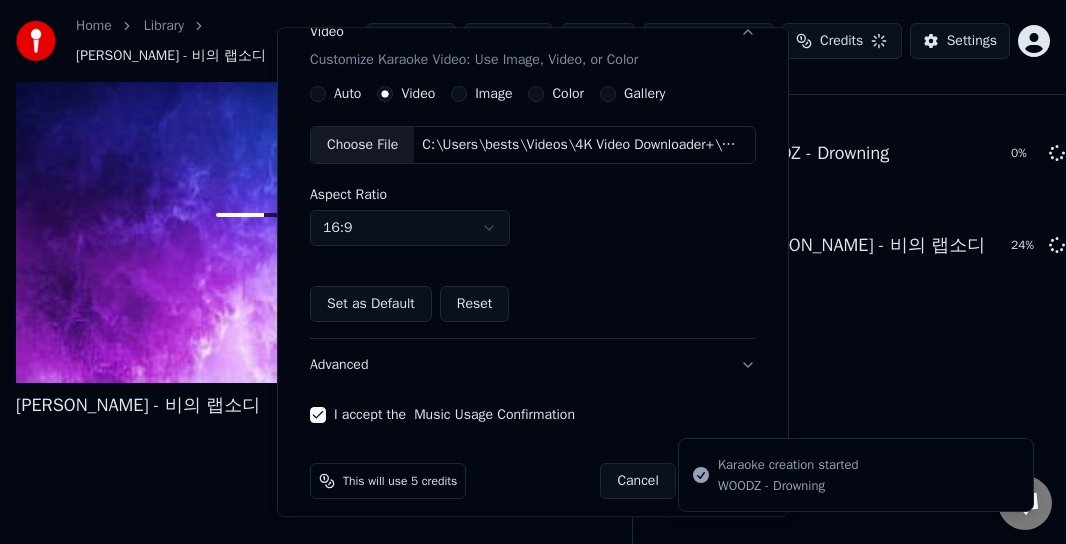 scroll, scrollTop: 233, scrollLeft: 0, axis: vertical 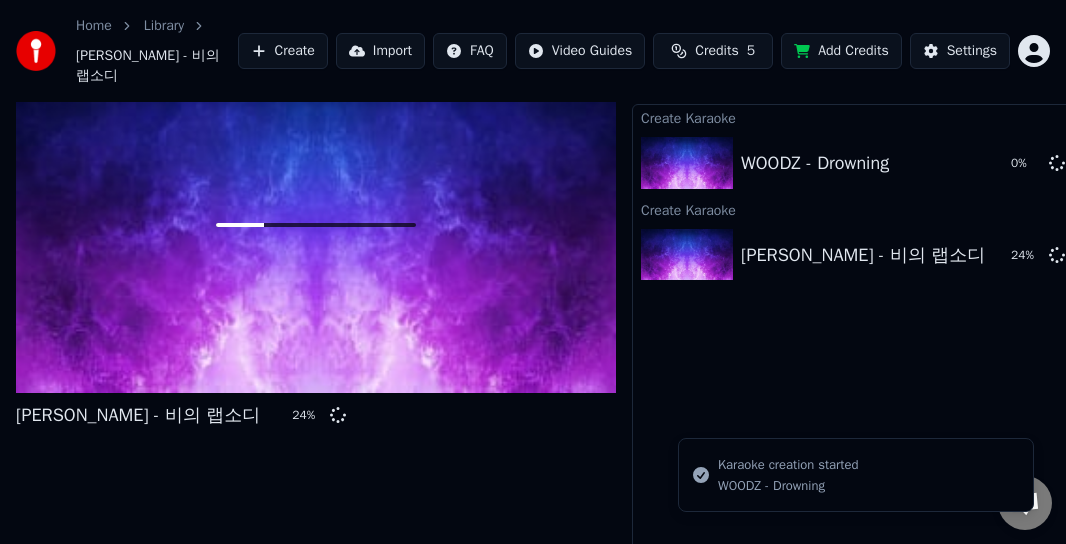 click on "Create [PERSON_NAME] - Drowning 0 % Create Karaoke [PERSON_NAME] - 비의 랩소디 24 %" at bounding box center (857, 335) 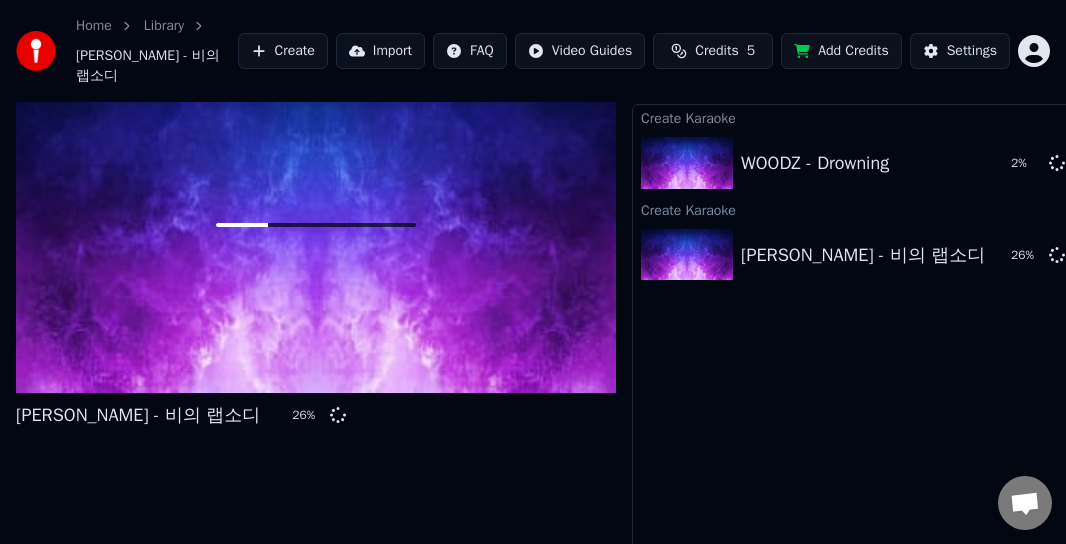 click on "[PERSON_NAME] - 비의 랩소디 26 %" at bounding box center (316, 311) 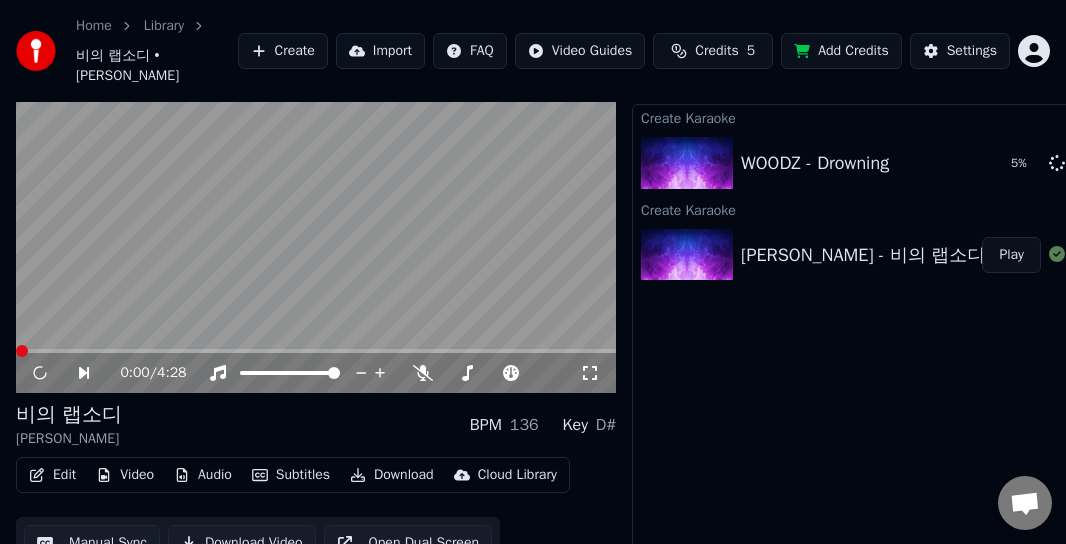 click on "비의 랩소디 [PERSON_NAME] BPM 136 Key D#" at bounding box center (316, 425) 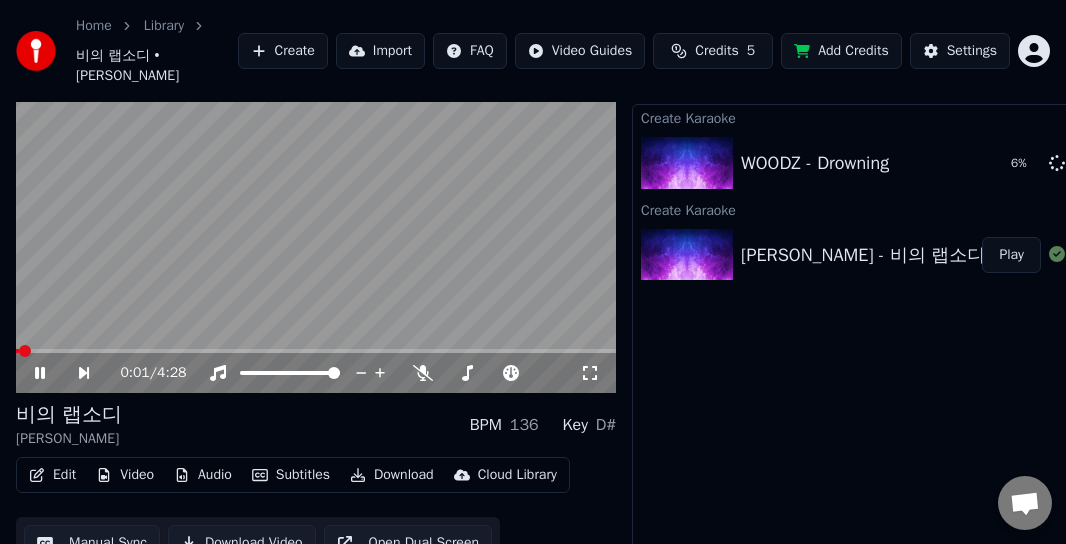 click on "비의 랩소디 [PERSON_NAME] BPM 136 Key D#" at bounding box center (316, 425) 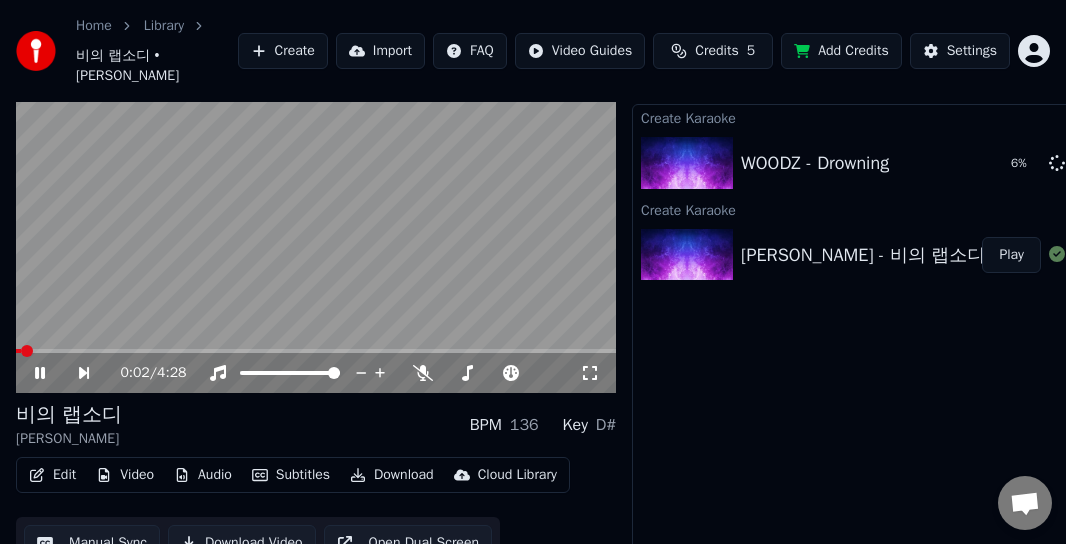 click at bounding box center [27, 351] 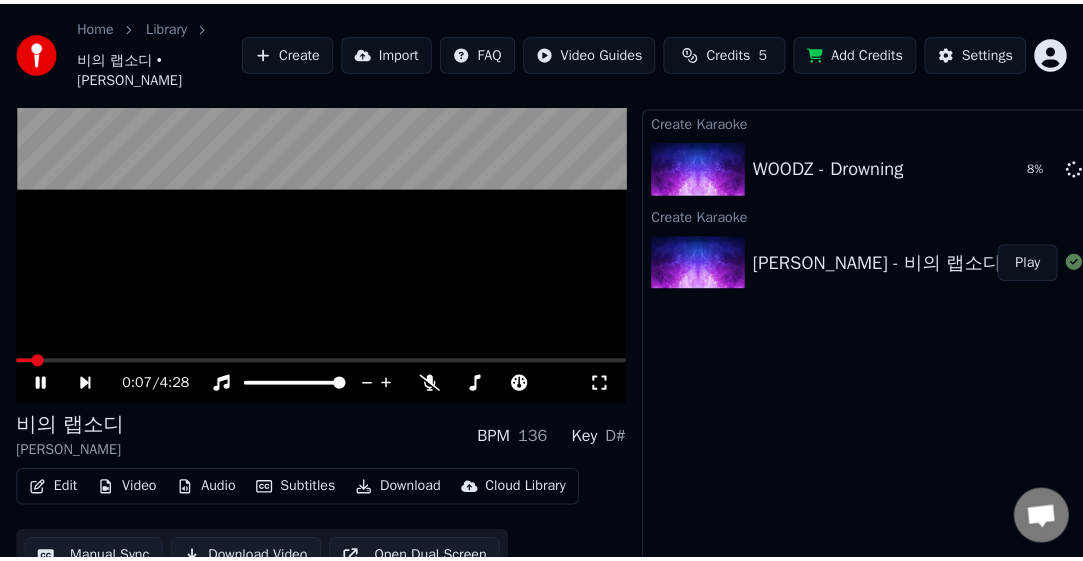 scroll, scrollTop: 0, scrollLeft: 0, axis: both 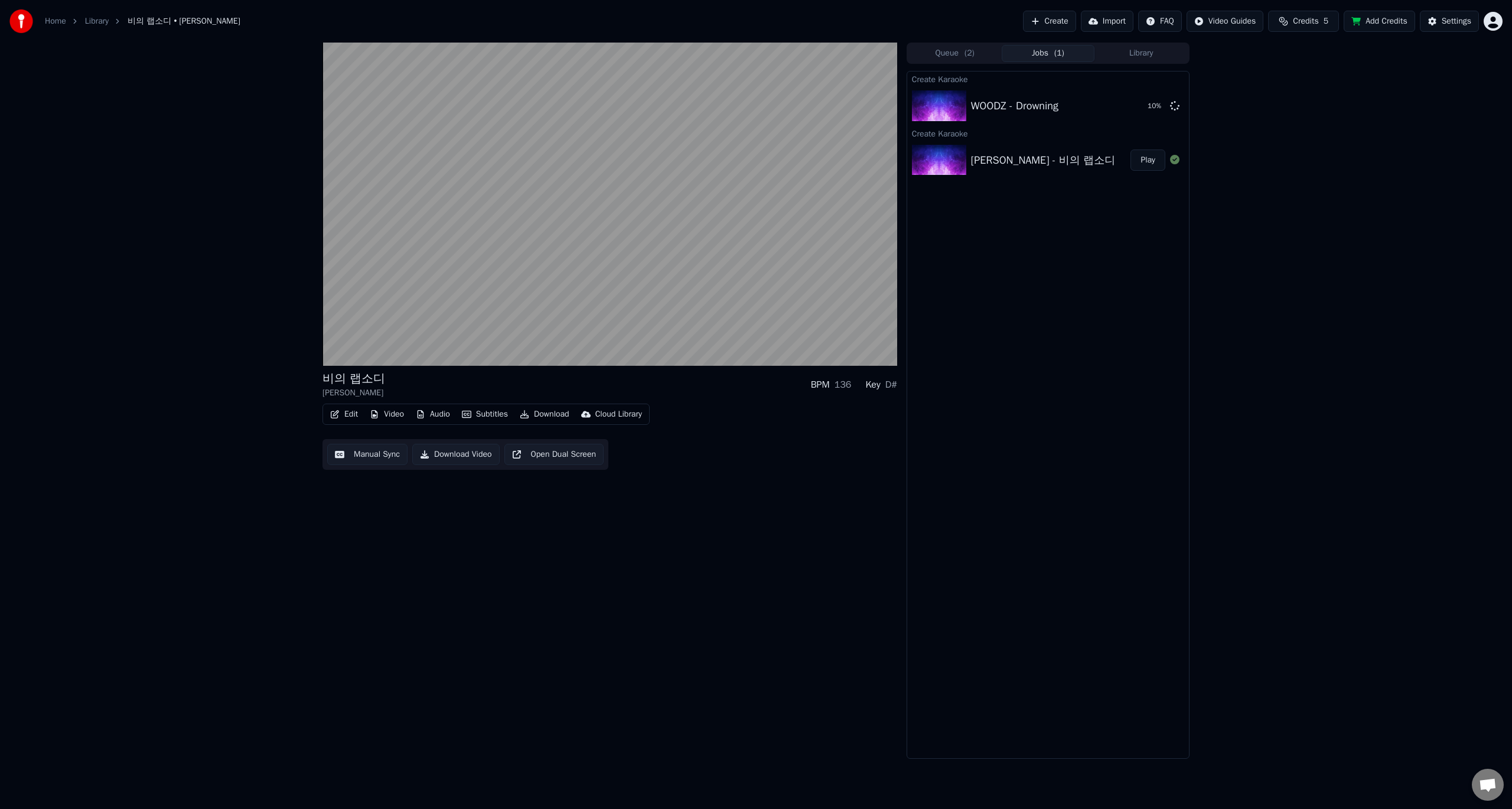 click on "Audio" at bounding box center (433, 414) 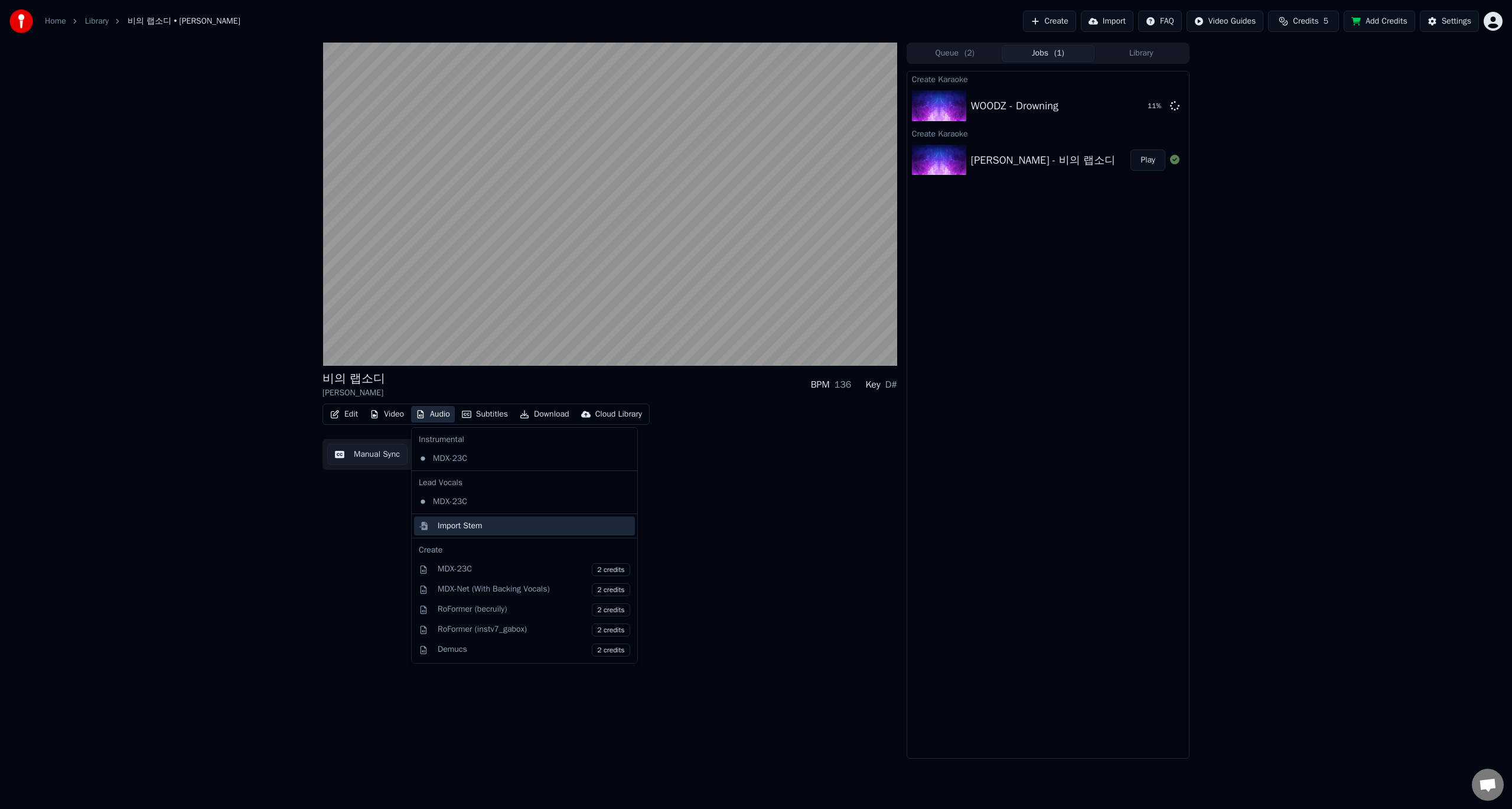 click on "Import Stem" at bounding box center [534, 526] 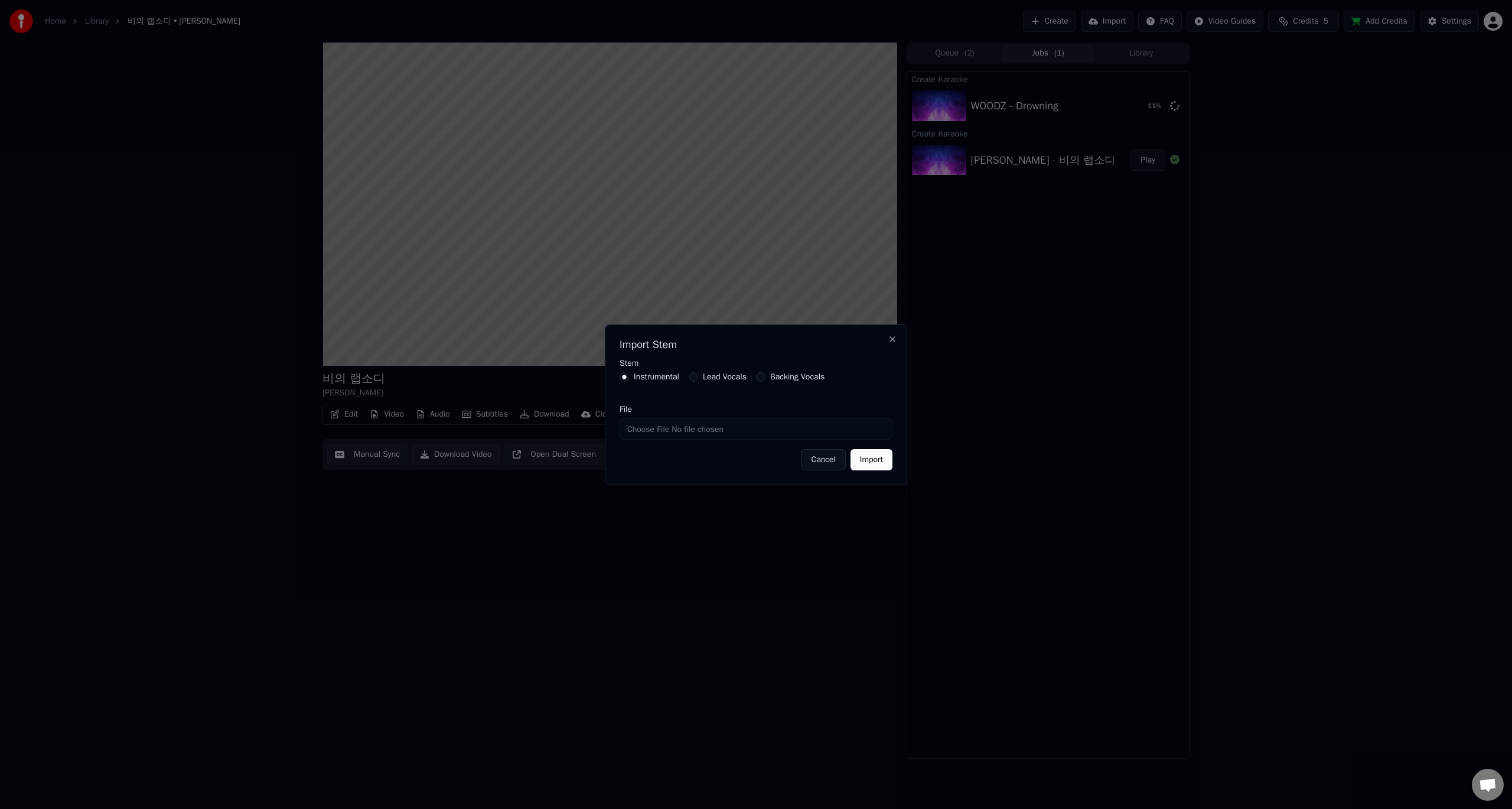 click on "Import" at bounding box center (871, 460) 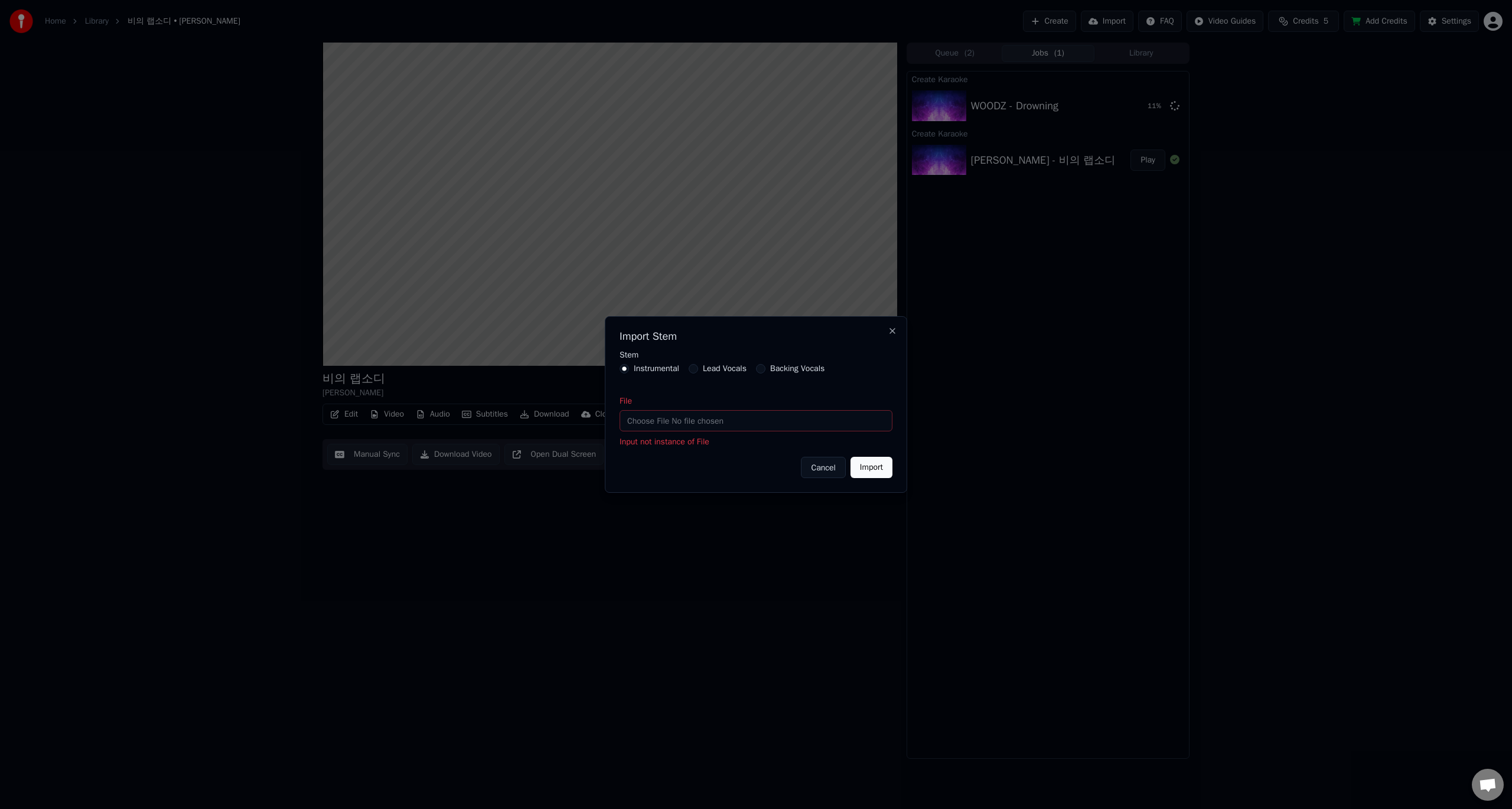 click on "File" at bounding box center [756, 421] 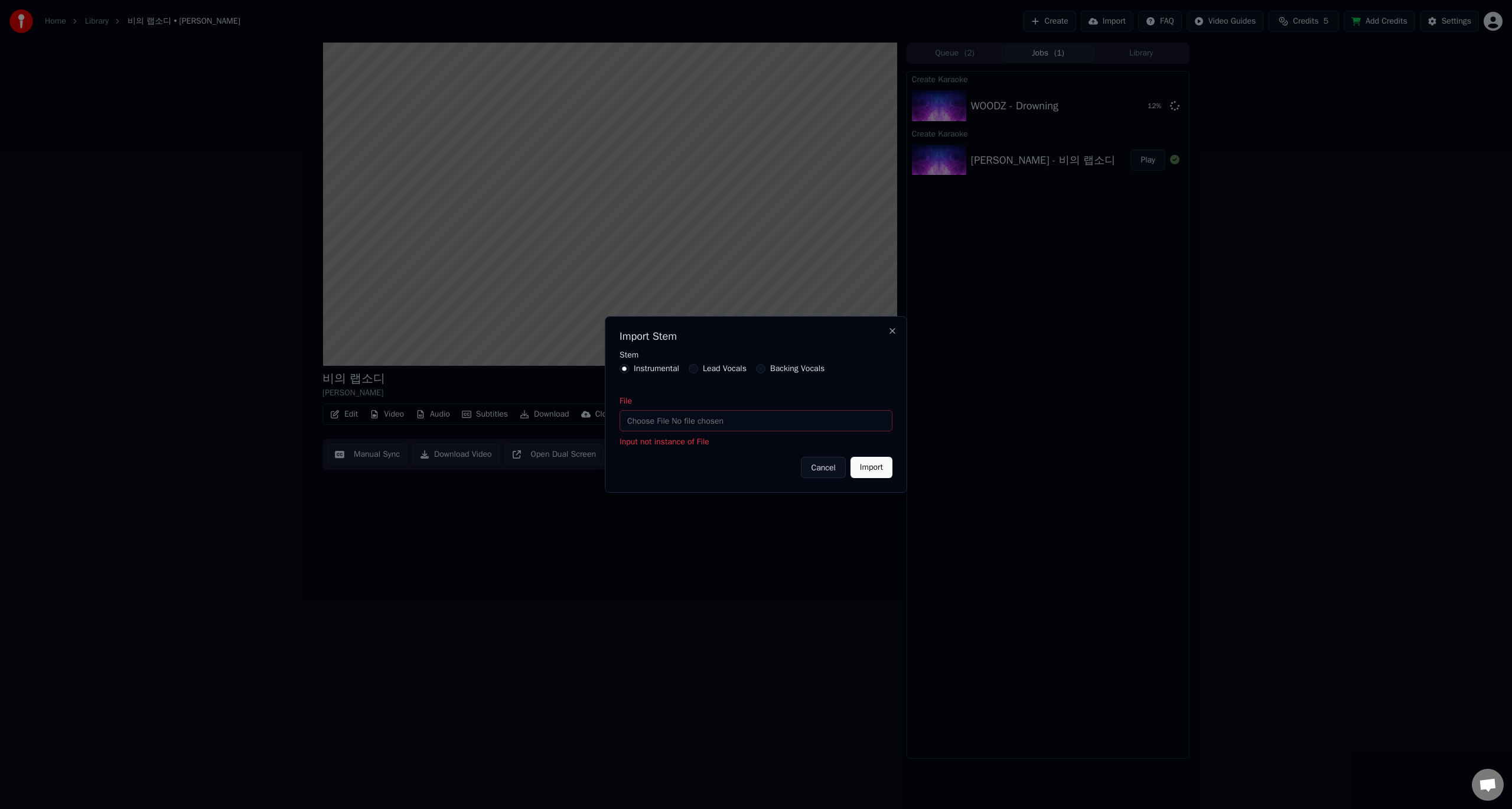 type on "**********" 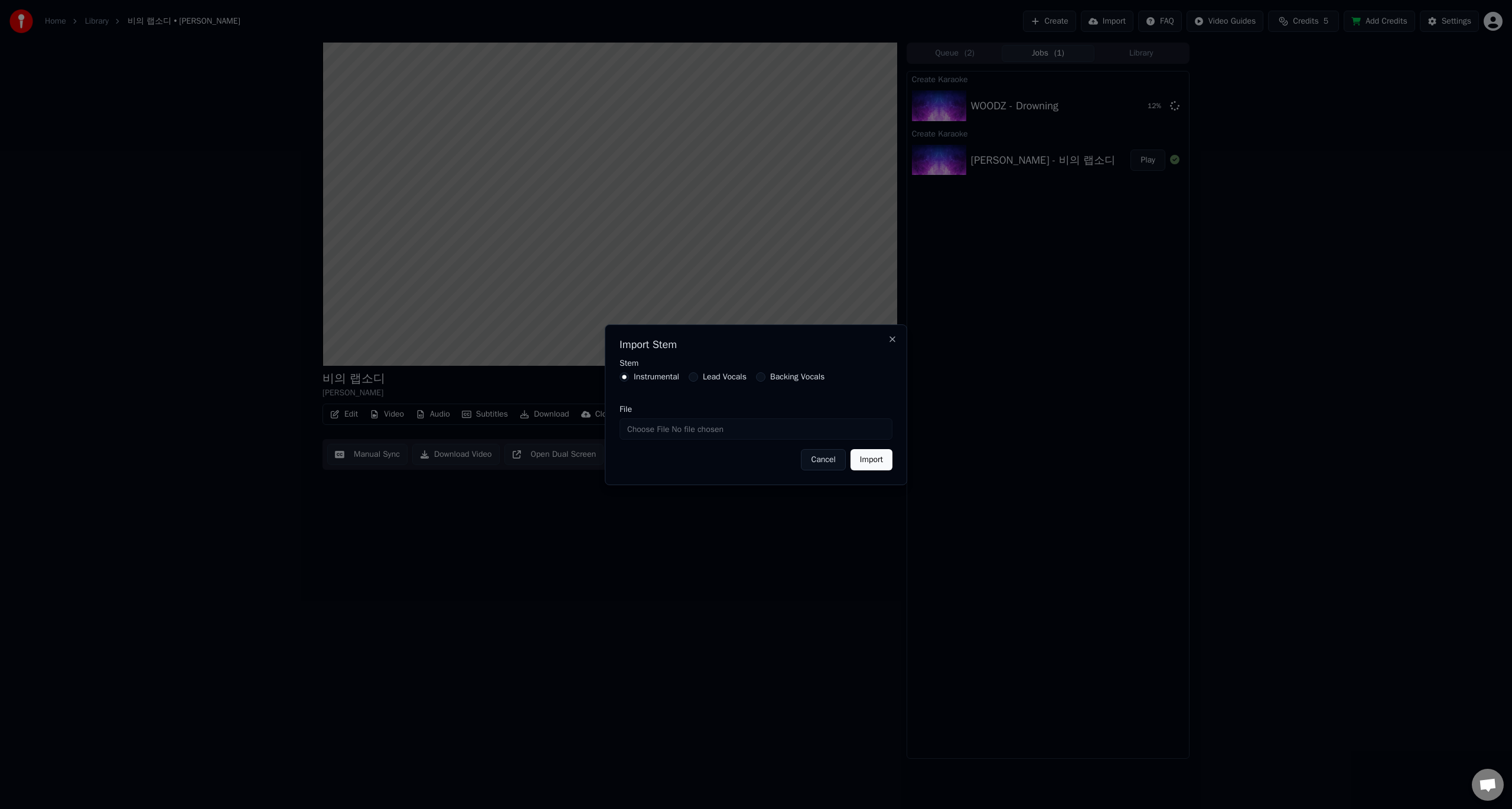 click on "Import" at bounding box center (871, 460) 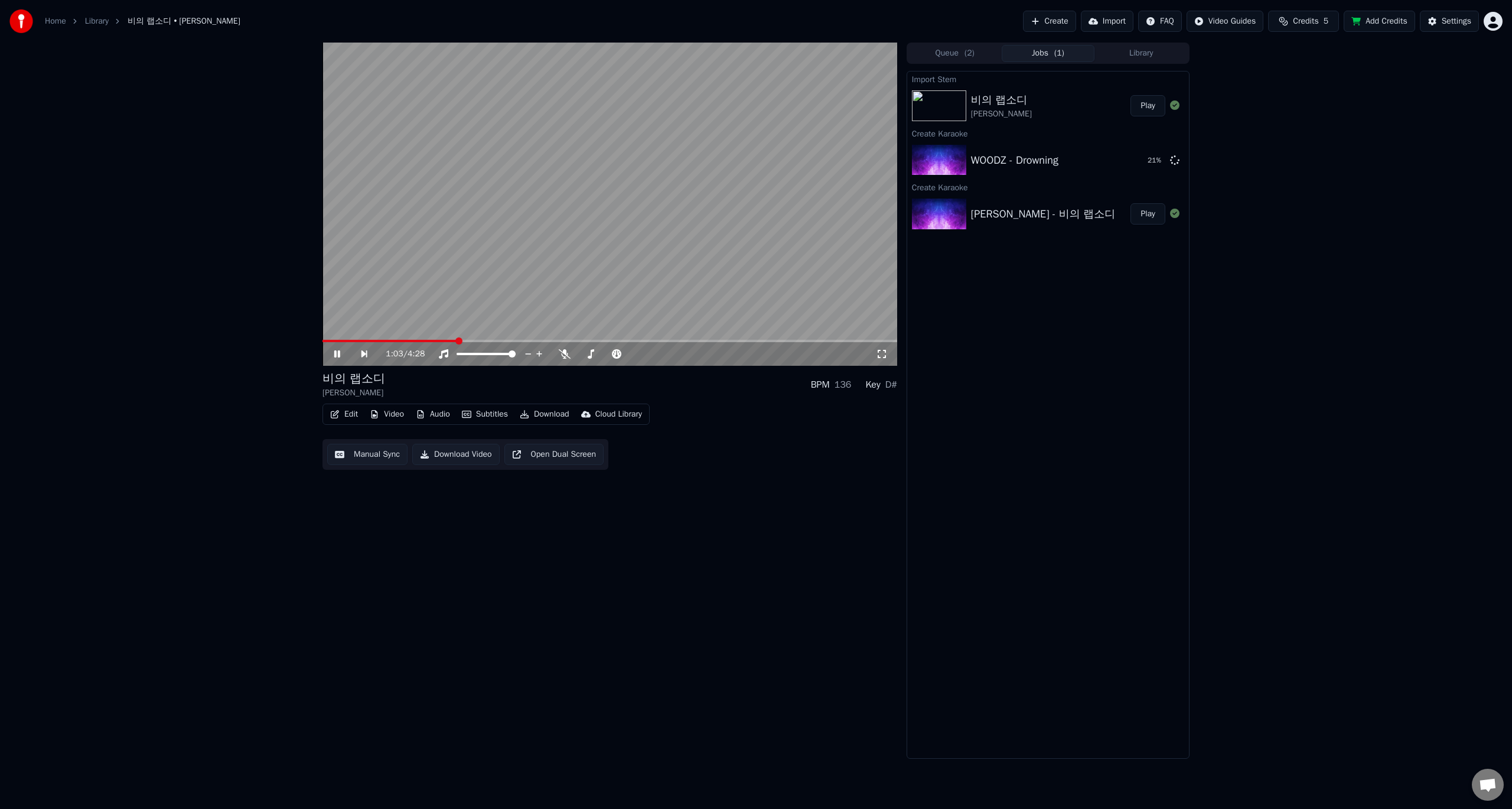 click 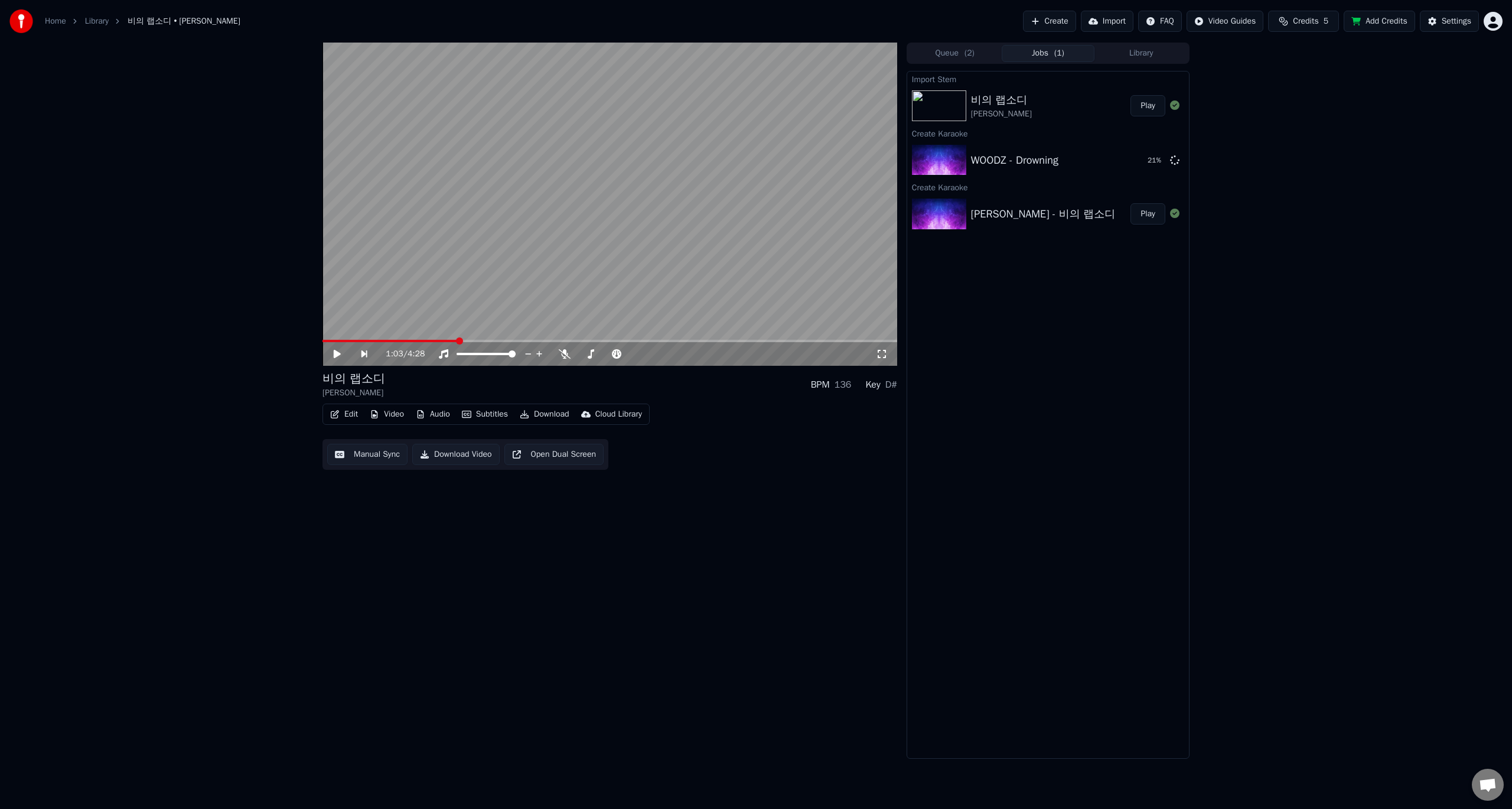 click on "Audio" at bounding box center [433, 414] 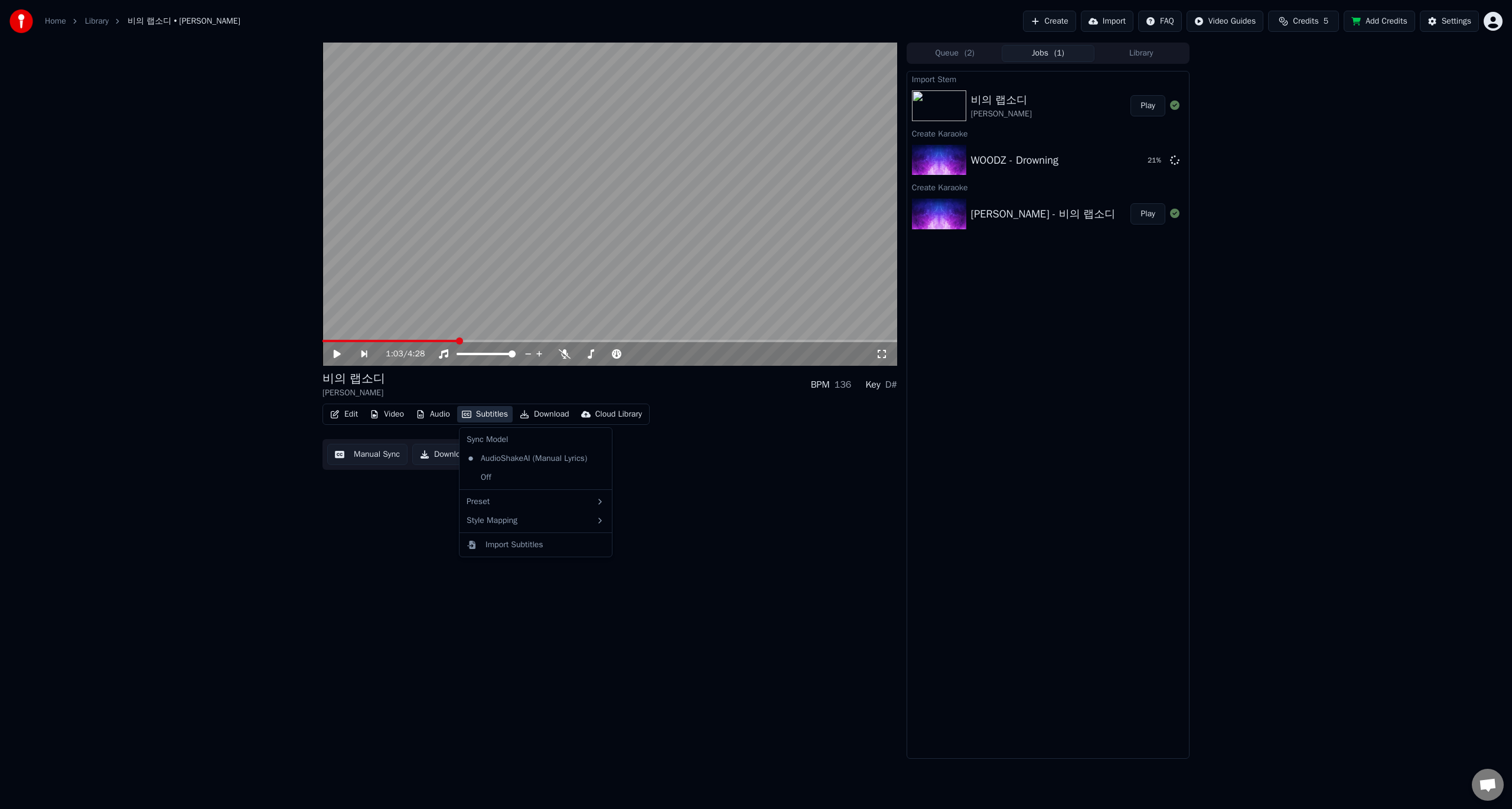 click on "Edit Video Audio Subtitles Download Cloud Library" at bounding box center (486, 414) 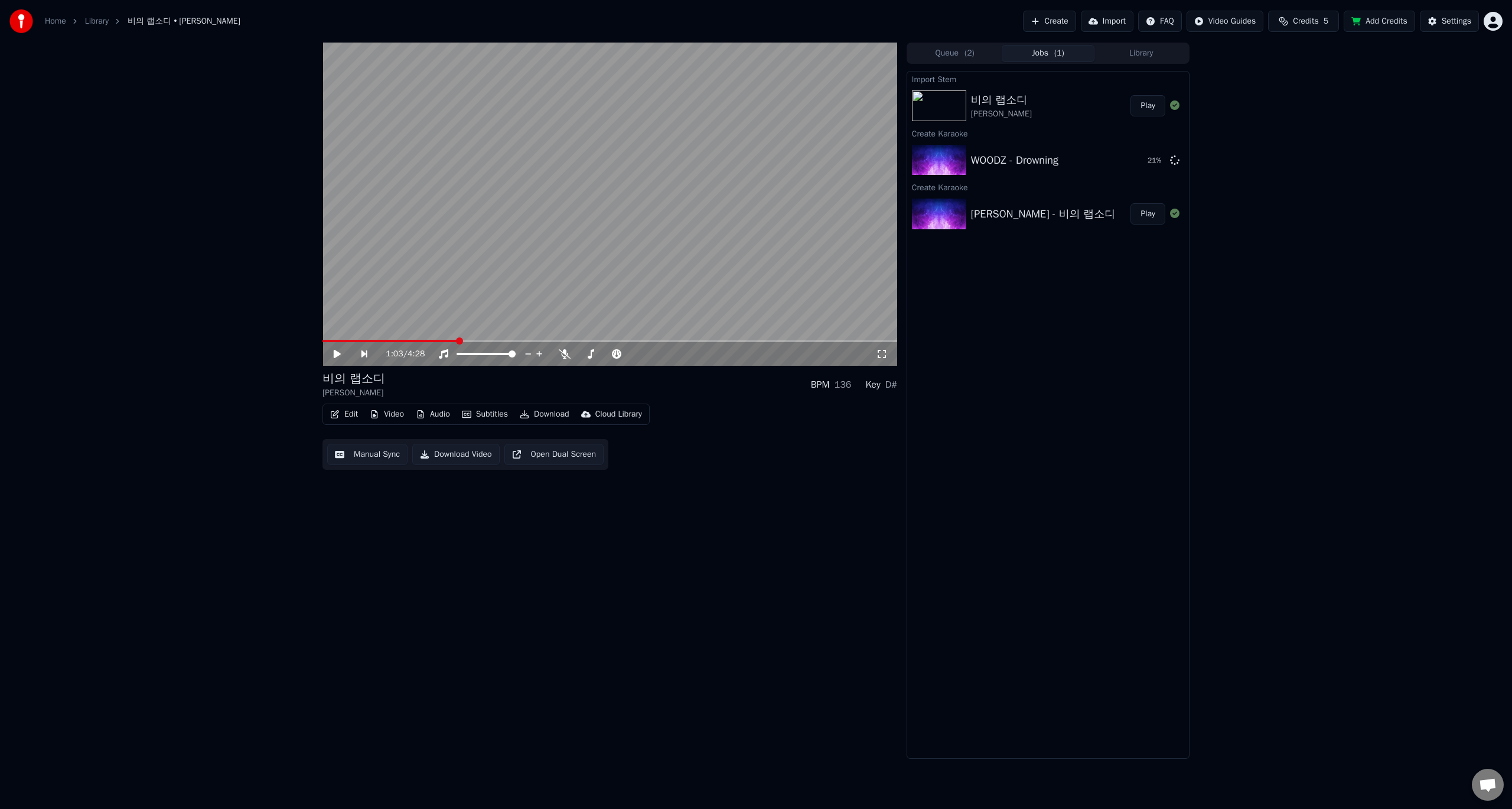 click on "Audio" at bounding box center (433, 414) 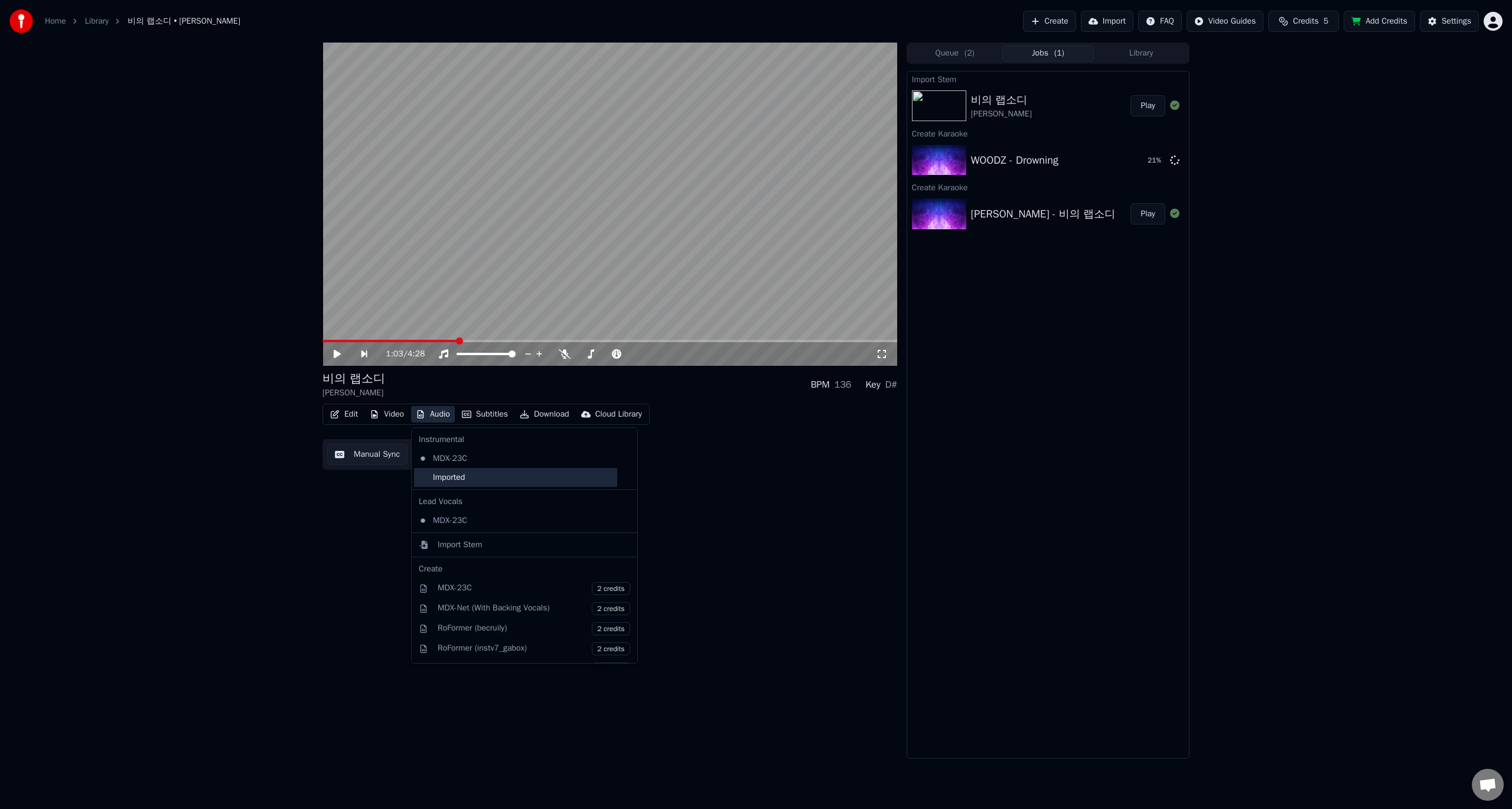 click on "Imported" at bounding box center [516, 477] 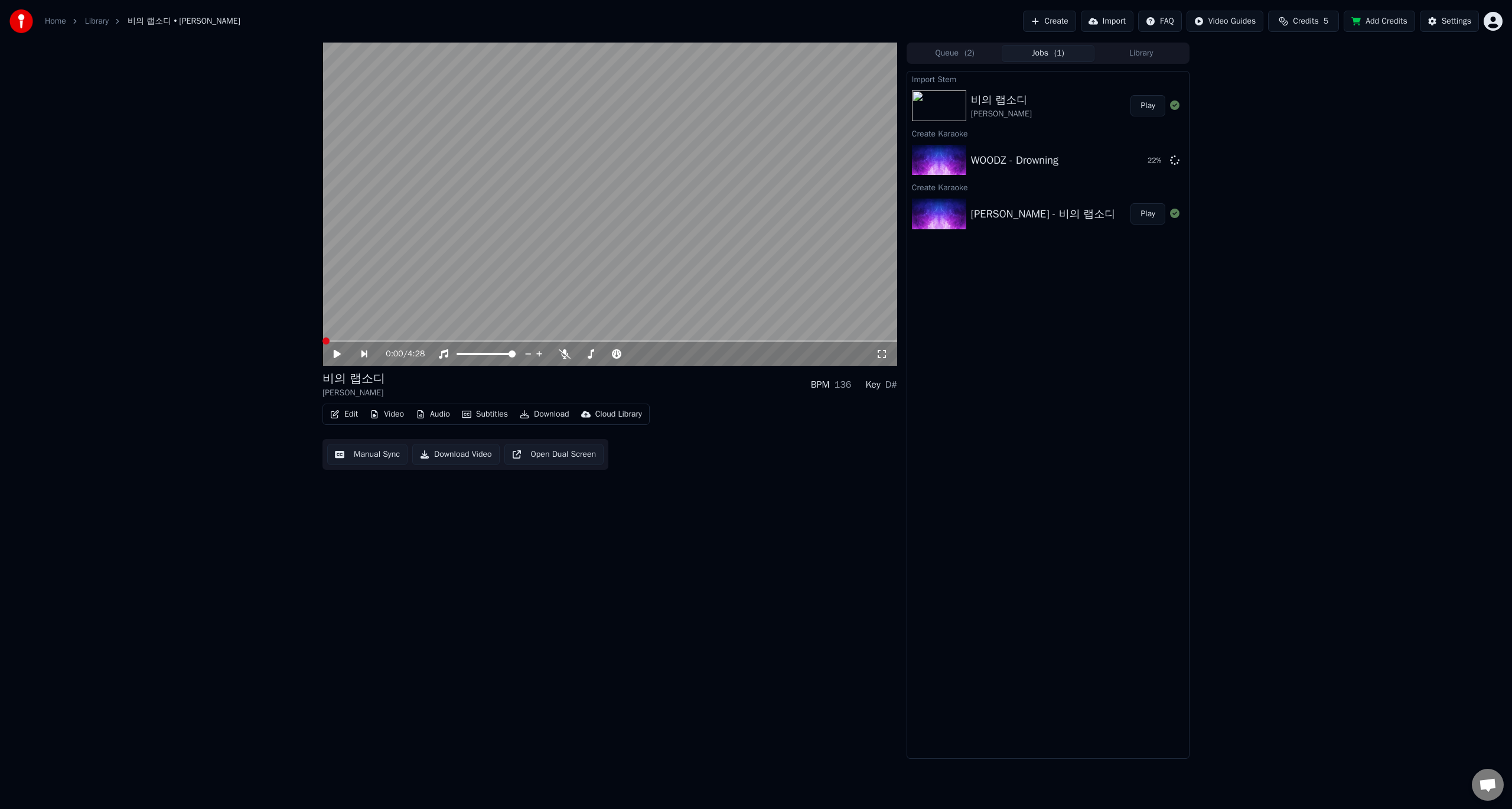 click 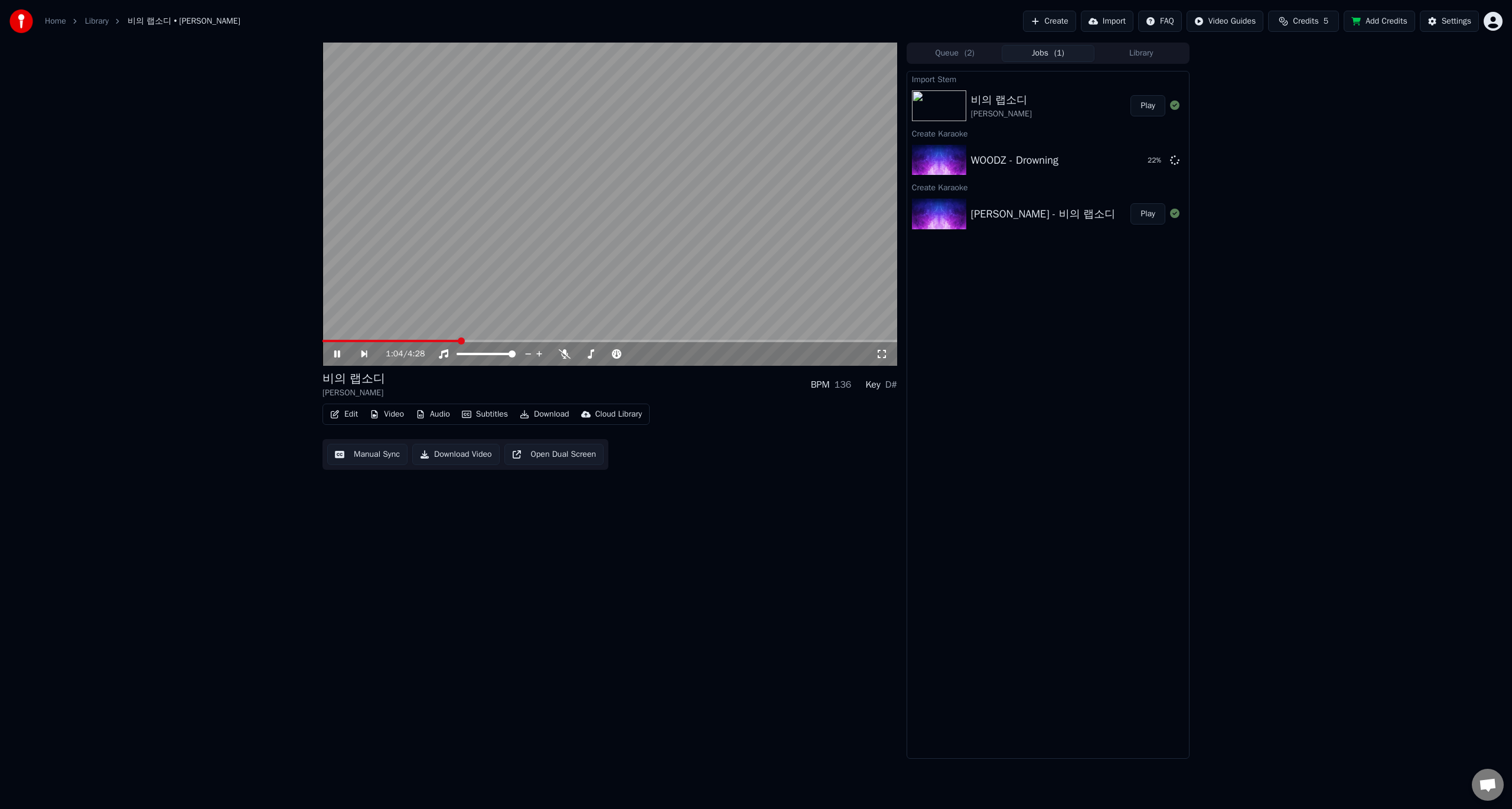 drag, startPoint x: 339, startPoint y: 338, endPoint x: 307, endPoint y: 339, distance: 32.01562 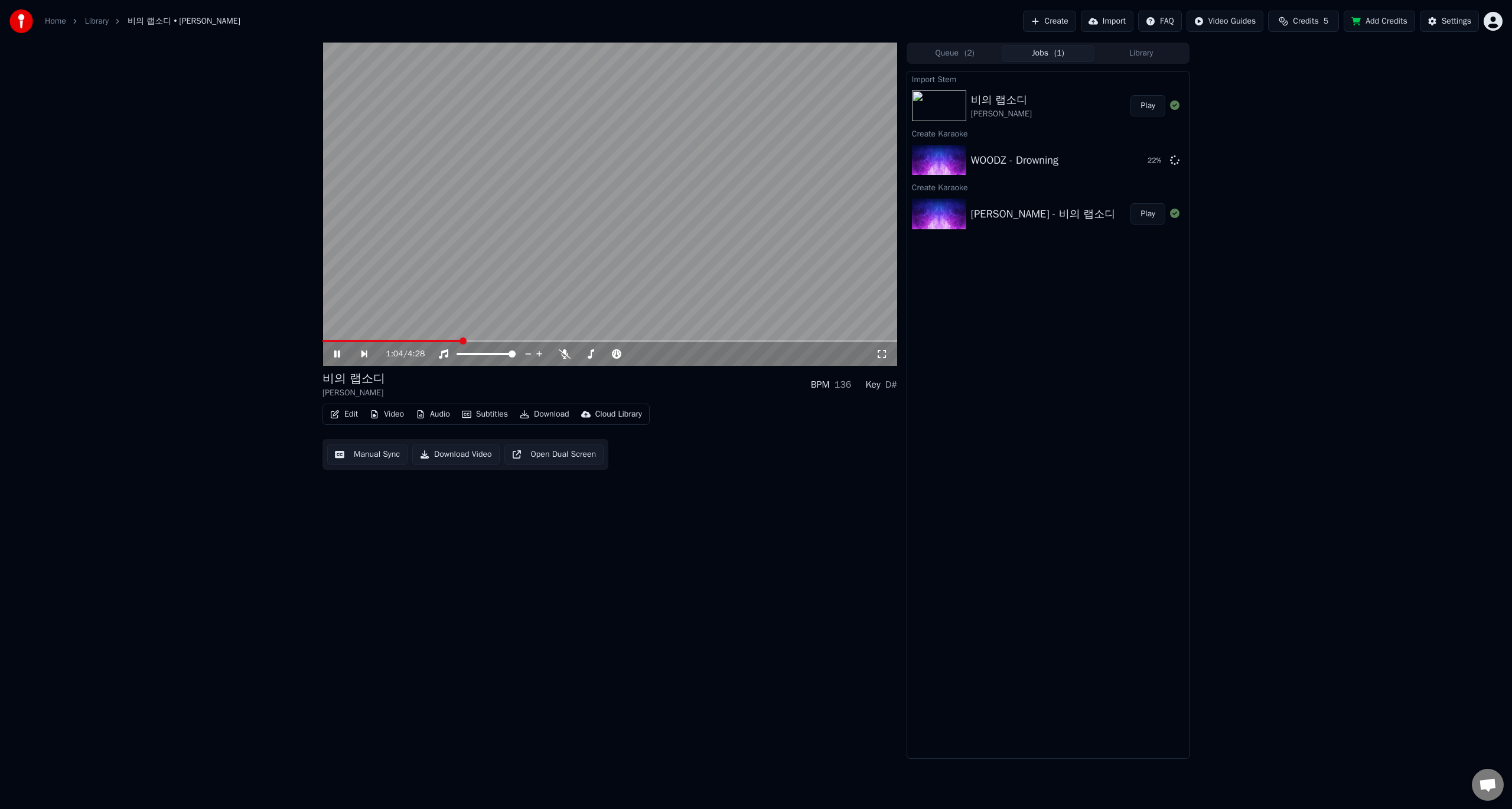 drag, startPoint x: 326, startPoint y: 339, endPoint x: 316, endPoint y: 340, distance: 10.049876 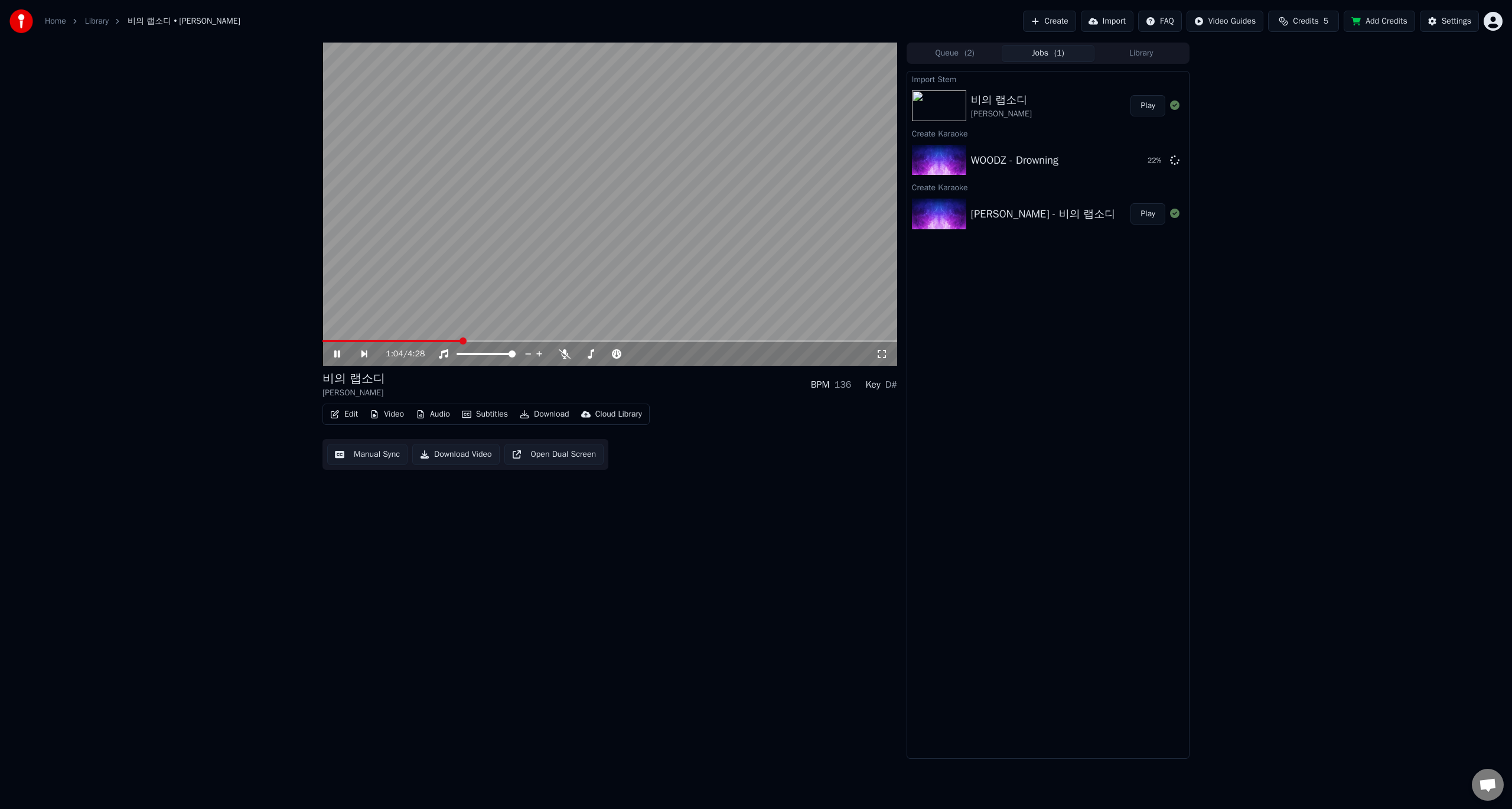 click on "1:04  /  4:28 비의 랩소디 [PERSON_NAME] BPM 136 Key D# Edit Video Audio Subtitles Download Cloud Library Manual Sync Download Video Open Dual Screen Queue ( 2 ) Jobs ( 1 ) Library Import Stem 비의 랩소디 [PERSON_NAME] Play Create Karaoke WOODZ - Drowning 22 % Create Karaoke [PERSON_NAME] - 비의 랩소디 Play" at bounding box center (756, 401) 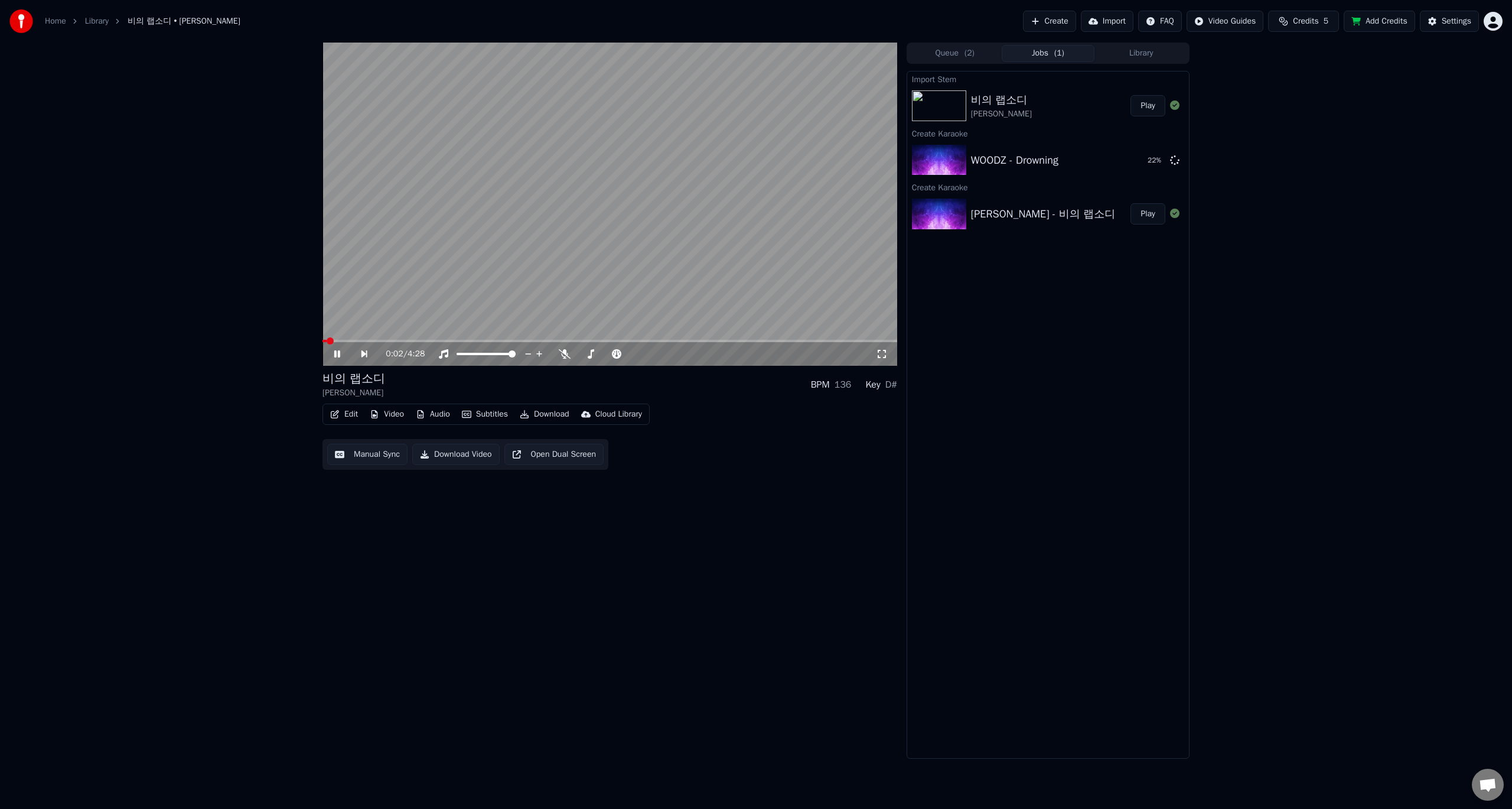 click at bounding box center [324, 341] 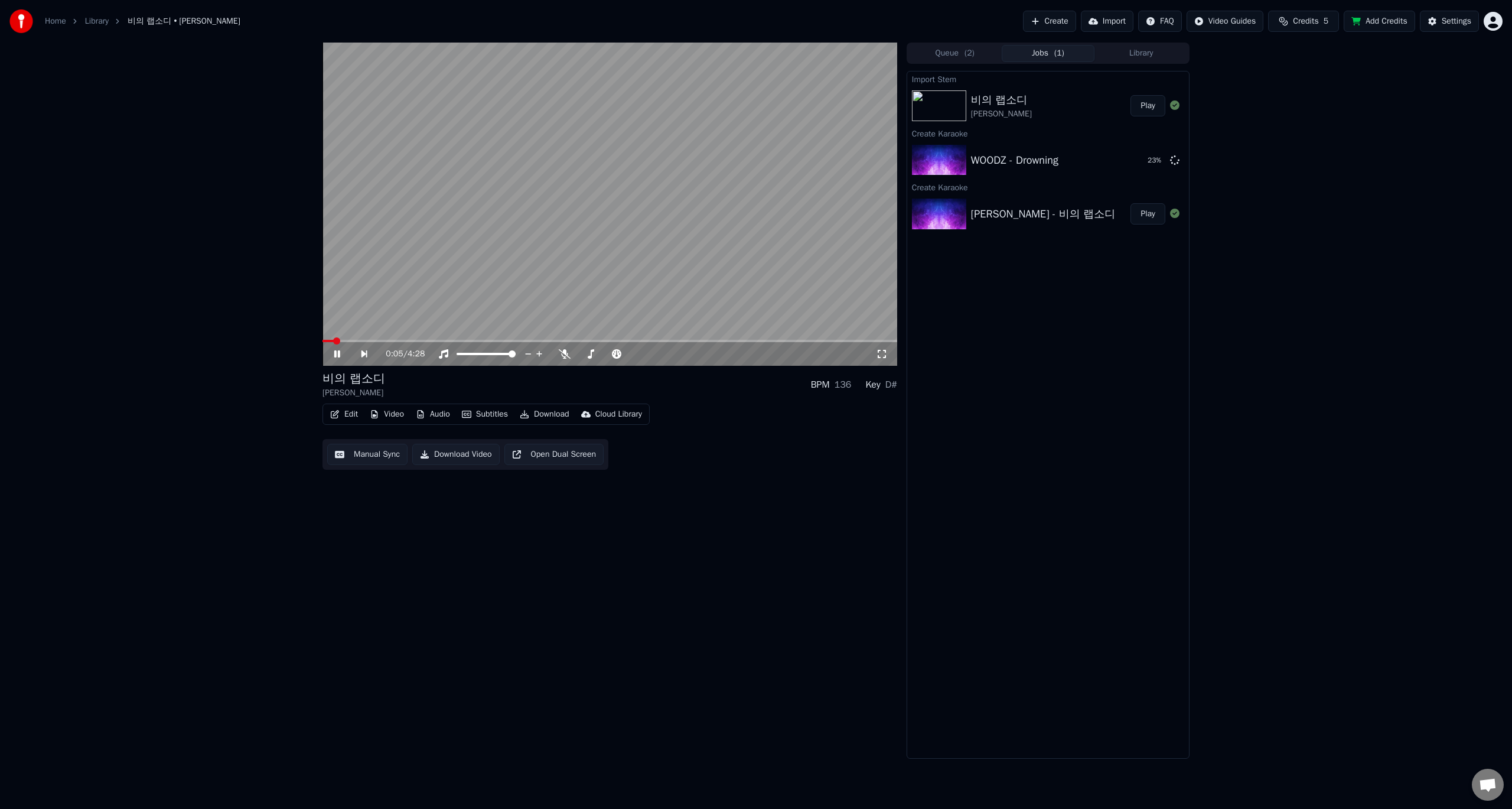 click at bounding box center [610, 204] 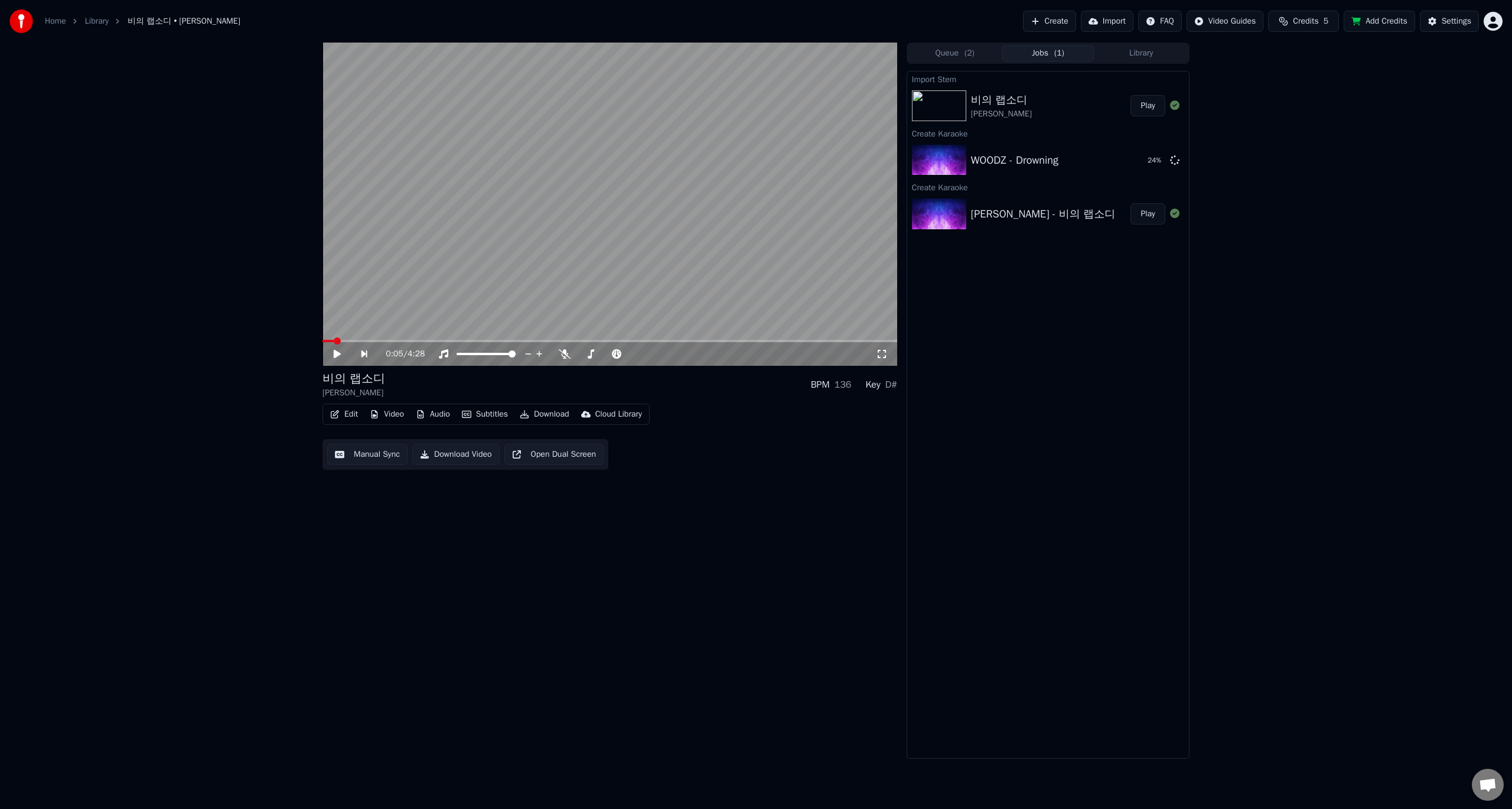 click at bounding box center [610, 341] 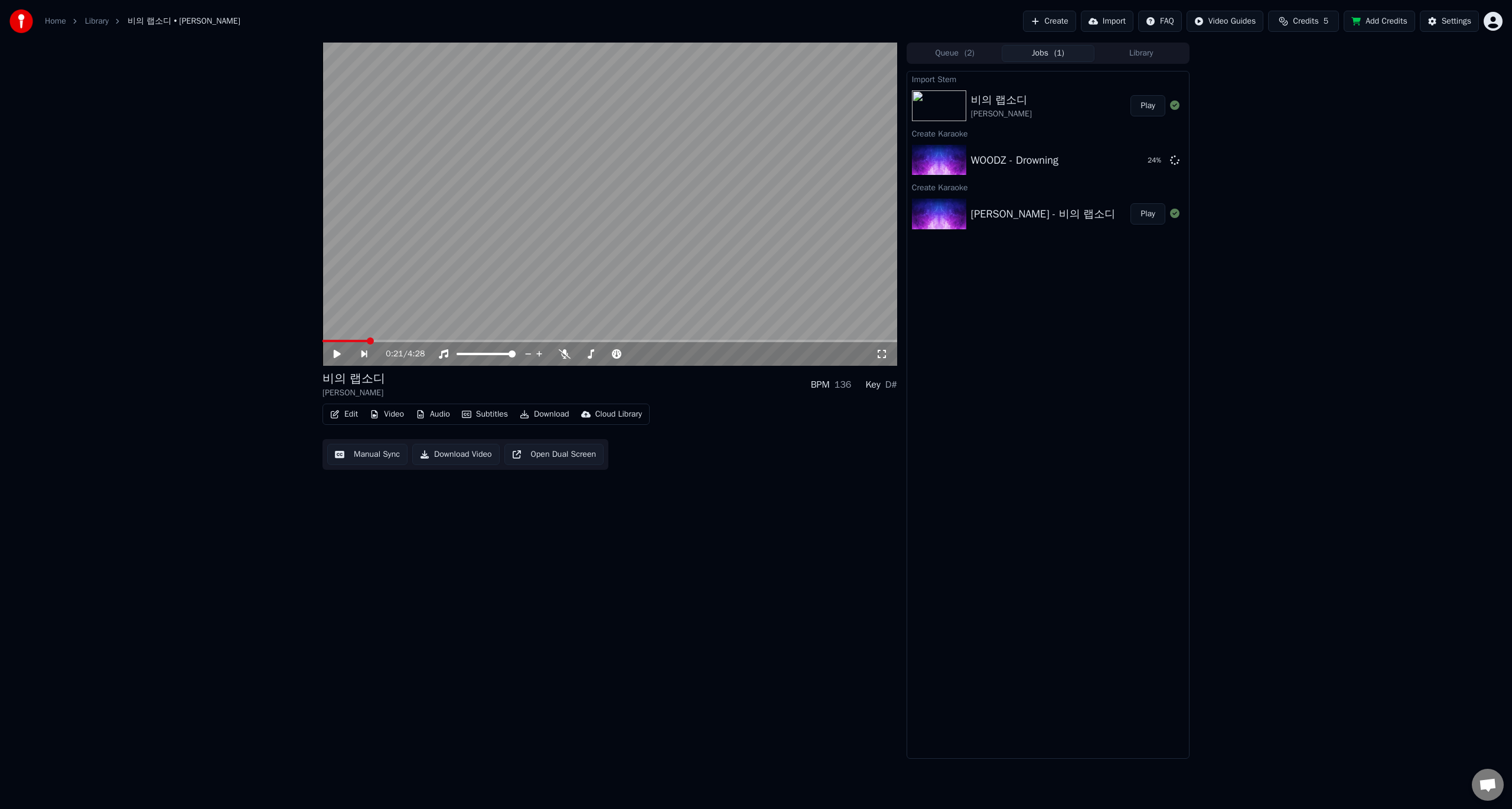 click 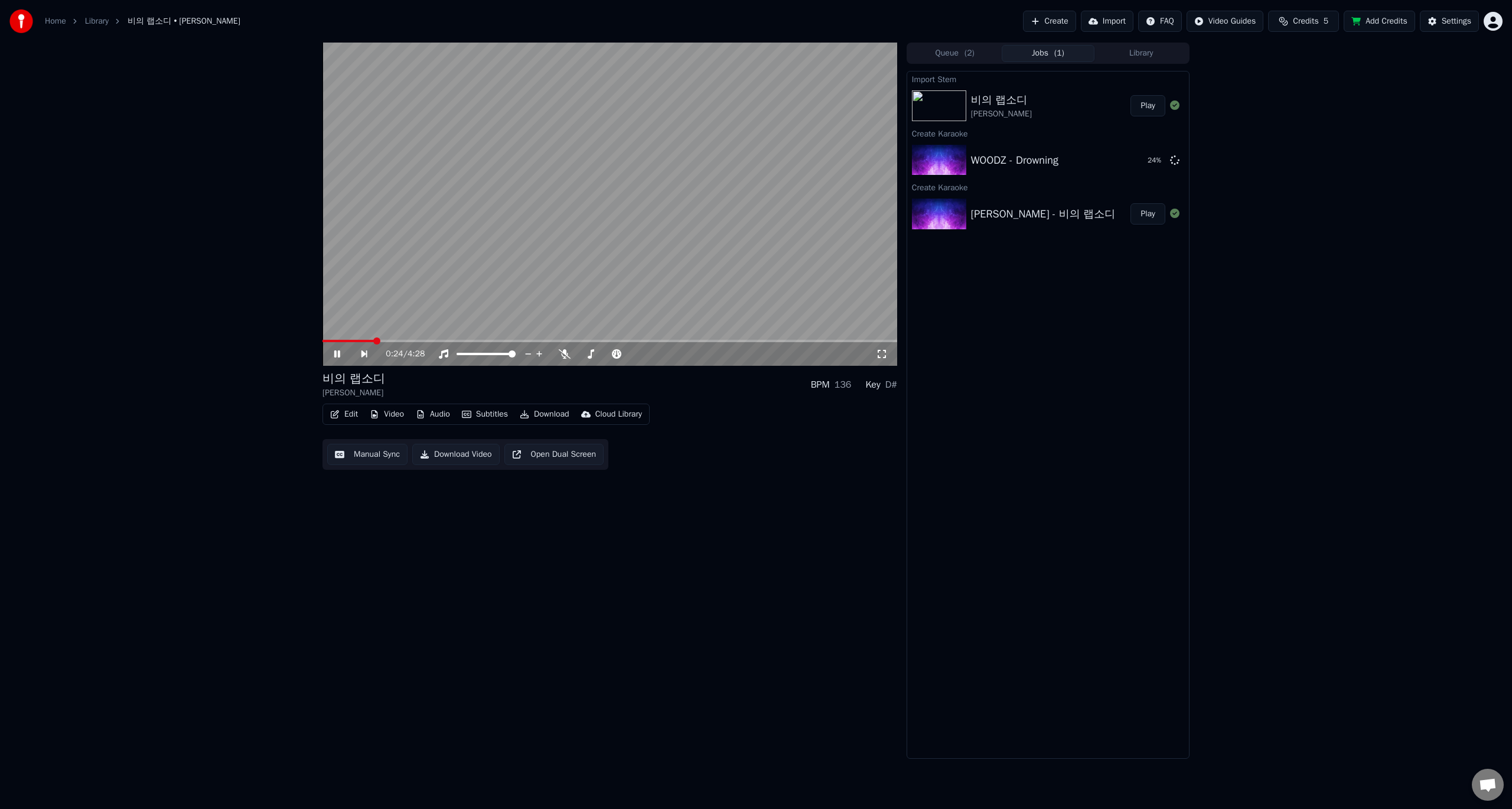 click on "Download Video" at bounding box center [456, 454] 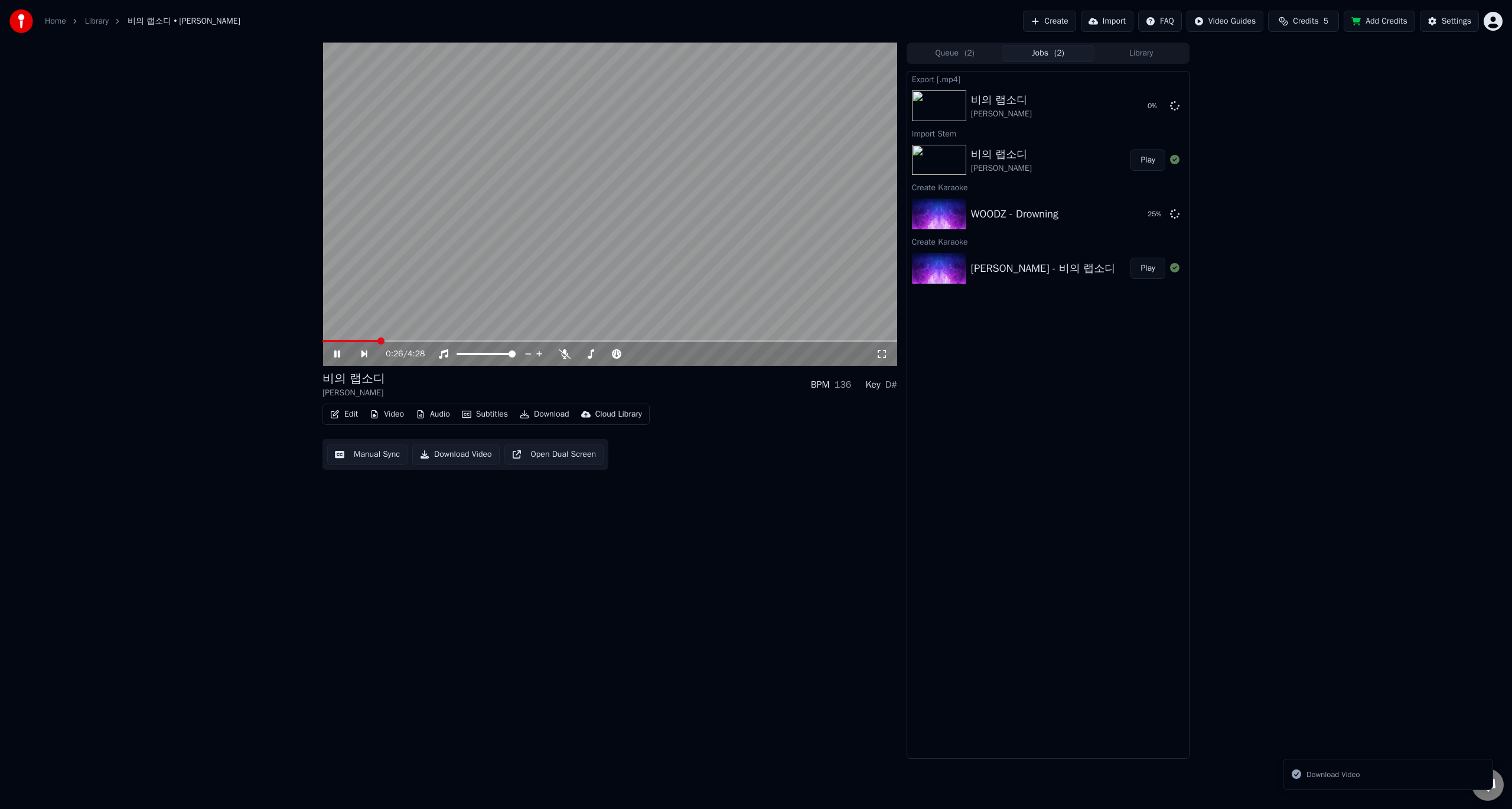 click at bounding box center [610, 204] 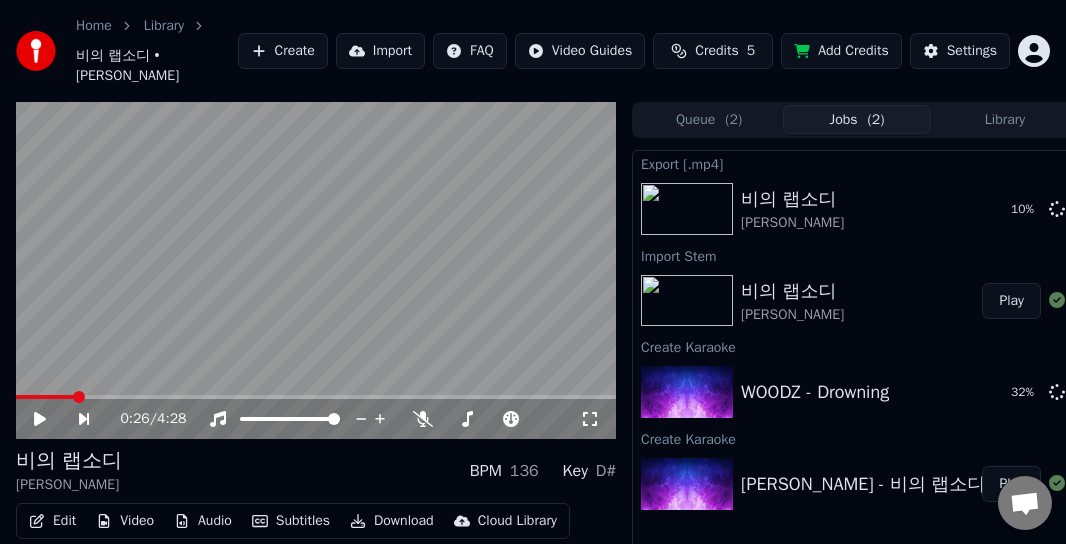 click on "Edit Video Audio Subtitles Download Cloud Library Manual Sync Download Video Open Dual Screen" at bounding box center [316, 559] 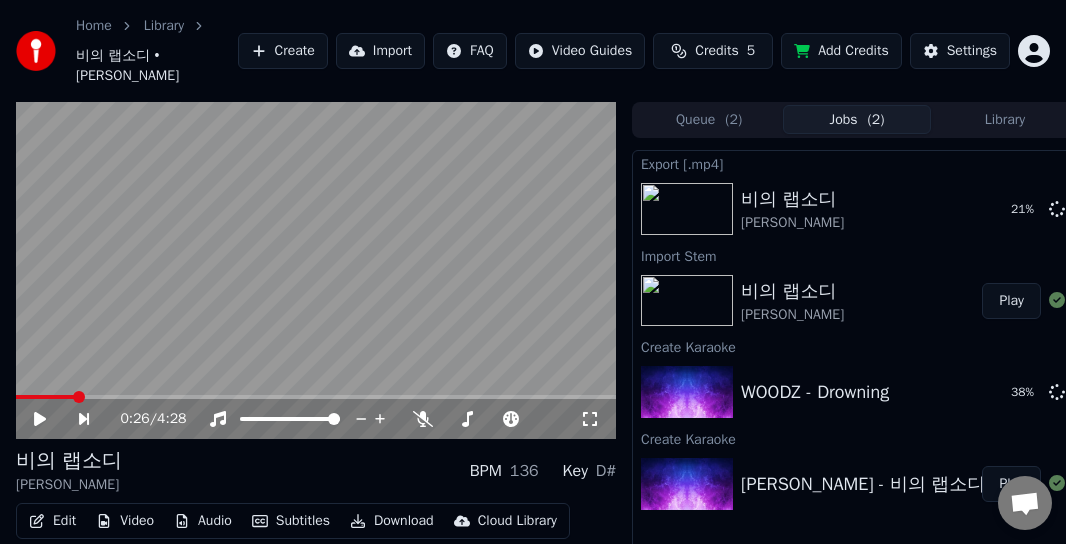 click on "비의 랩소디 [PERSON_NAME] BPM 136 Key D#" at bounding box center (316, 471) 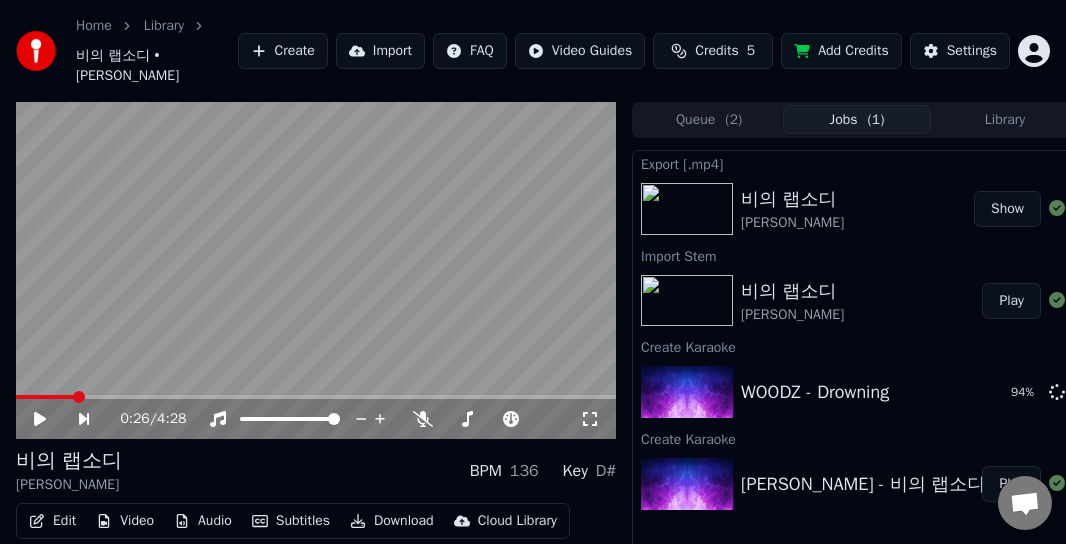 click on "Edit Video Audio Subtitles Download Cloud Library Manual Sync Download Video Open Dual Screen" at bounding box center (316, 559) 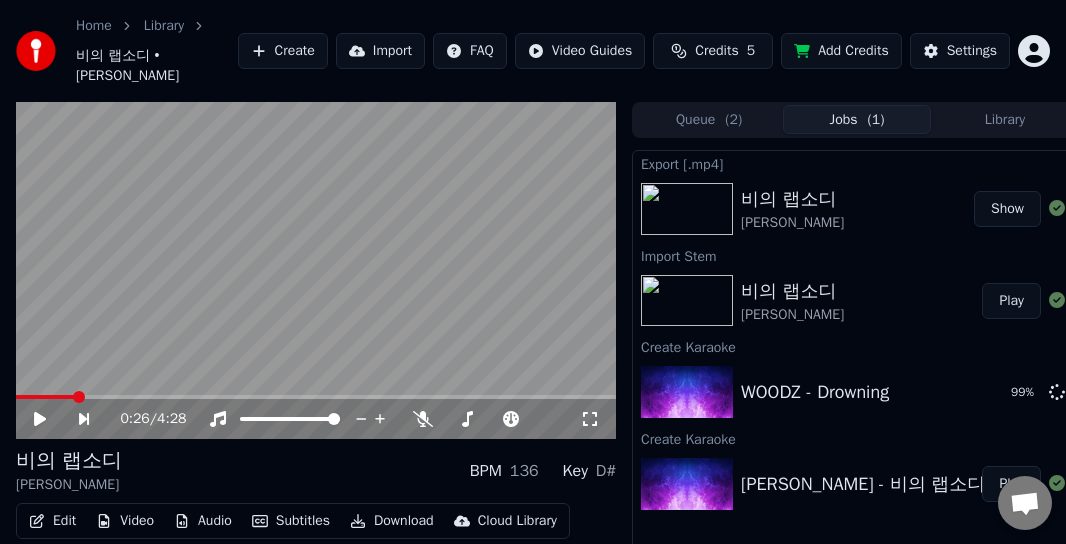 click on "Edit Video Audio Subtitles Download Cloud Library Manual Sync Download Video Open Dual Screen" at bounding box center [316, 559] 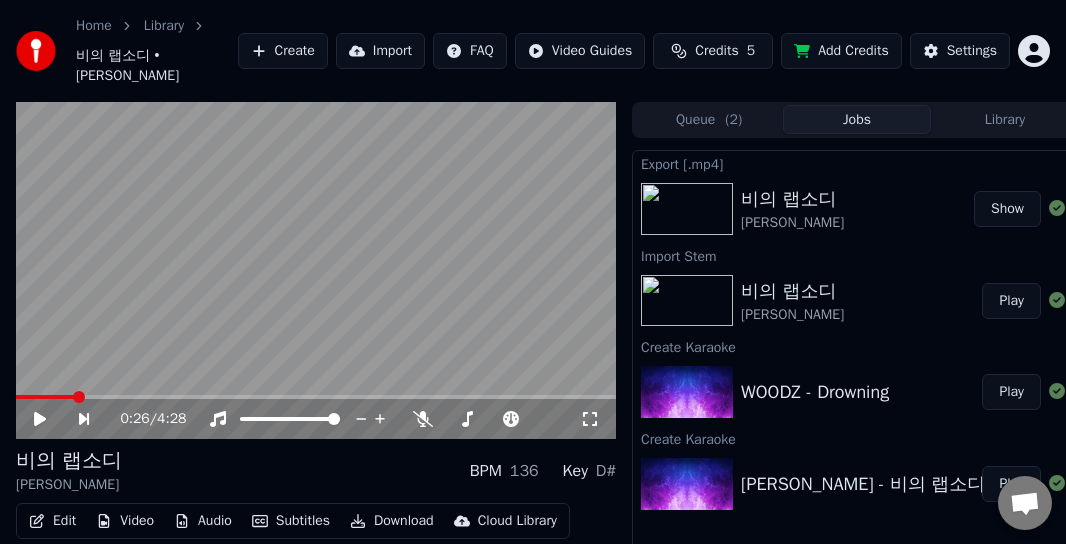 click on "Play" at bounding box center [1011, 392] 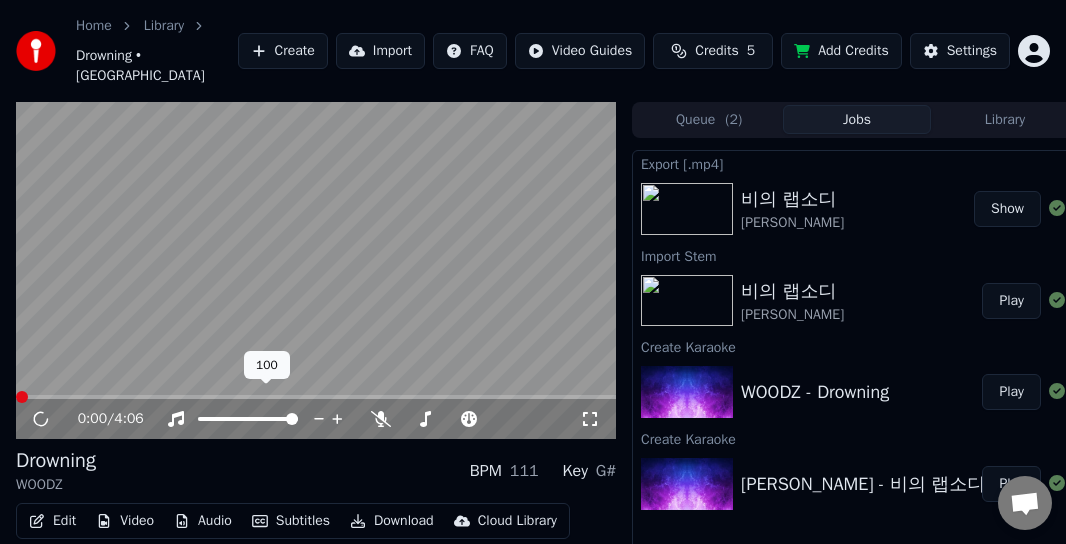 click at bounding box center [316, 271] 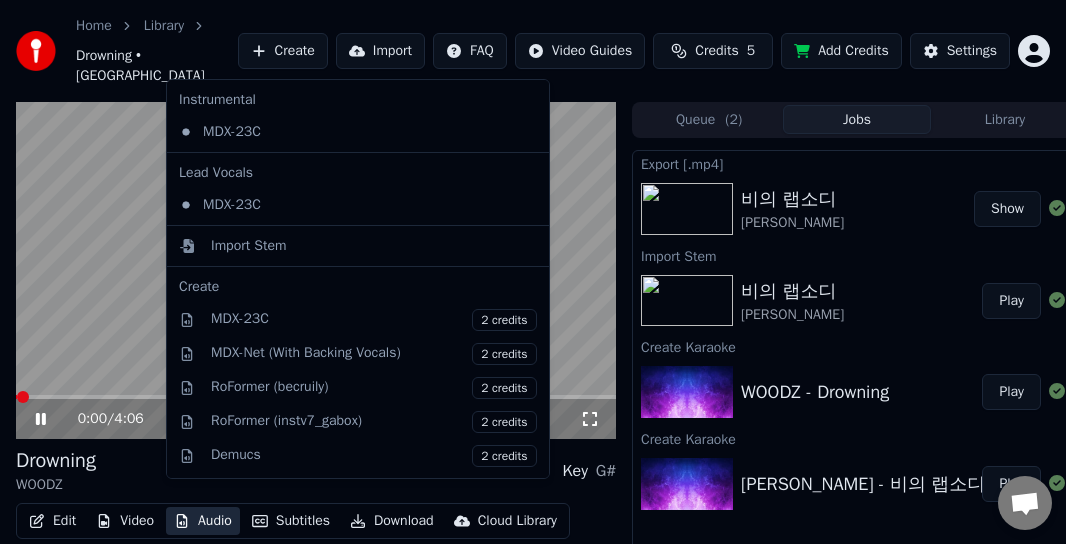 click on "Audio" at bounding box center (203, 521) 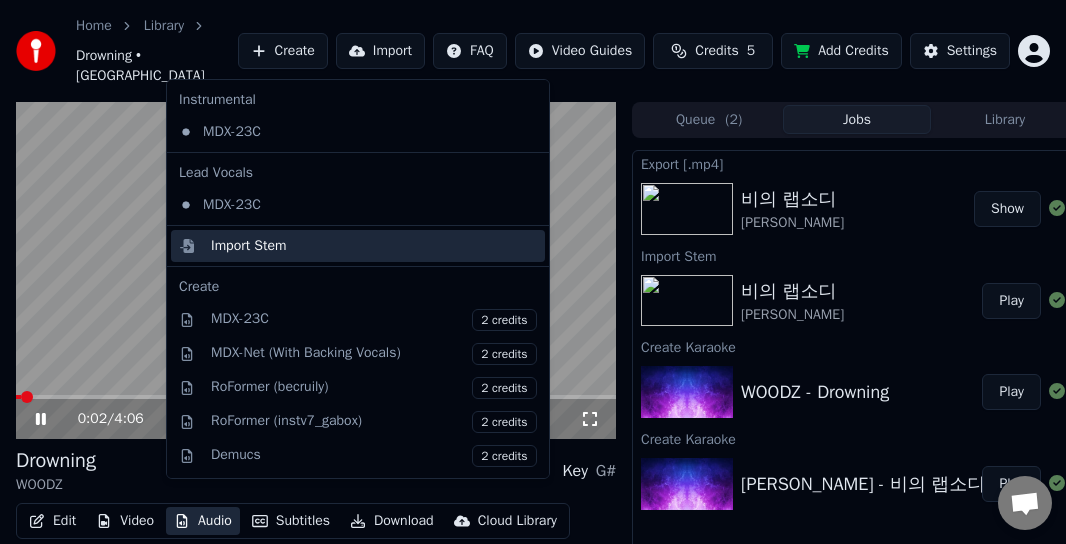 click on "Import Stem" at bounding box center (249, 246) 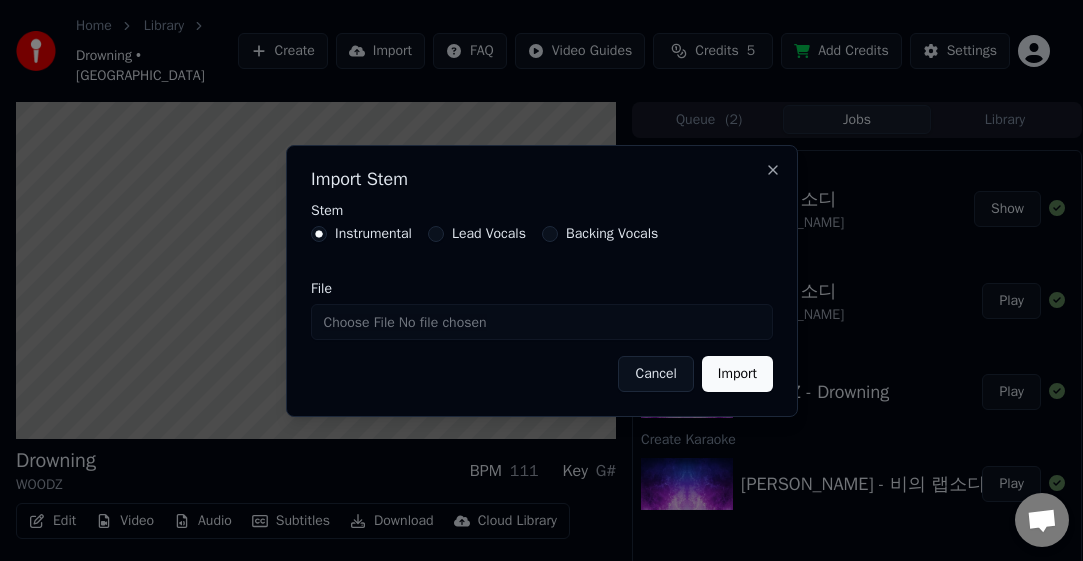 click on "File" at bounding box center (542, 322) 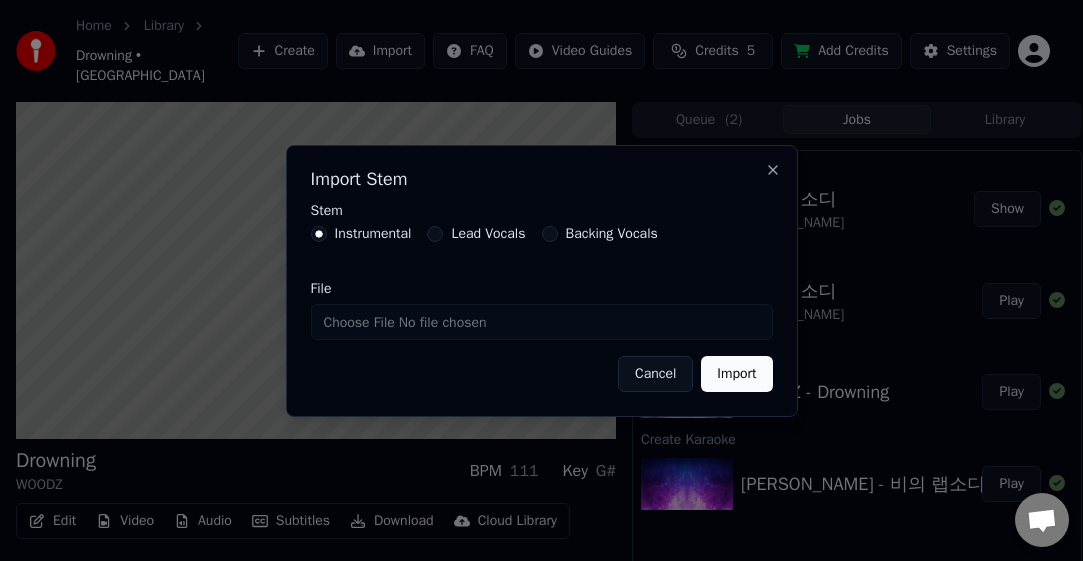 type on "**********" 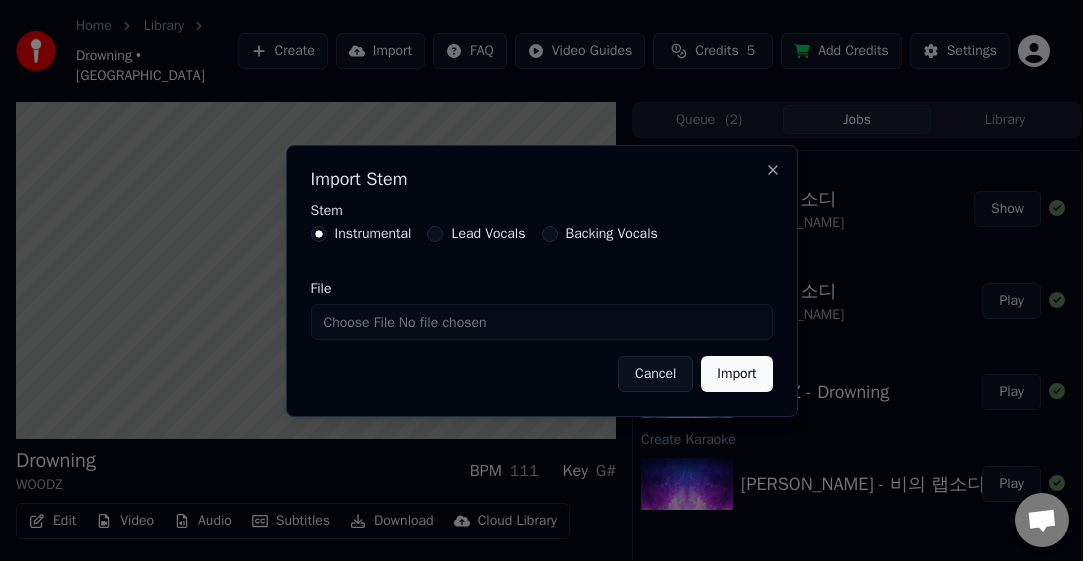 click on "Import" at bounding box center [736, 374] 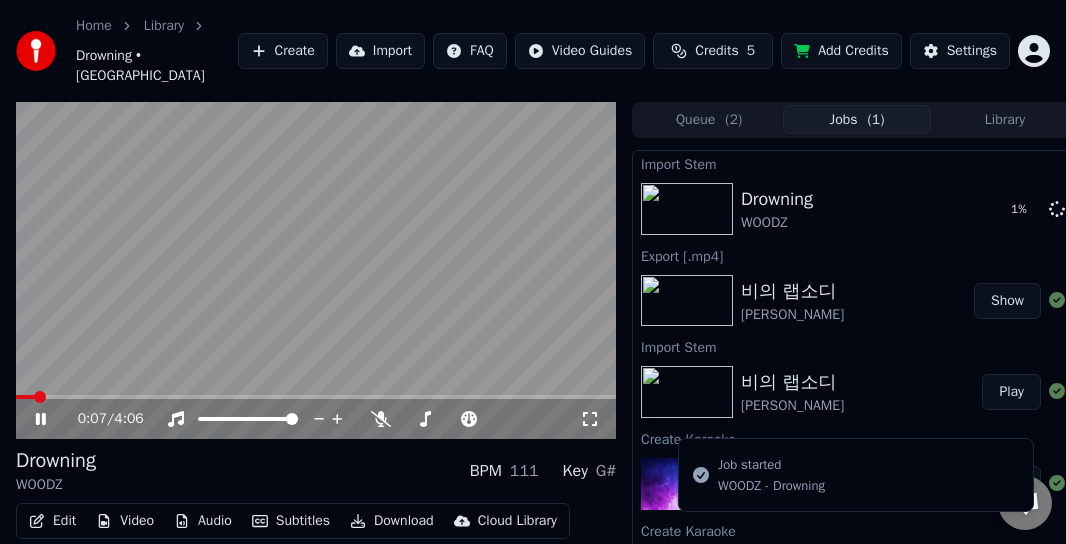 click at bounding box center [316, 271] 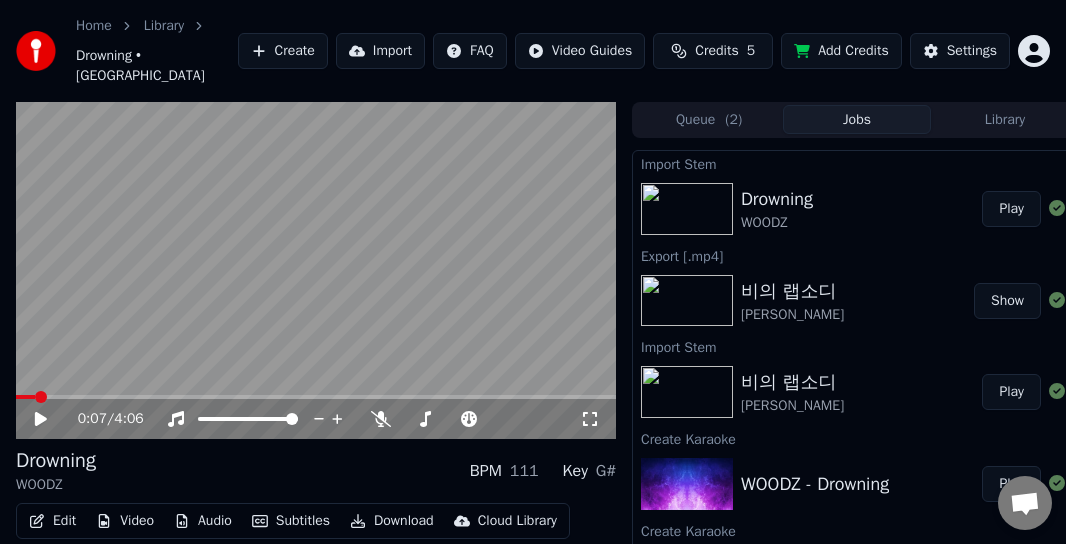 click on "Audio" at bounding box center [203, 521] 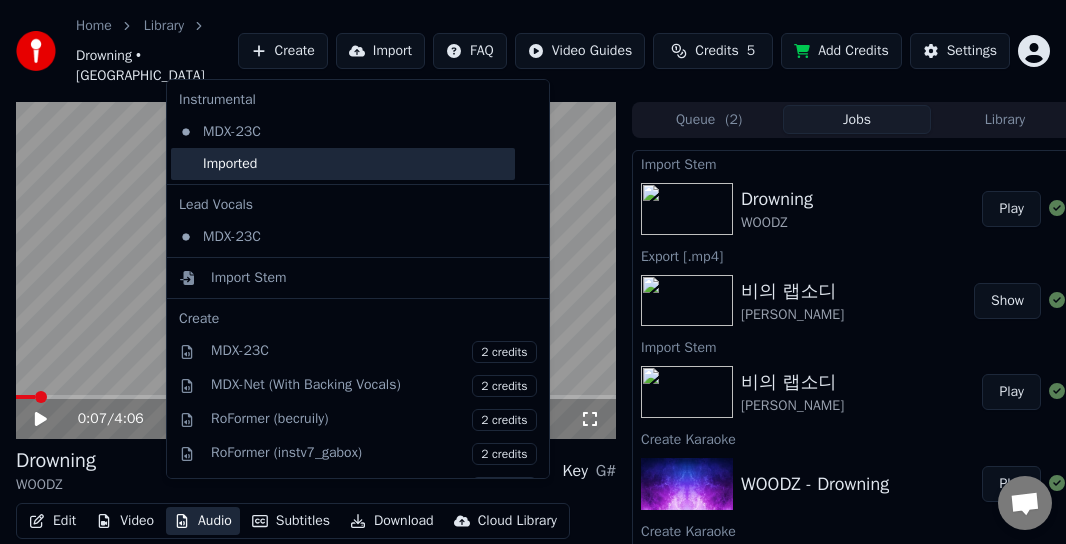 click on "Imported" at bounding box center (343, 164) 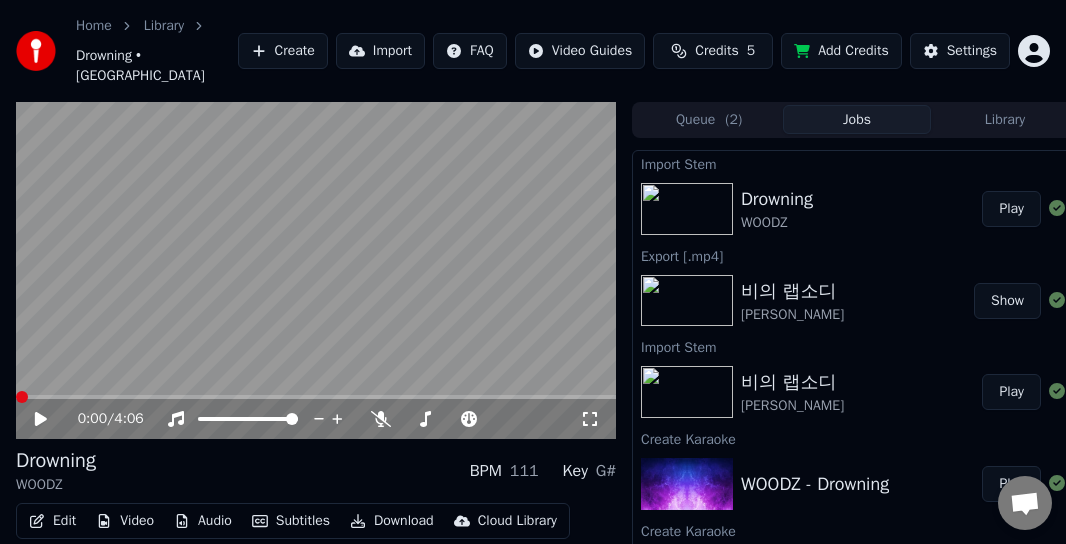 click at bounding box center (316, 271) 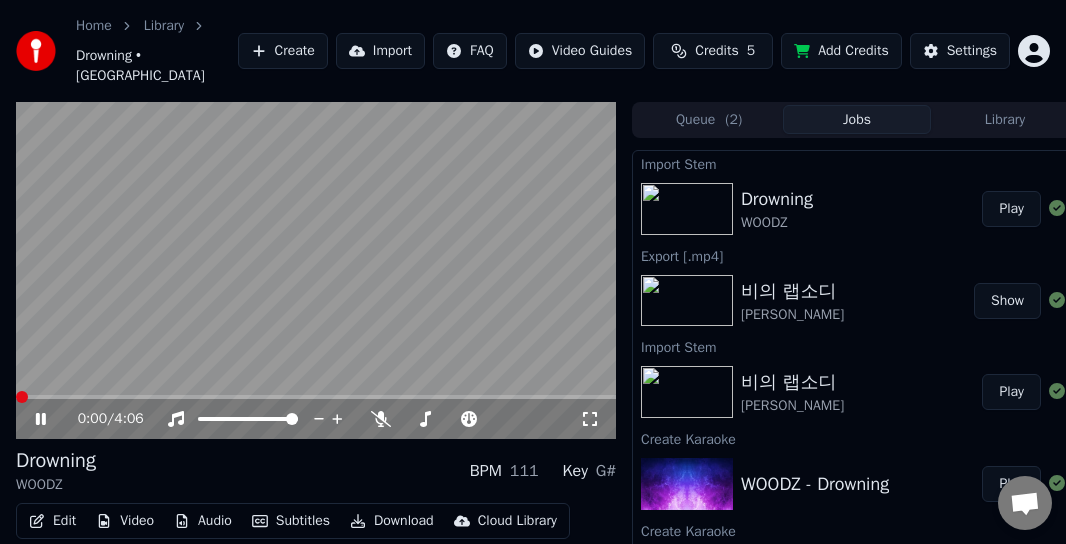 click at bounding box center [316, 271] 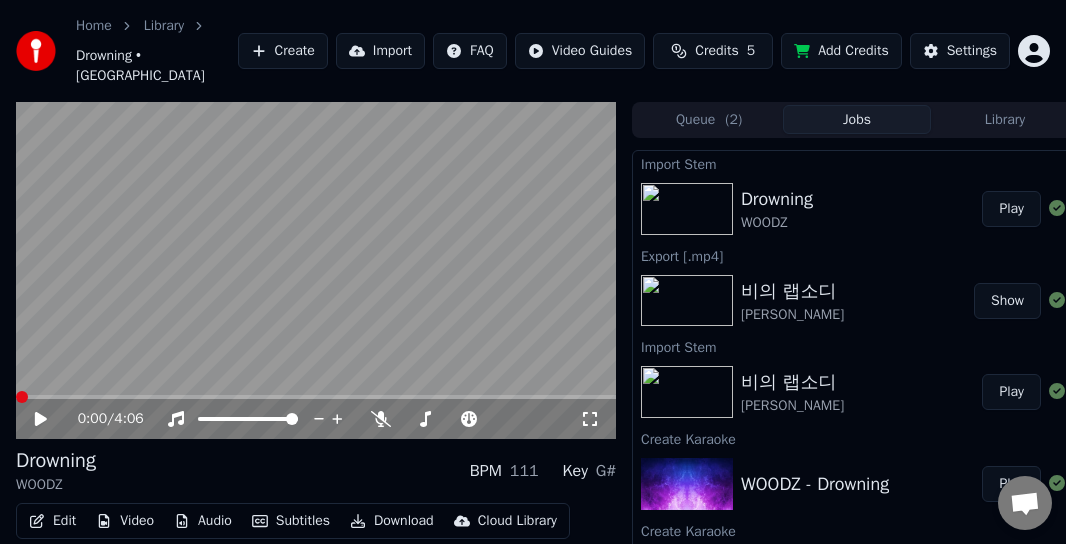 click at bounding box center (316, 271) 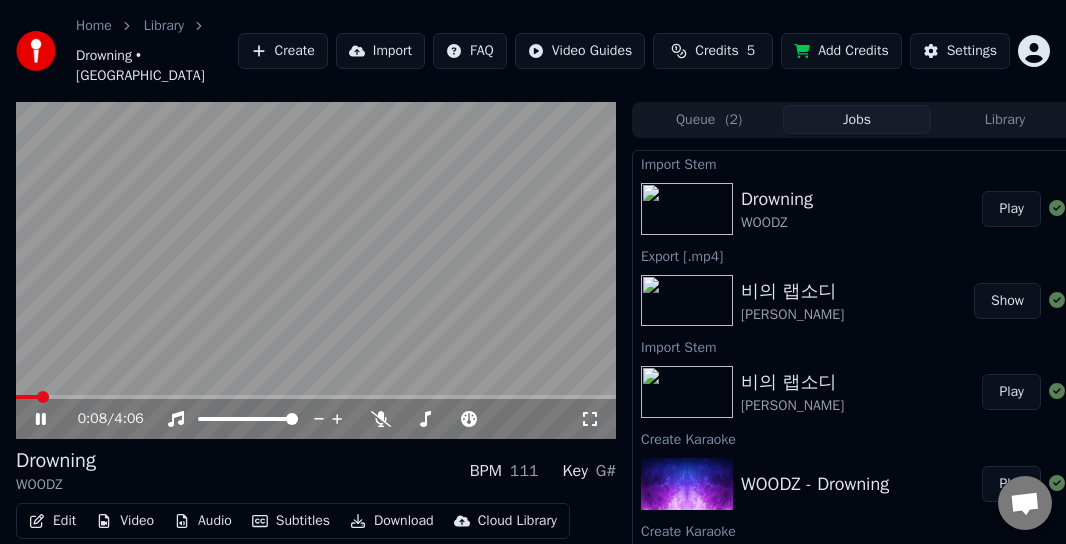 click at bounding box center [316, 397] 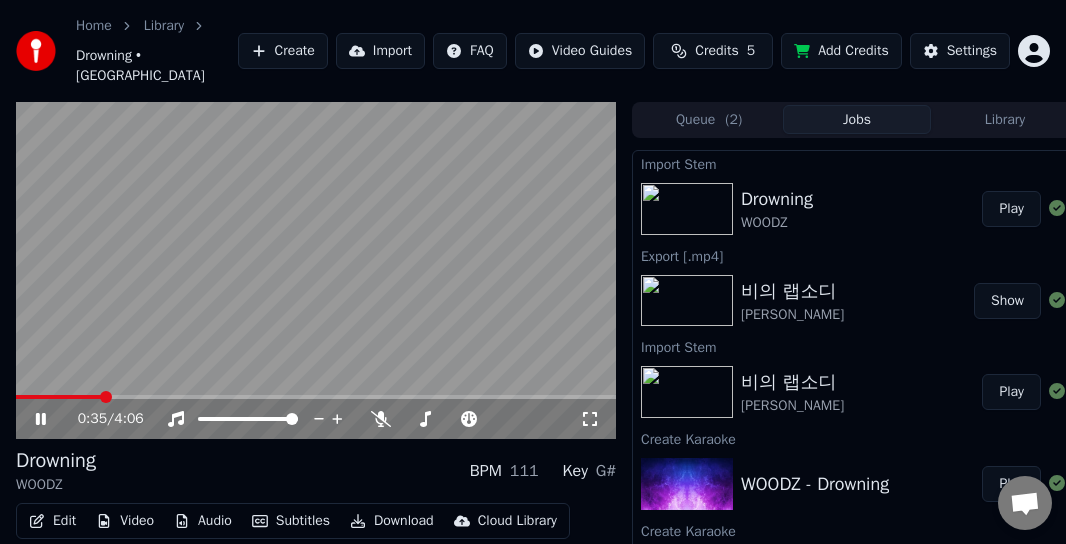 click on "0:35  /  4:06" at bounding box center [316, 419] 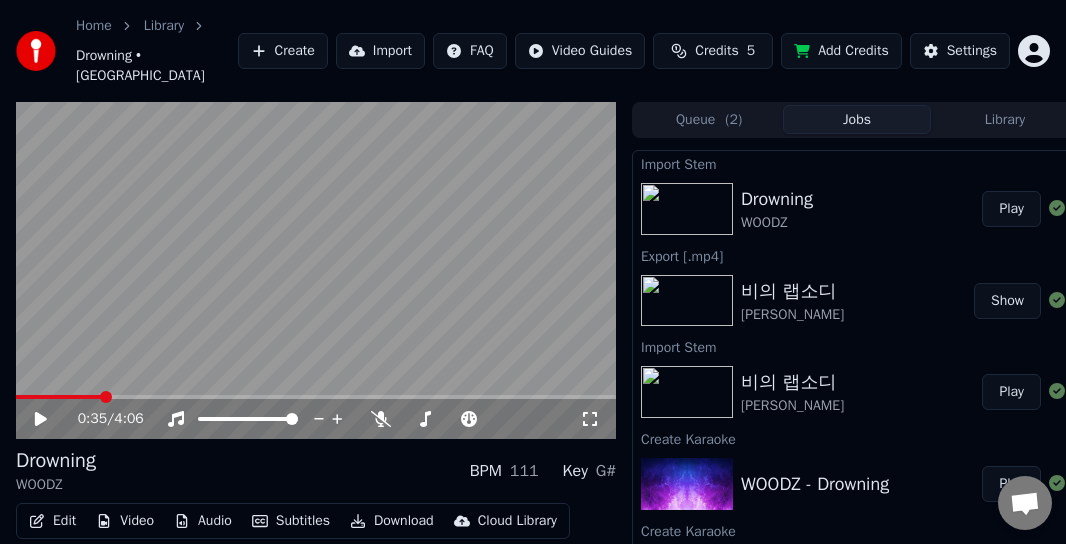 click on "0:35  /  4:06" at bounding box center (316, 419) 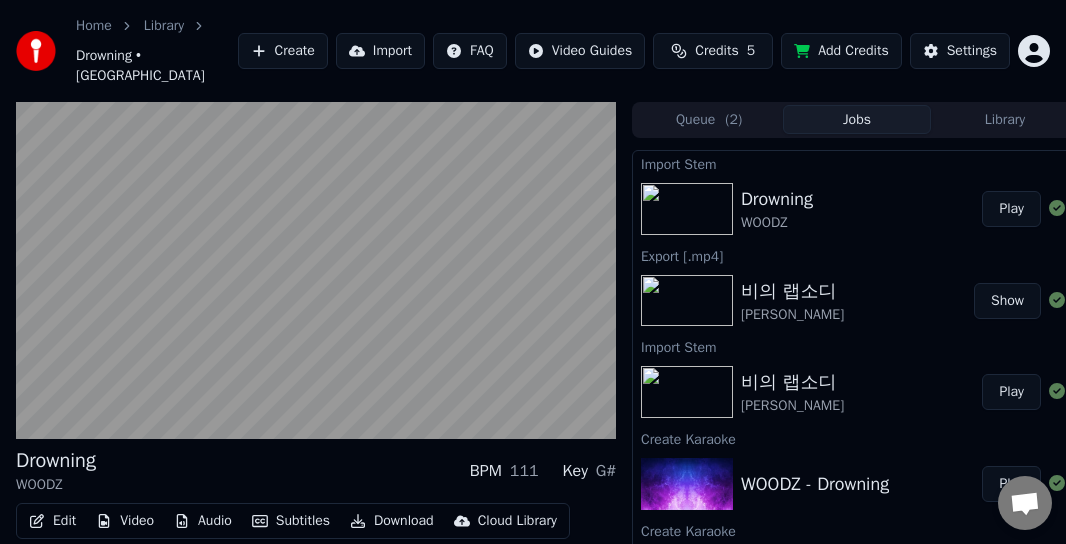 click on "Download" at bounding box center [392, 521] 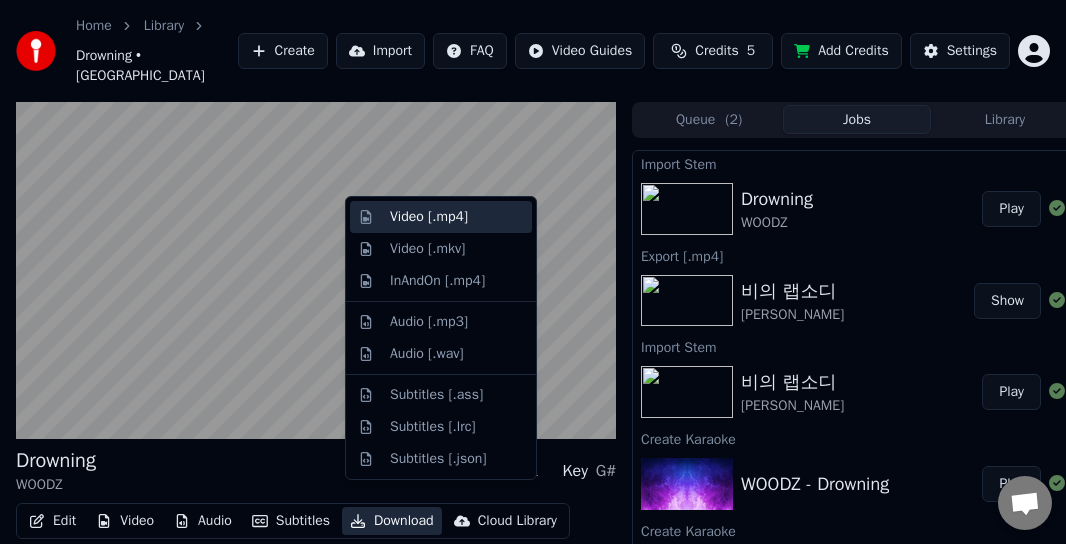 click on "Video [.mp4]" at bounding box center (429, 217) 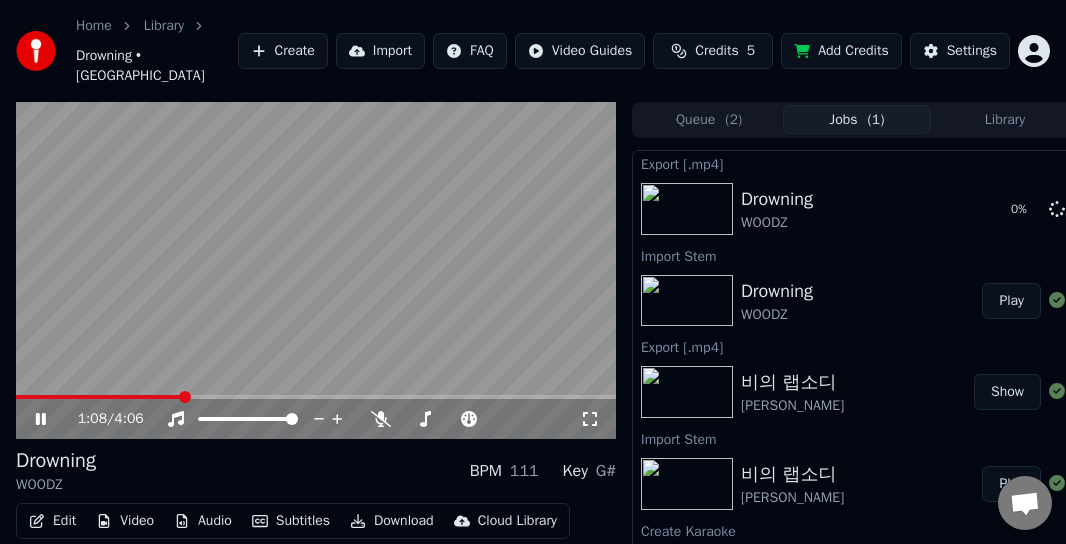 click at bounding box center [316, 271] 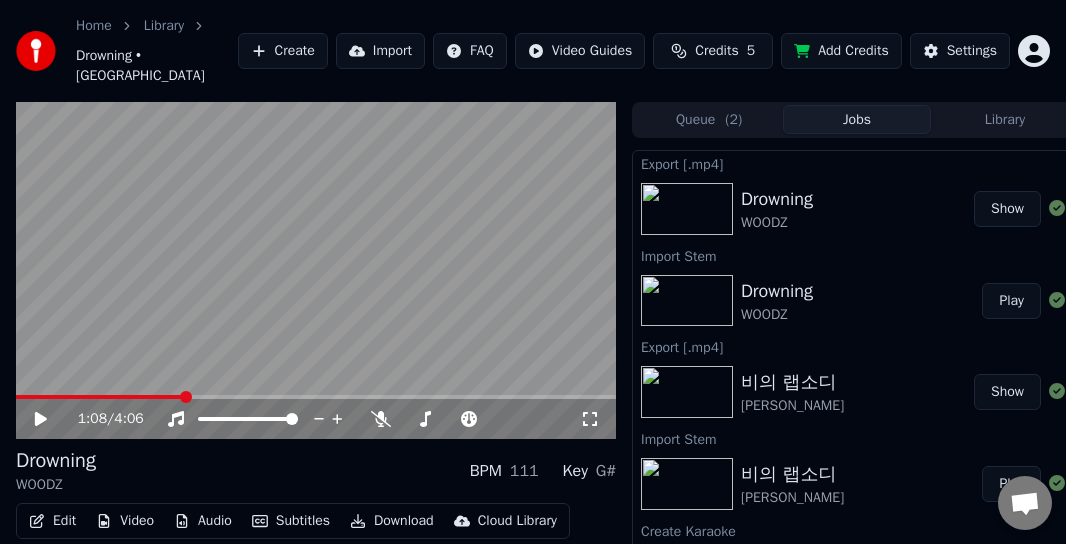 click on "Create" at bounding box center (283, 51) 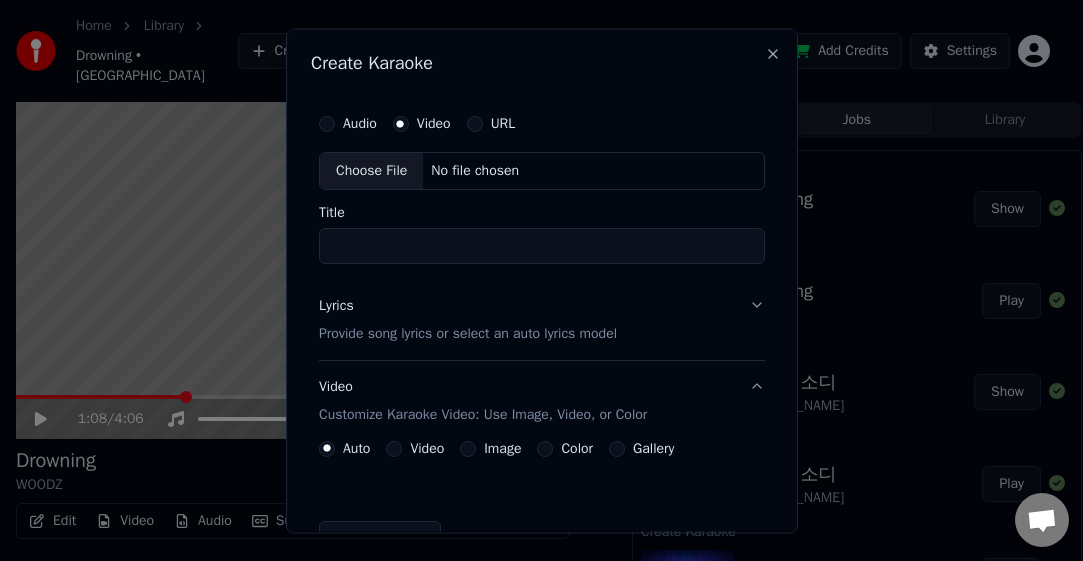 click on "Choose File" at bounding box center (371, 170) 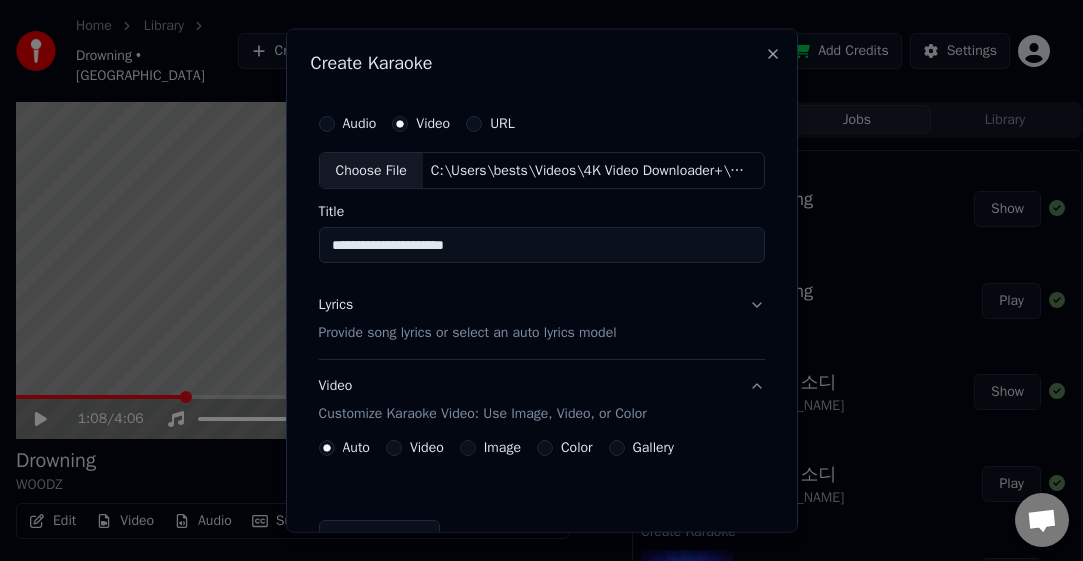 drag, startPoint x: 487, startPoint y: 242, endPoint x: 636, endPoint y: 241, distance: 149.00336 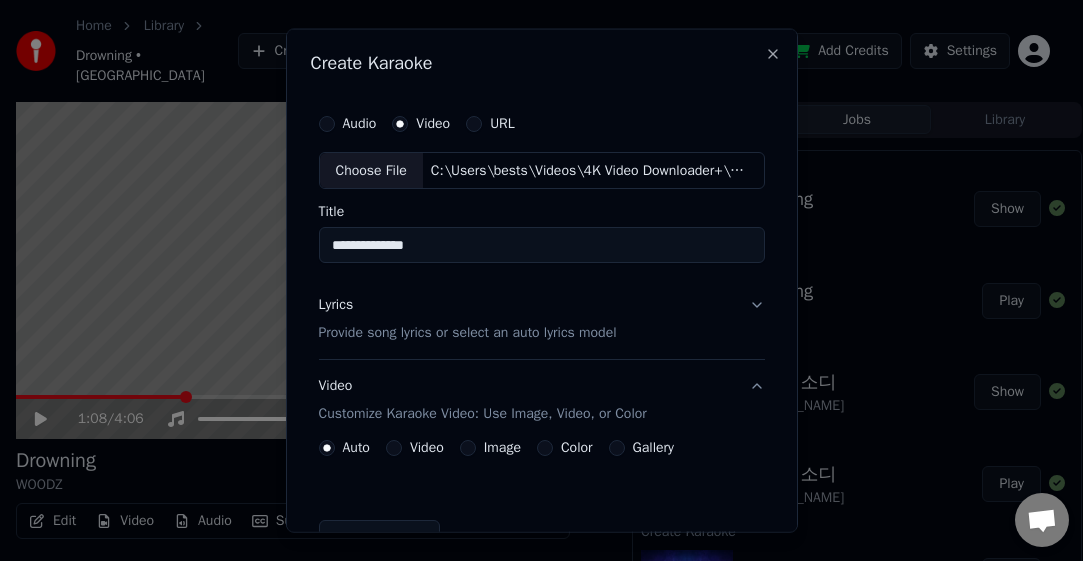 type on "**********" 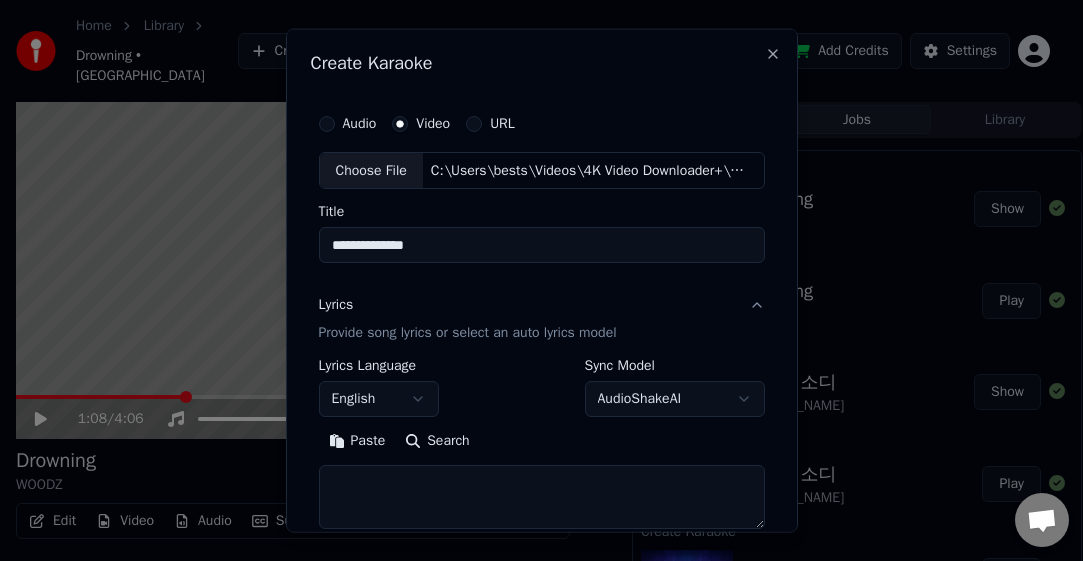 click at bounding box center (542, 497) 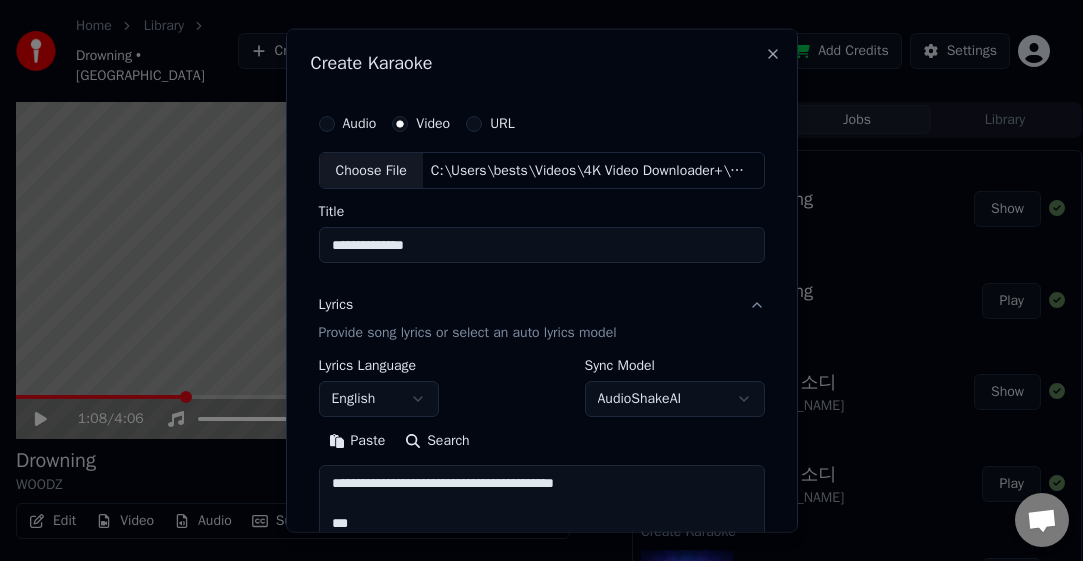 scroll, scrollTop: 1184, scrollLeft: 0, axis: vertical 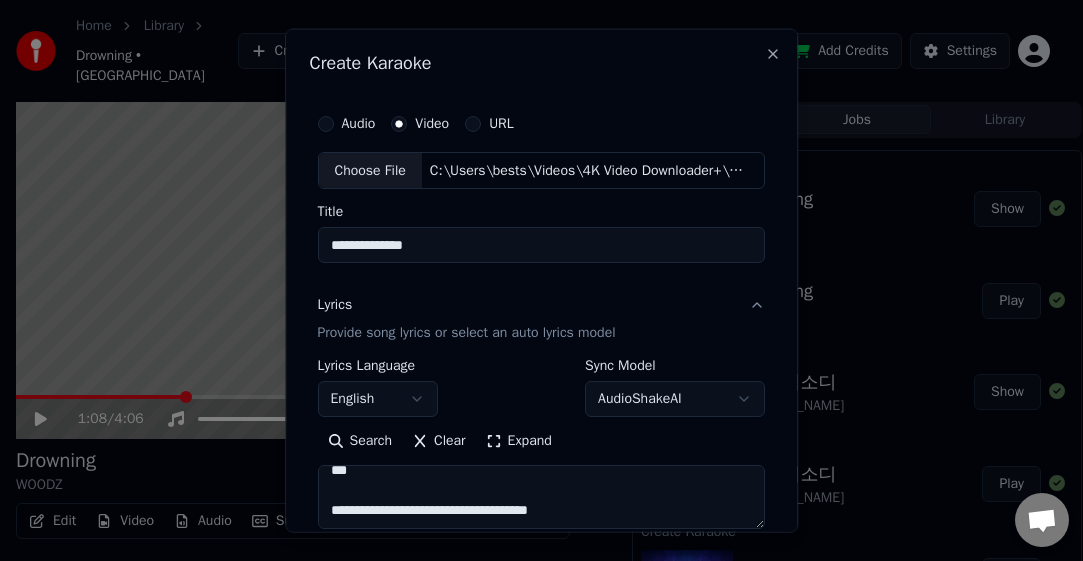drag, startPoint x: 469, startPoint y: 518, endPoint x: 279, endPoint y: 489, distance: 192.20041 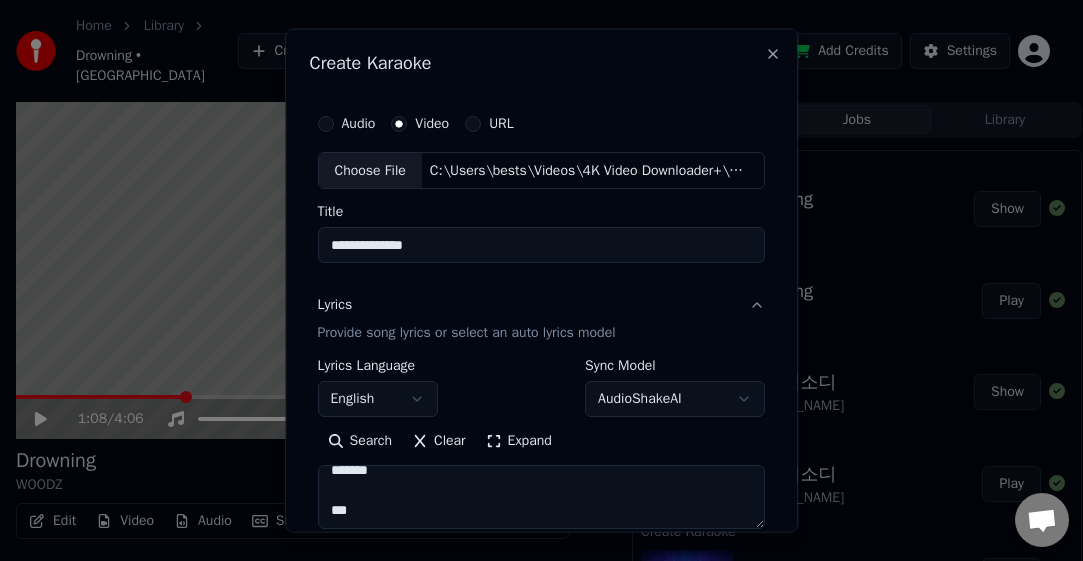 scroll, scrollTop: 1113, scrollLeft: 0, axis: vertical 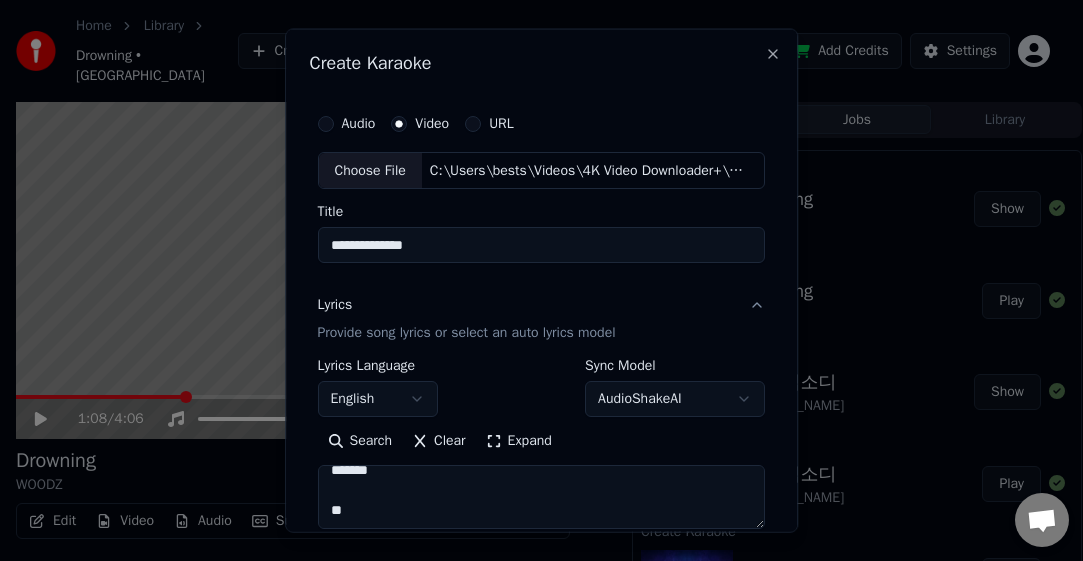 drag, startPoint x: 319, startPoint y: 497, endPoint x: 303, endPoint y: 495, distance: 16.124516 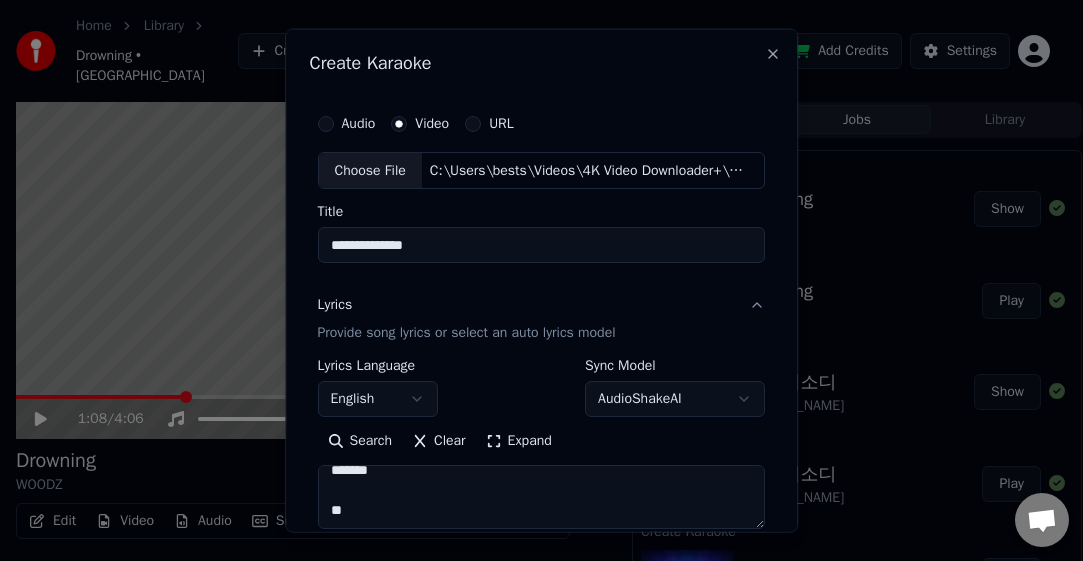 click on "**********" at bounding box center [542, 407] 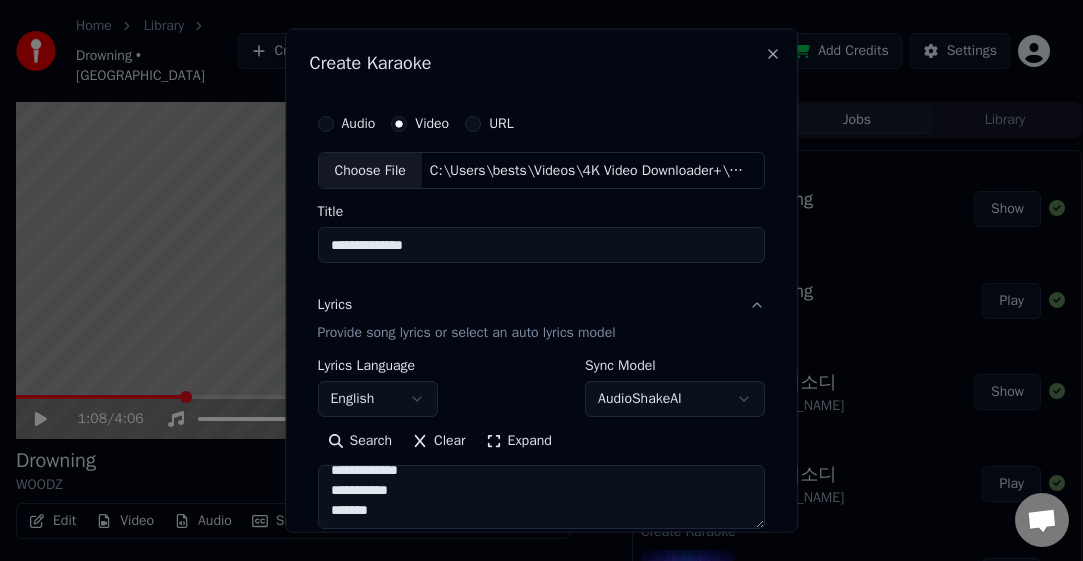 scroll, scrollTop: 1073, scrollLeft: 0, axis: vertical 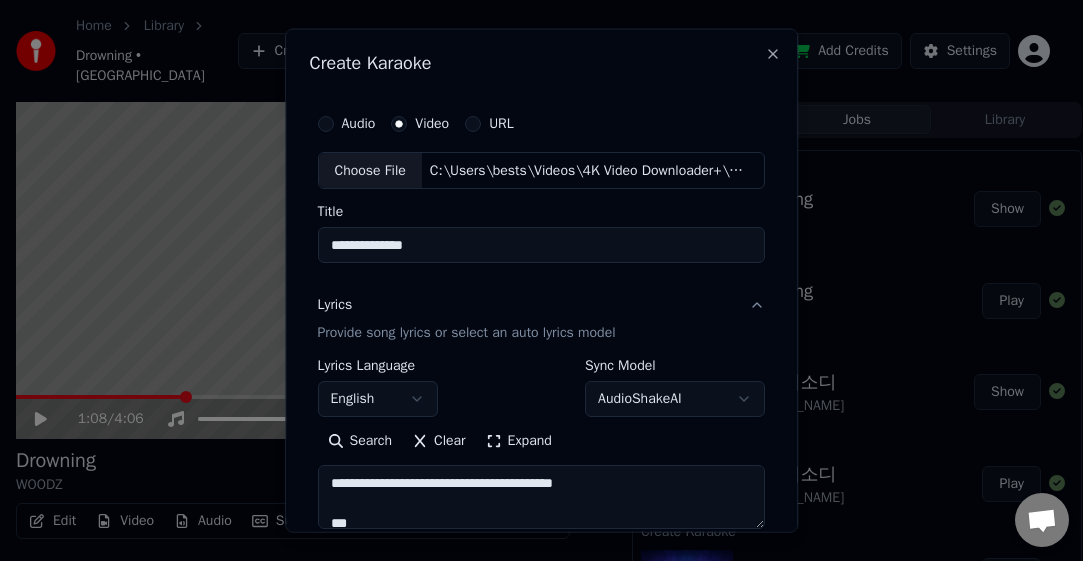 drag, startPoint x: 320, startPoint y: 478, endPoint x: 302, endPoint y: 432, distance: 49.396355 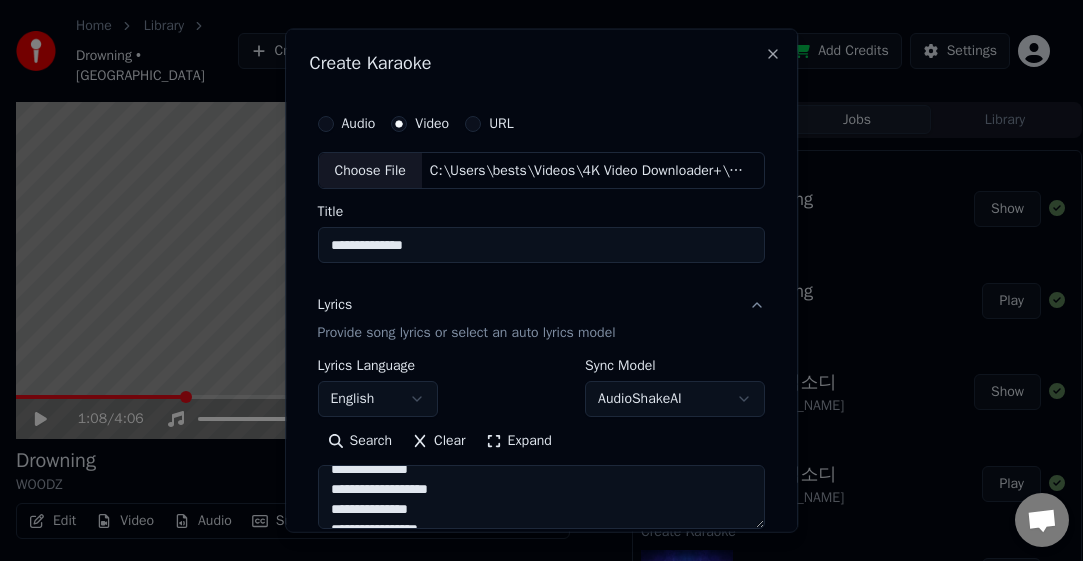 scroll, scrollTop: 973, scrollLeft: 0, axis: vertical 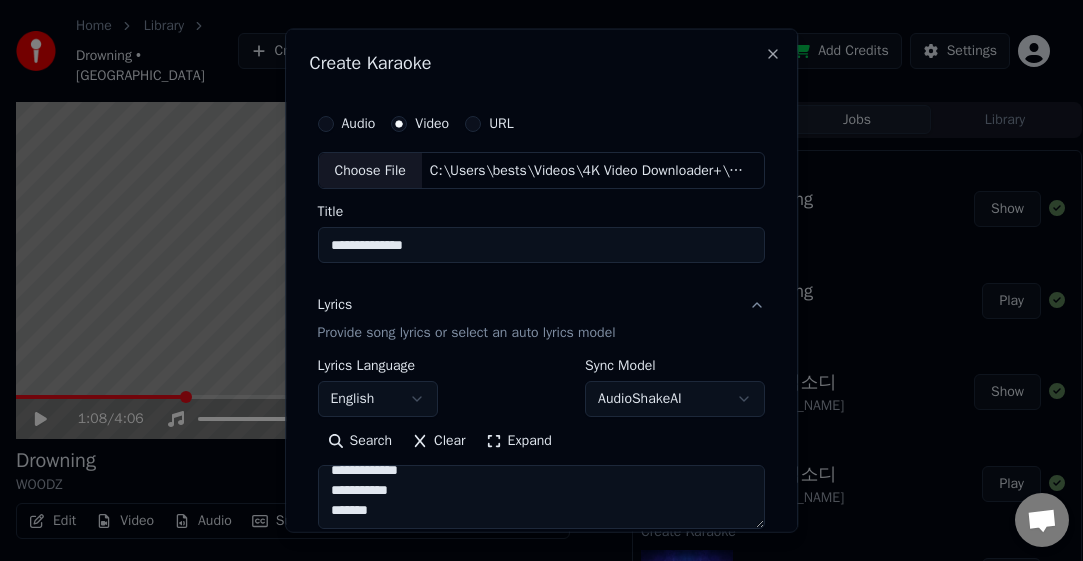 type on "**********" 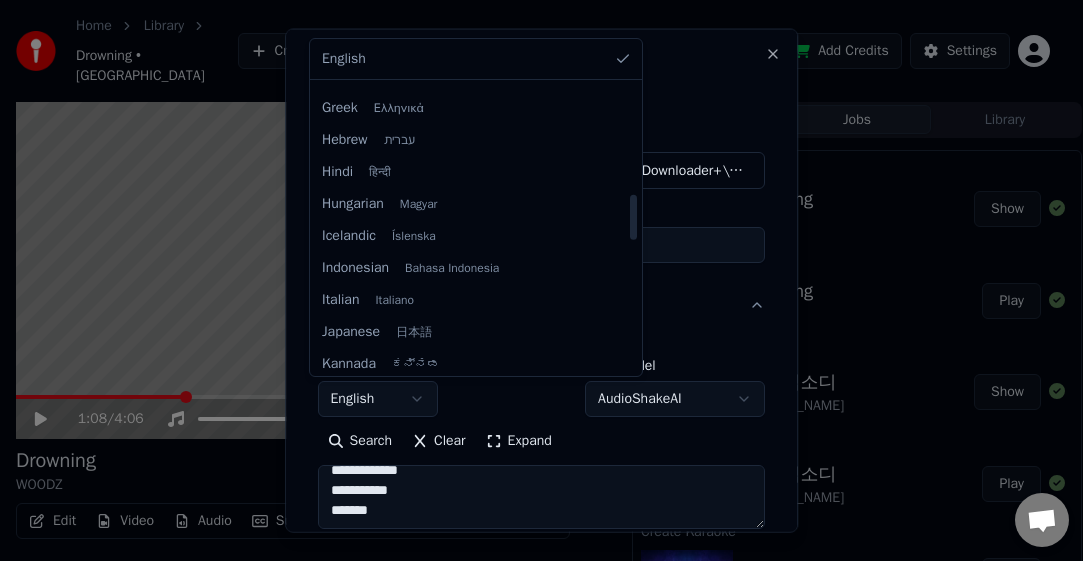 scroll, scrollTop: 700, scrollLeft: 0, axis: vertical 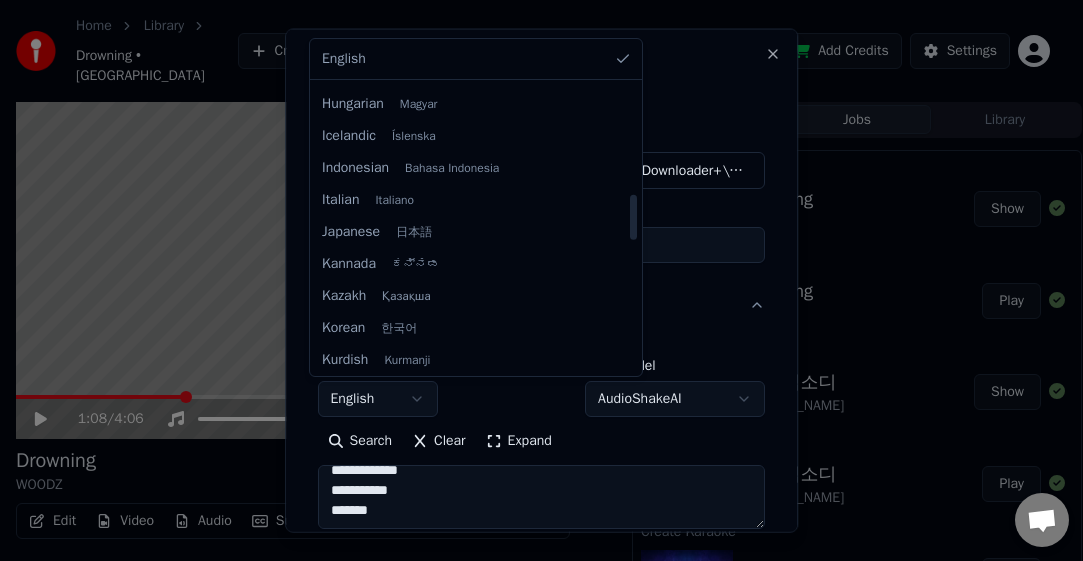 select on "**" 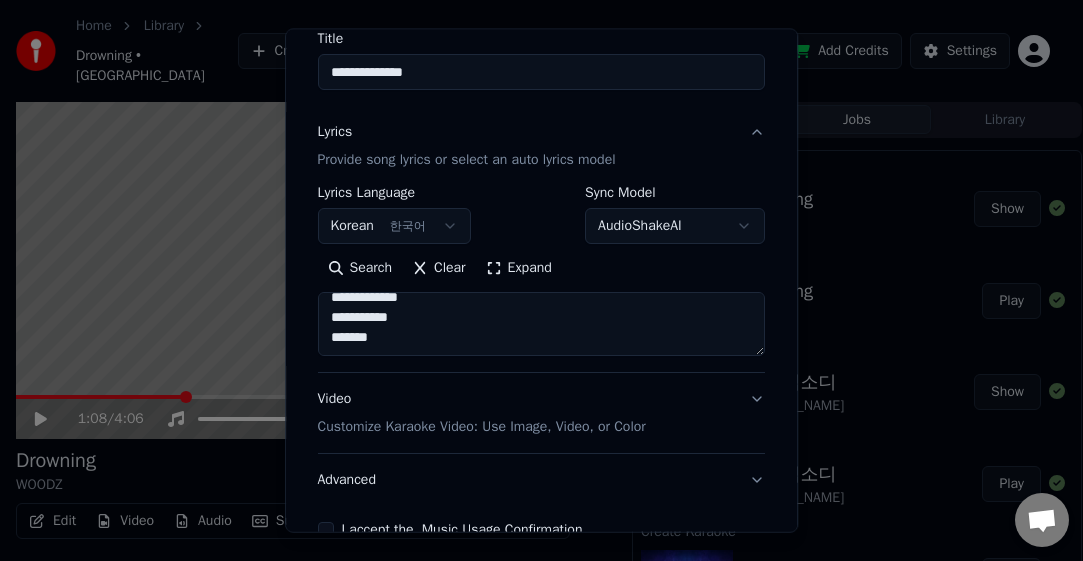 scroll, scrollTop: 287, scrollLeft: 0, axis: vertical 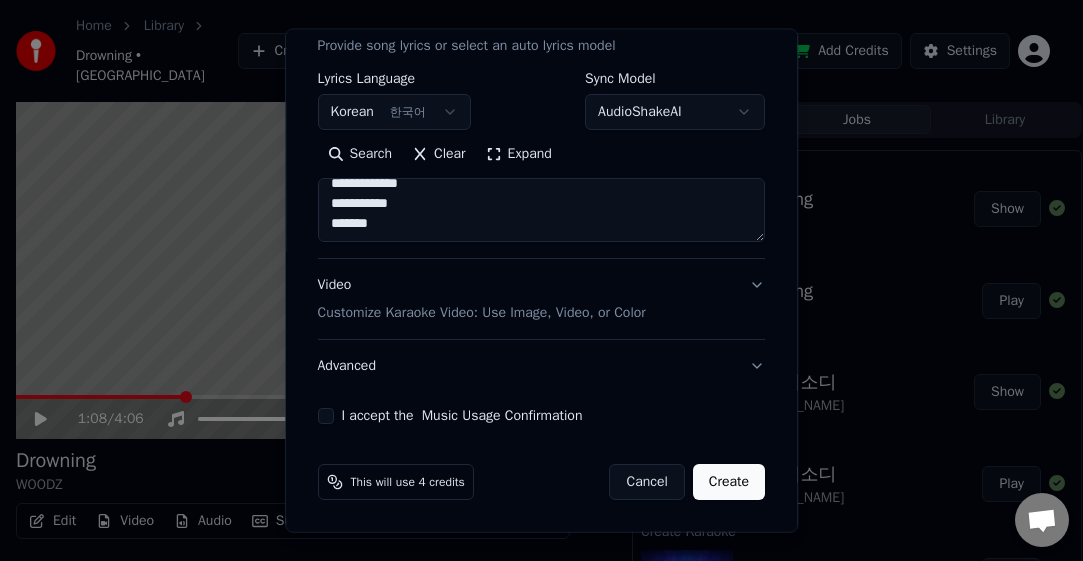click on "Video Customize Karaoke Video: Use Image, Video, or Color" at bounding box center [482, 299] 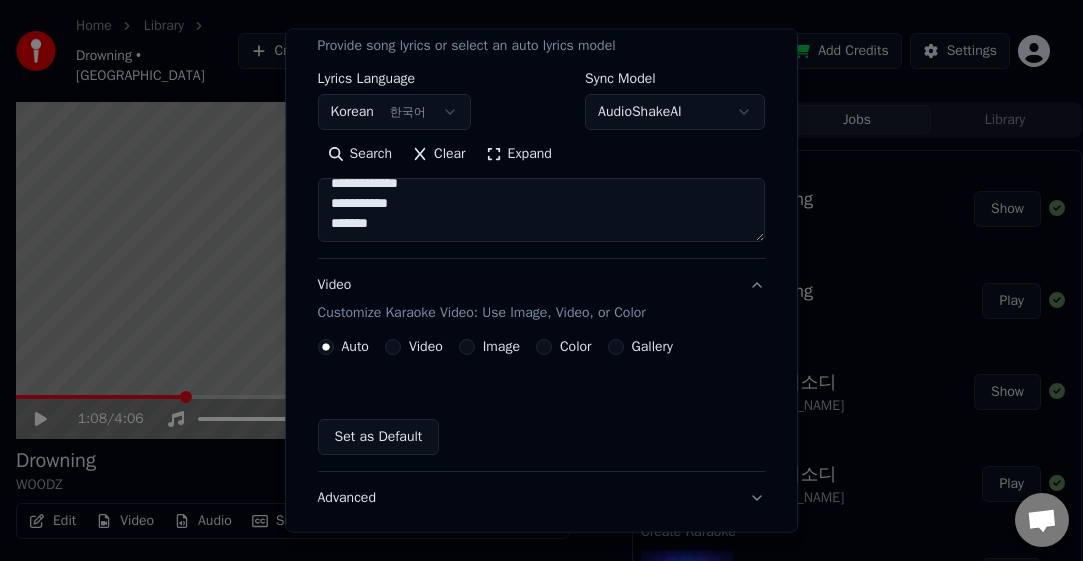 scroll, scrollTop: 233, scrollLeft: 0, axis: vertical 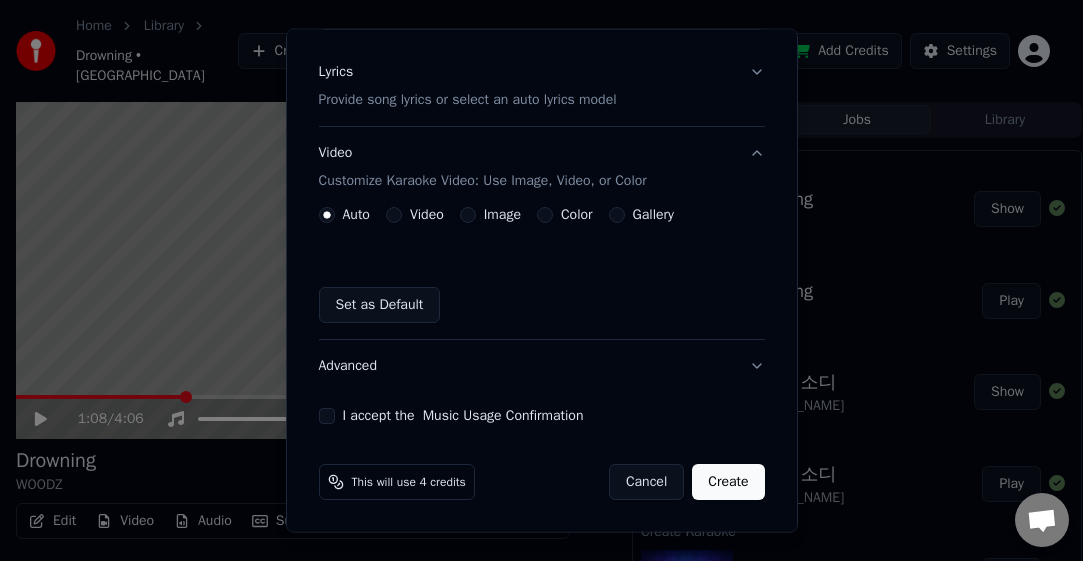click on "Video" at bounding box center (415, 215) 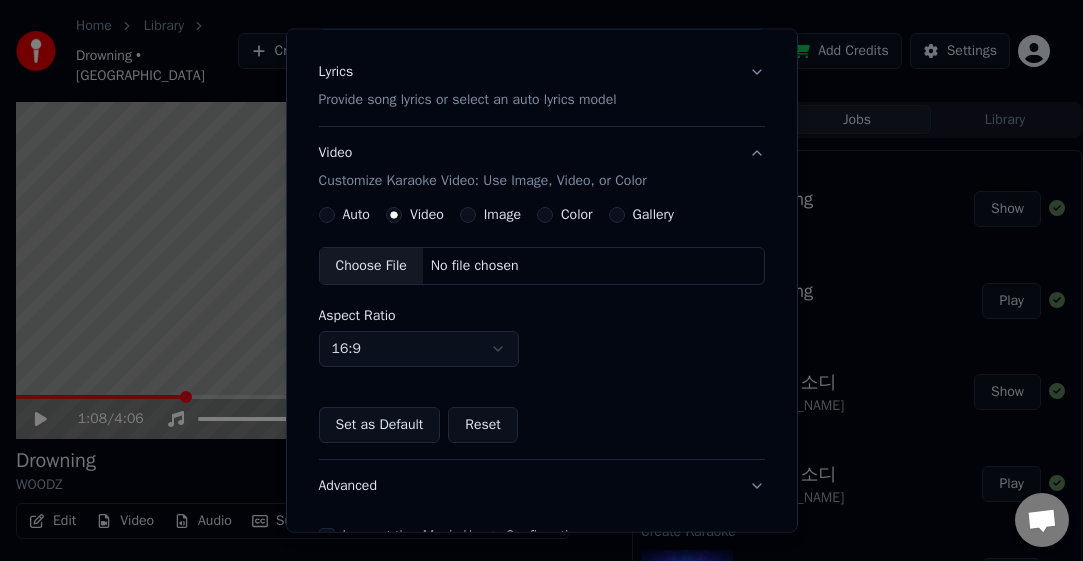 click on "Choose File" at bounding box center [371, 266] 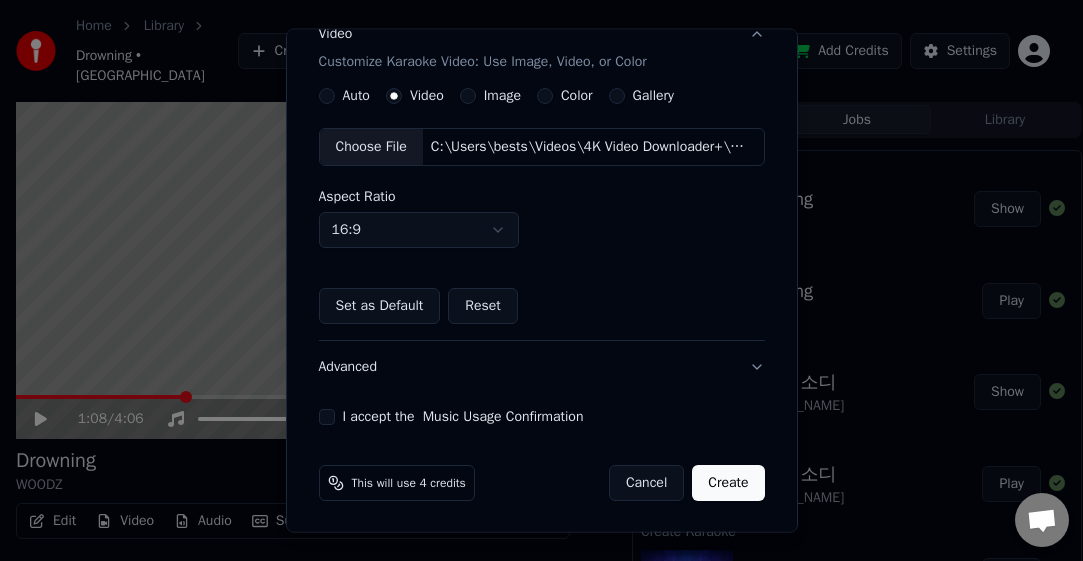 scroll, scrollTop: 353, scrollLeft: 0, axis: vertical 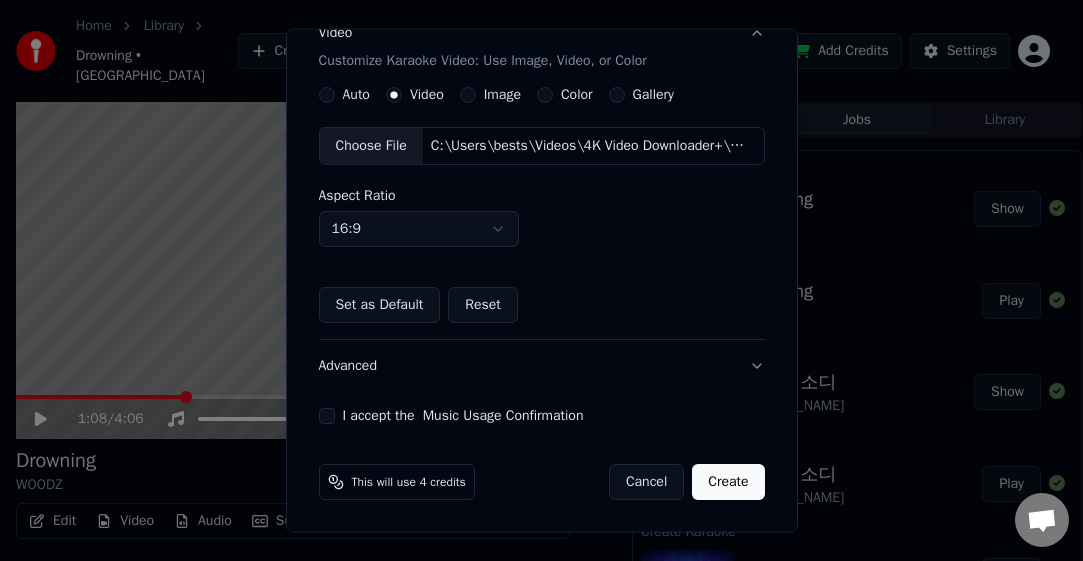 click on "I accept the   Music Usage Confirmation" at bounding box center (327, 416) 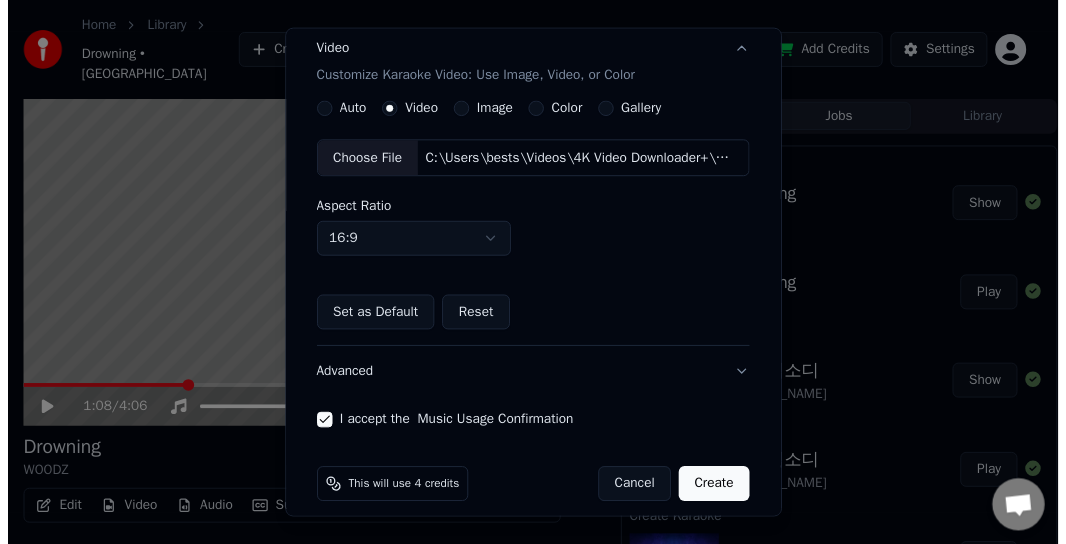 scroll, scrollTop: 353, scrollLeft: 0, axis: vertical 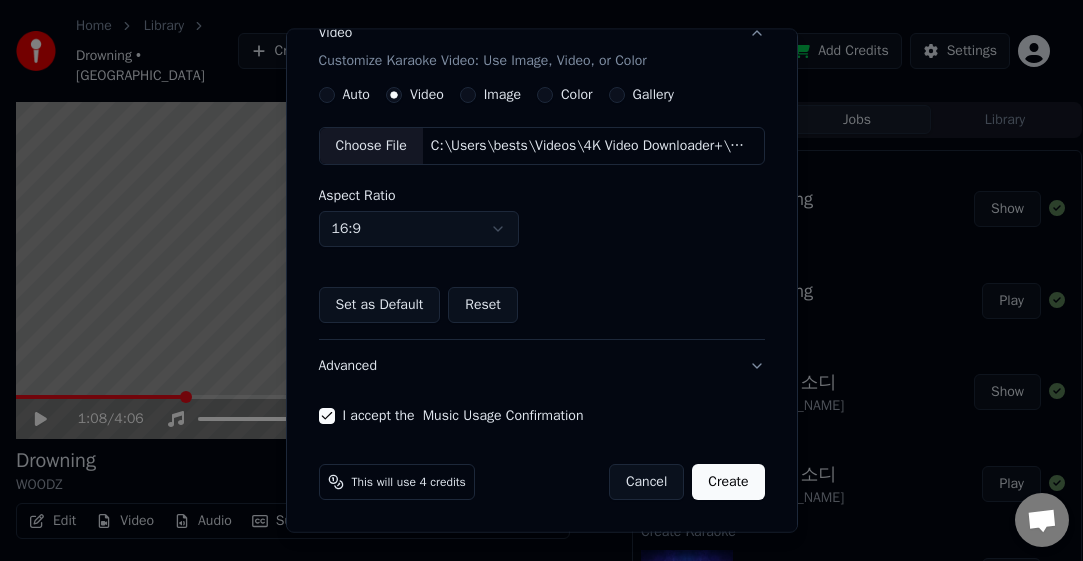 click on "Create" at bounding box center (728, 482) 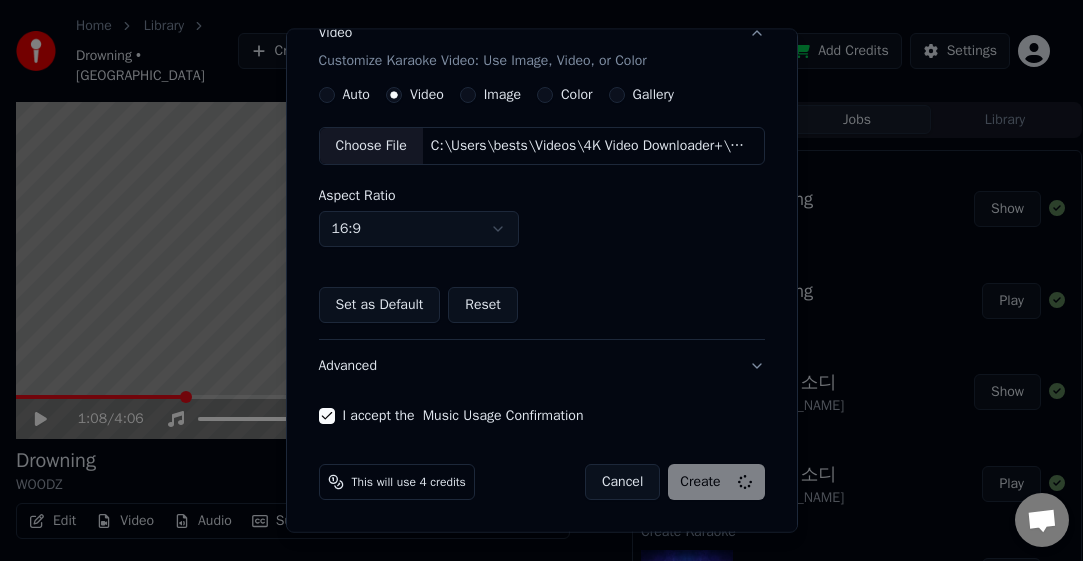 type 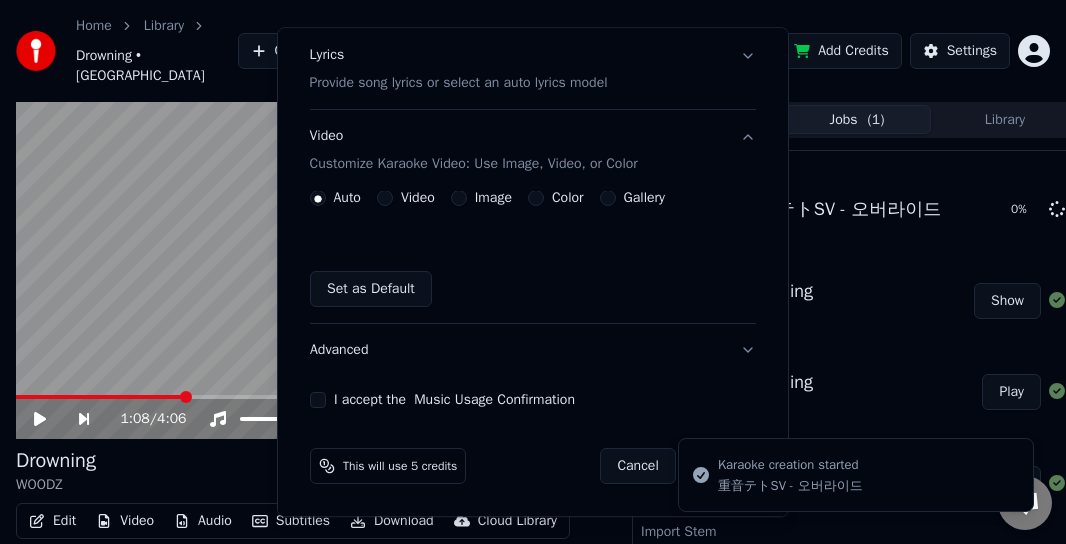 scroll, scrollTop: 233, scrollLeft: 0, axis: vertical 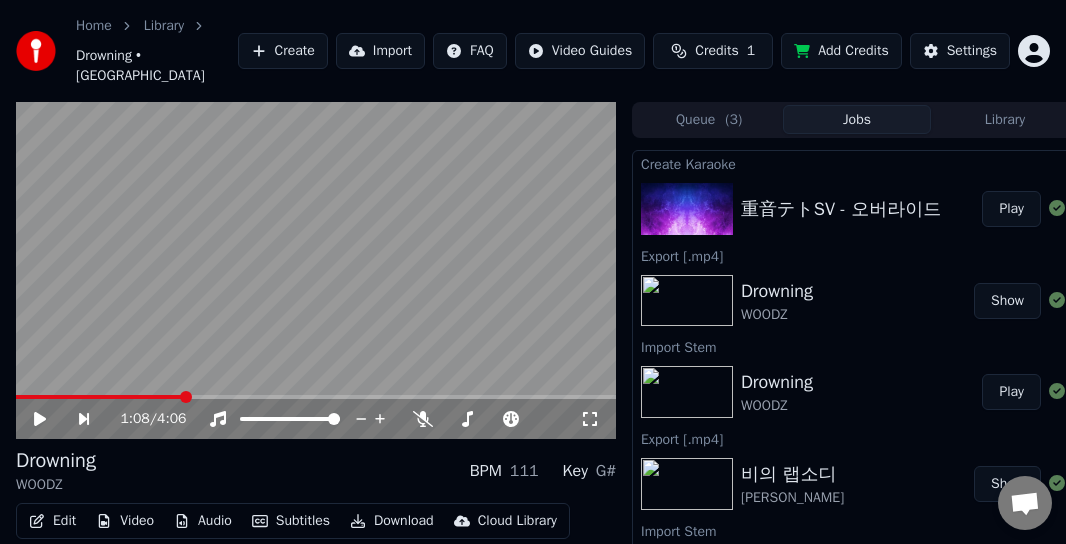 click on "重音テトSV - 오버라이드" at bounding box center (841, 209) 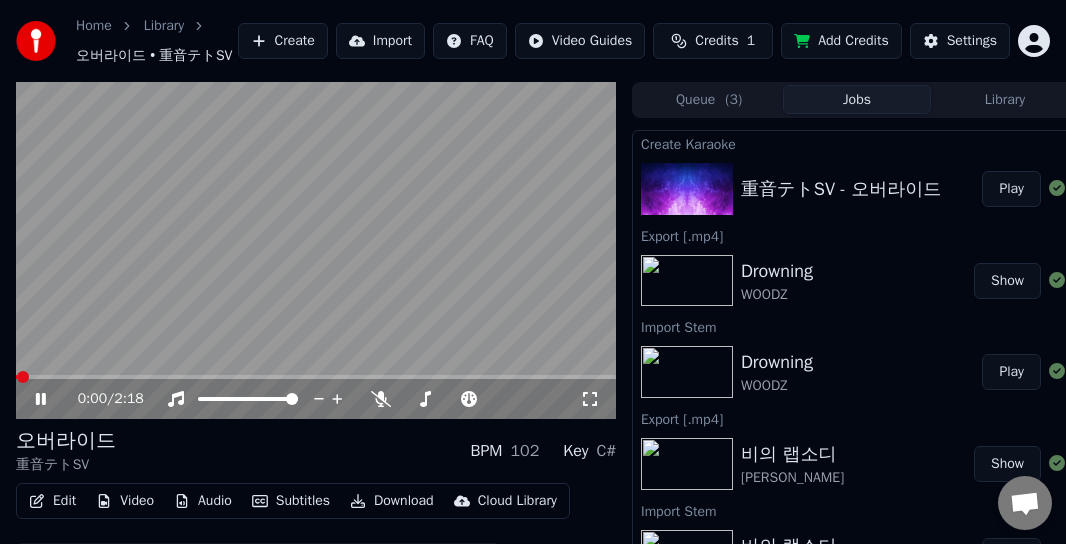 click 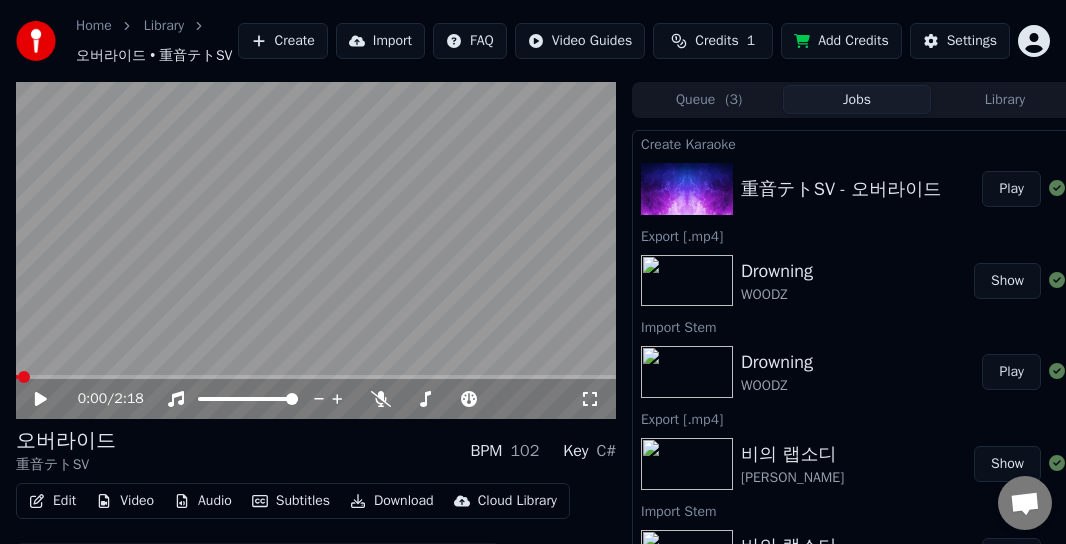 scroll, scrollTop: 83, scrollLeft: 0, axis: vertical 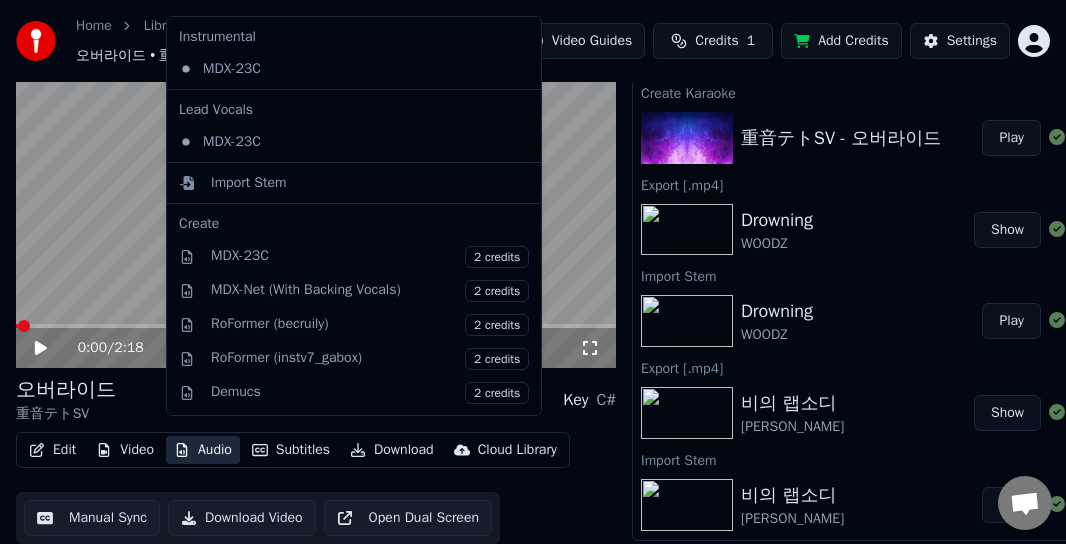 click 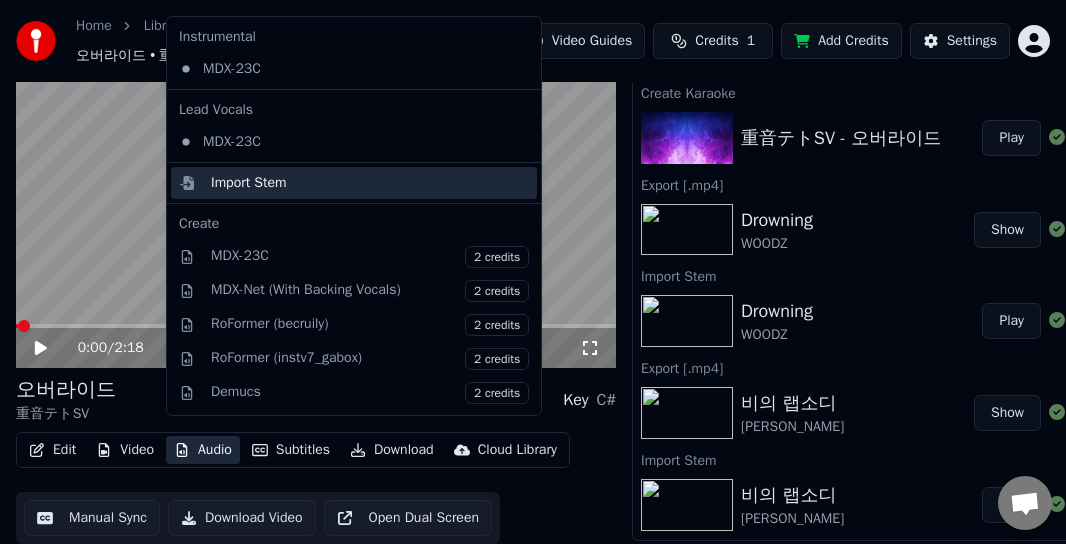 click on "Import Stem" at bounding box center (249, 183) 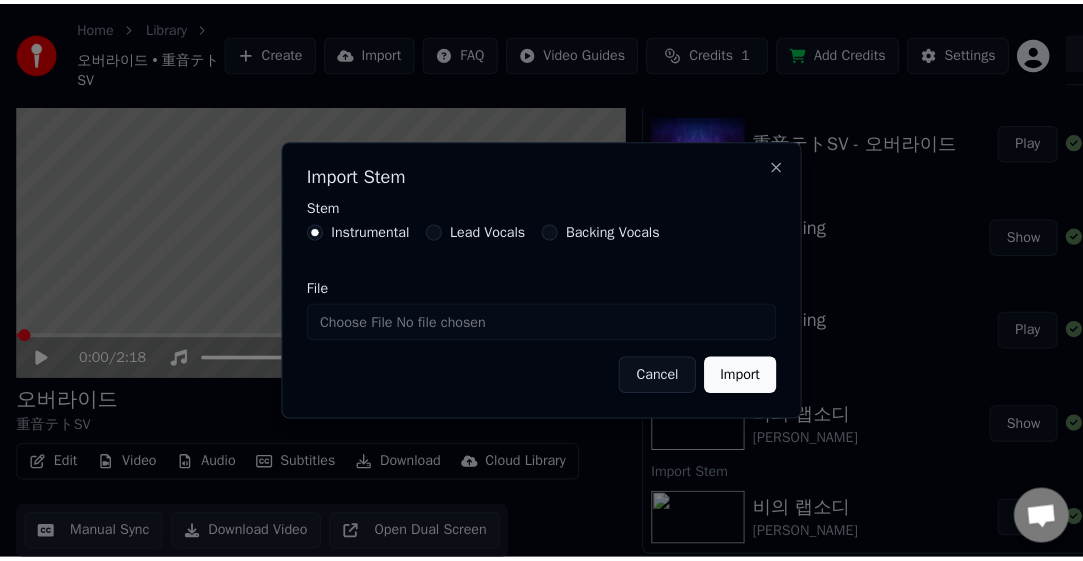 scroll, scrollTop: 66, scrollLeft: 0, axis: vertical 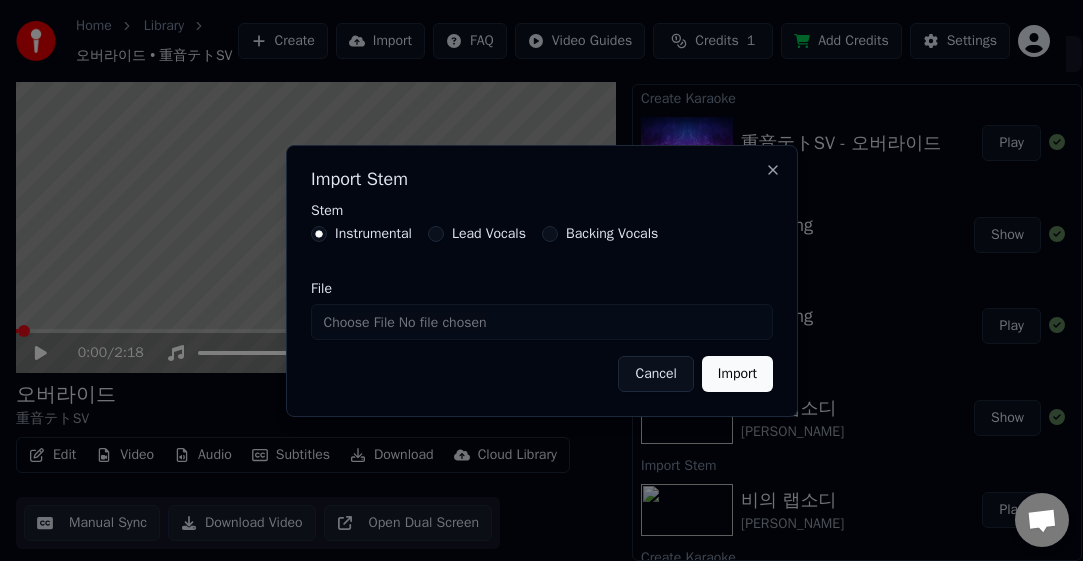 click on "File" at bounding box center [542, 322] 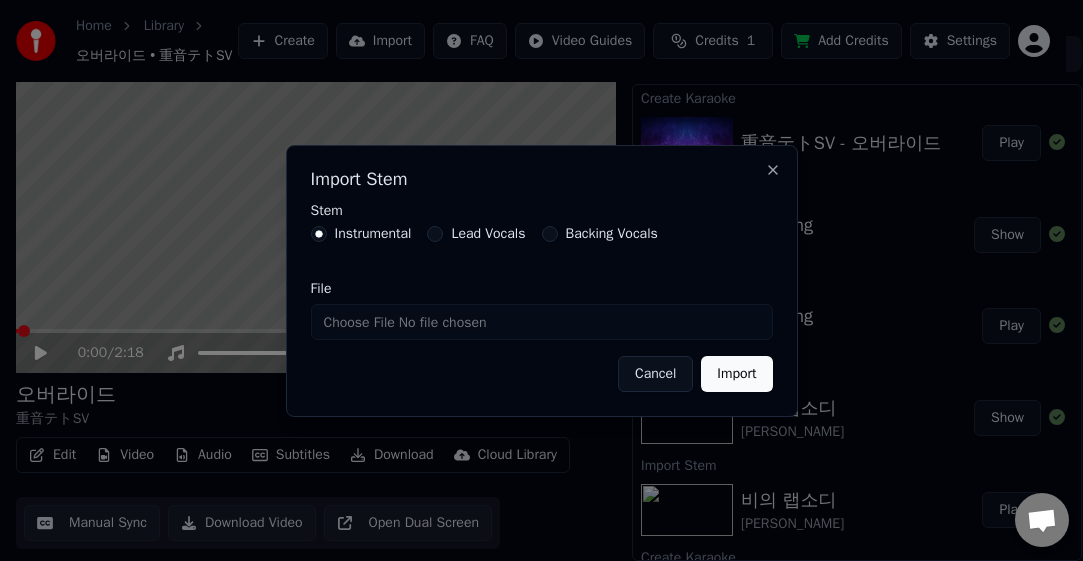 type on "**********" 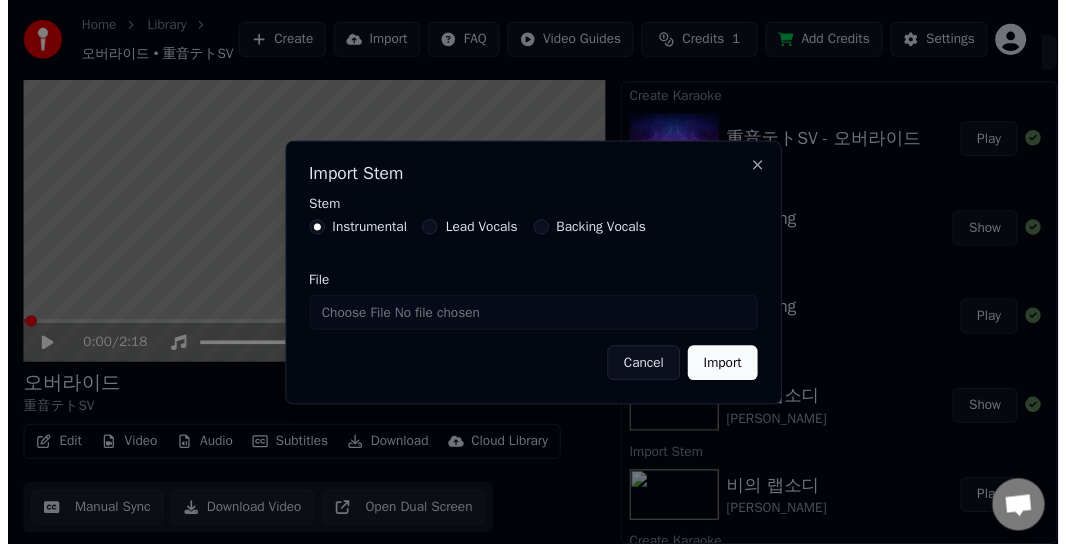 scroll, scrollTop: 46, scrollLeft: 0, axis: vertical 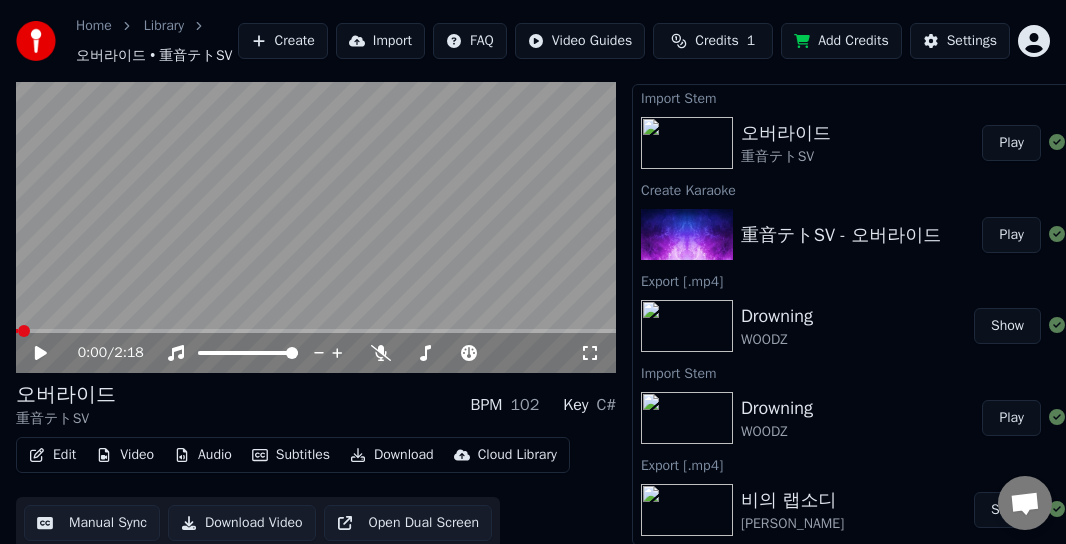 click on "Audio" at bounding box center (203, 455) 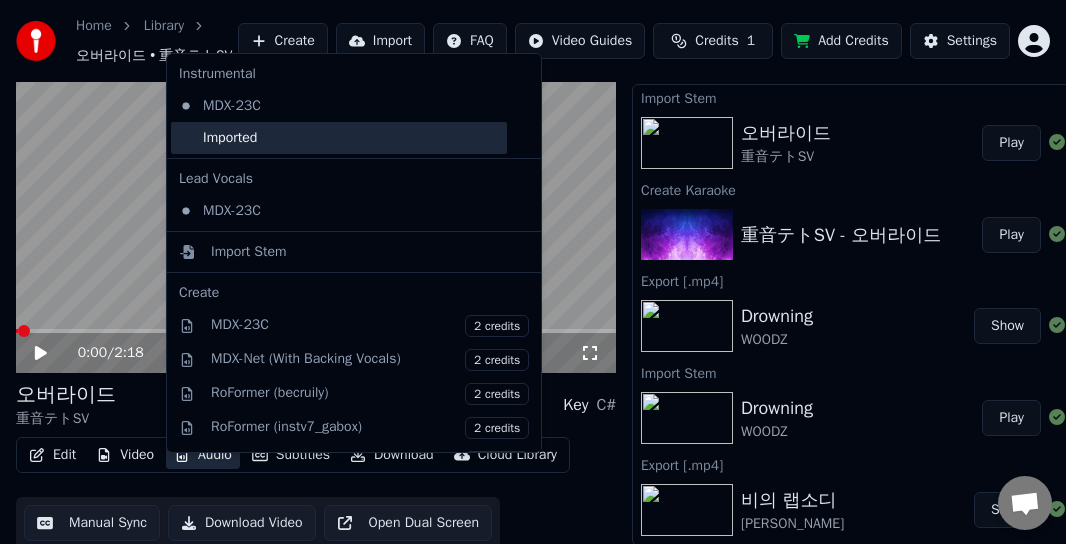 click on "Imported" at bounding box center (339, 138) 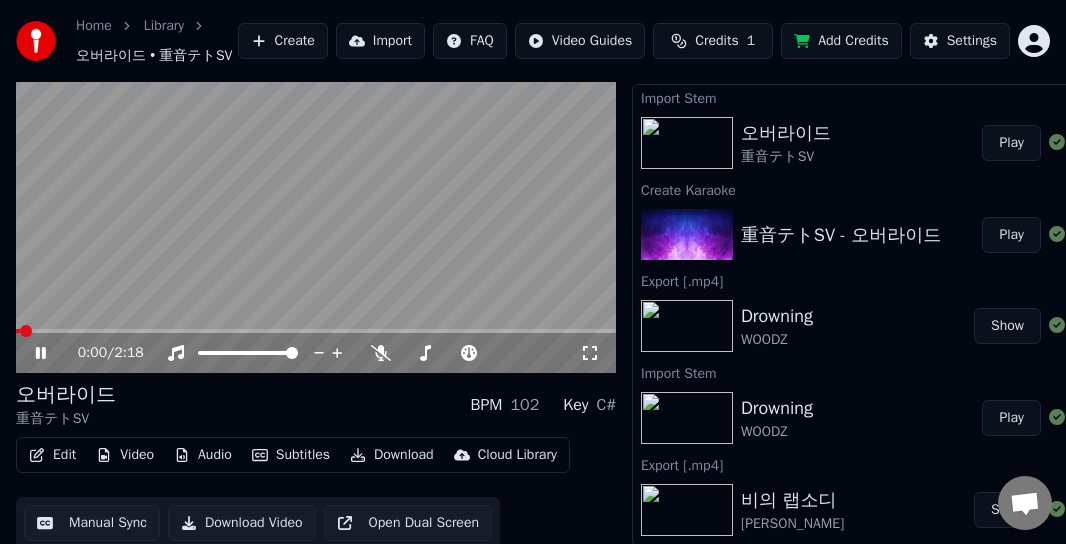 click on "0:00  /  2:18" at bounding box center (316, 353) 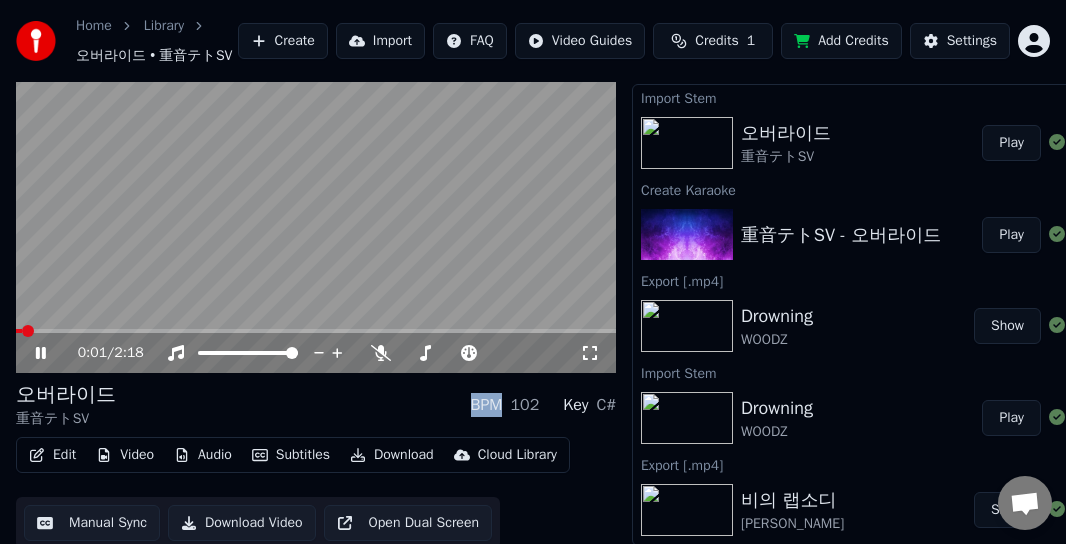 click 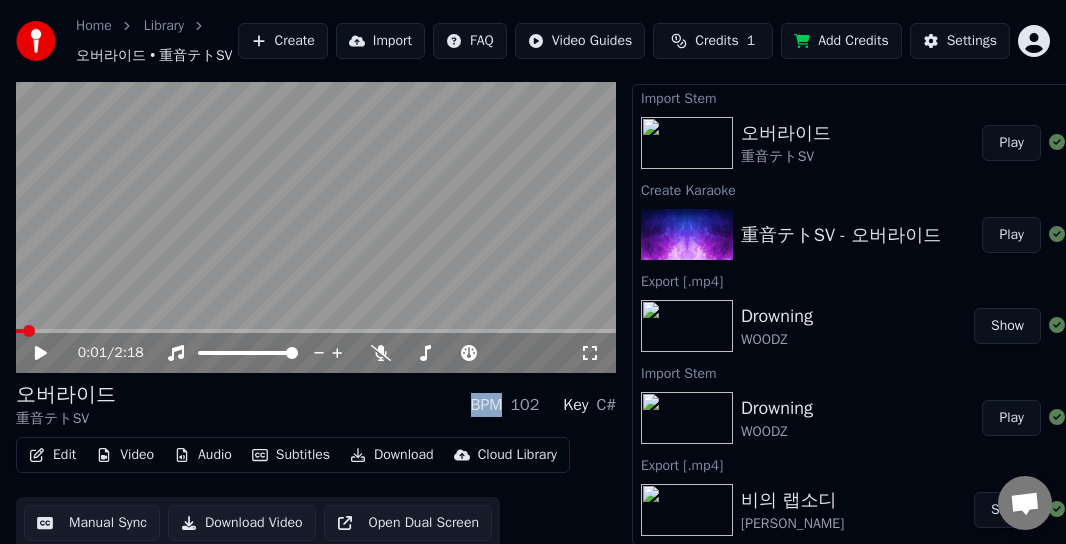 click on "Download" at bounding box center (392, 455) 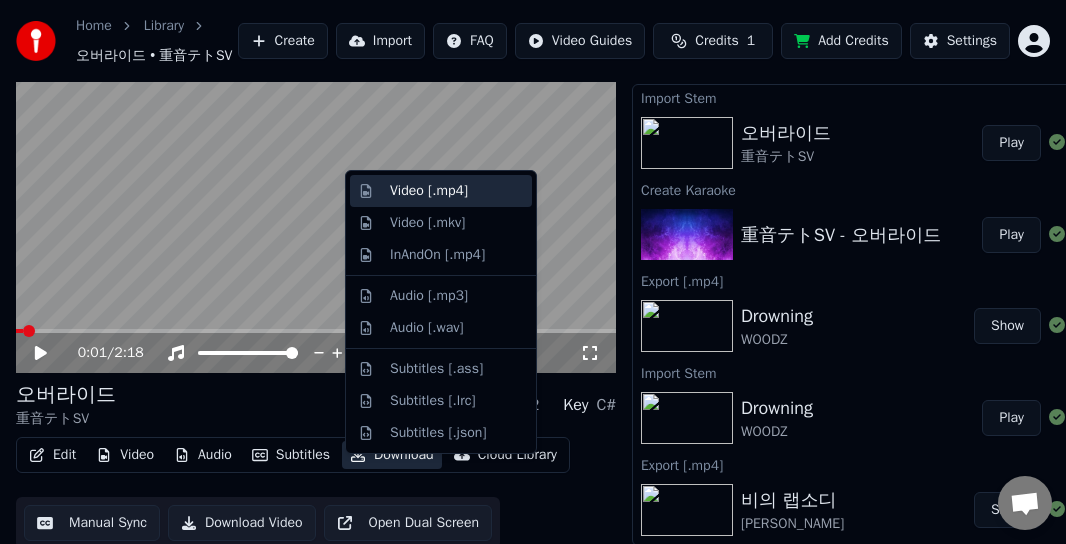 click on "Video [.mp4]" at bounding box center [429, 191] 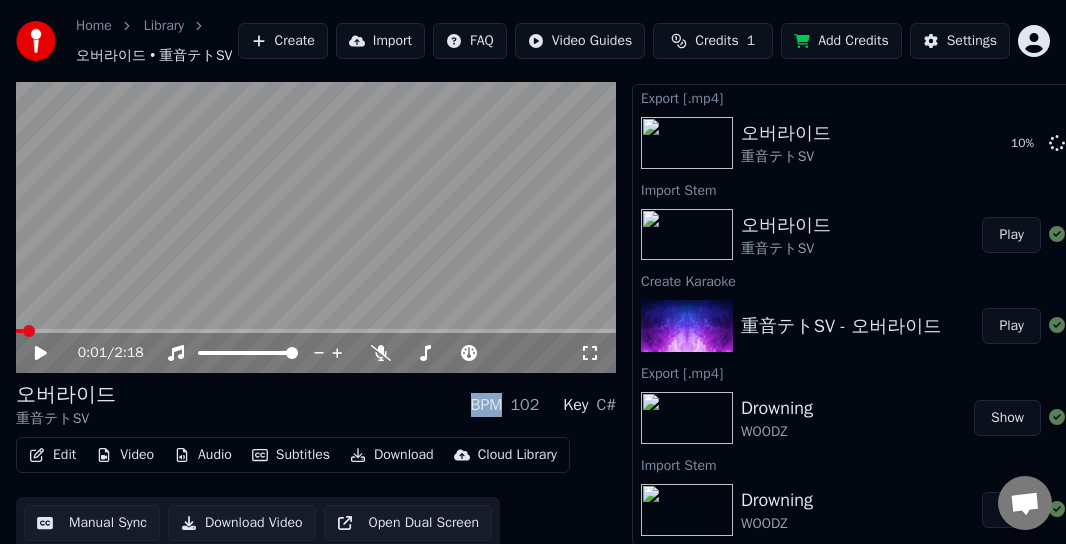 click on "오버라이드 • 重音テトSV" at bounding box center (154, 56) 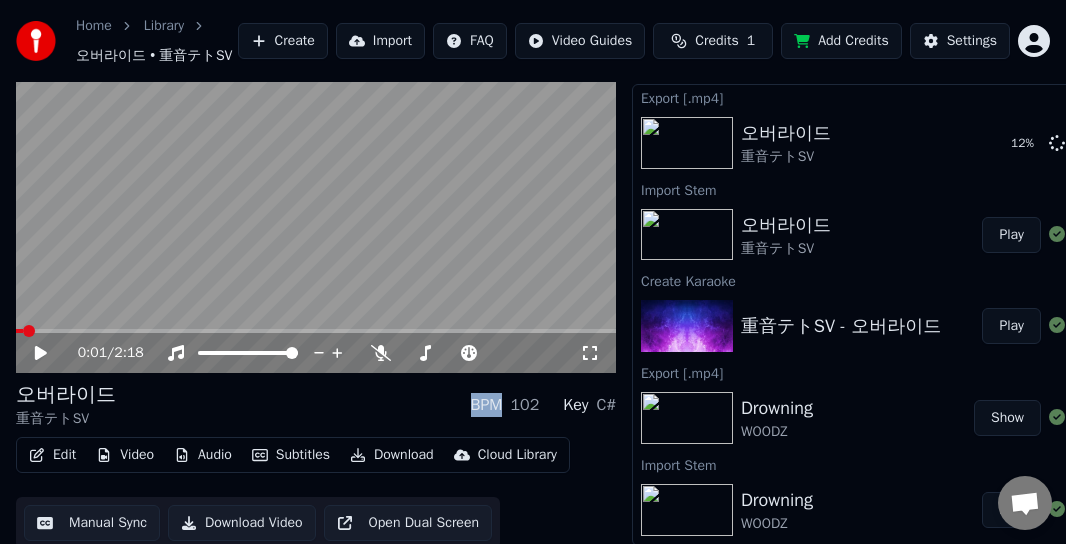 click on "Library" at bounding box center (164, 26) 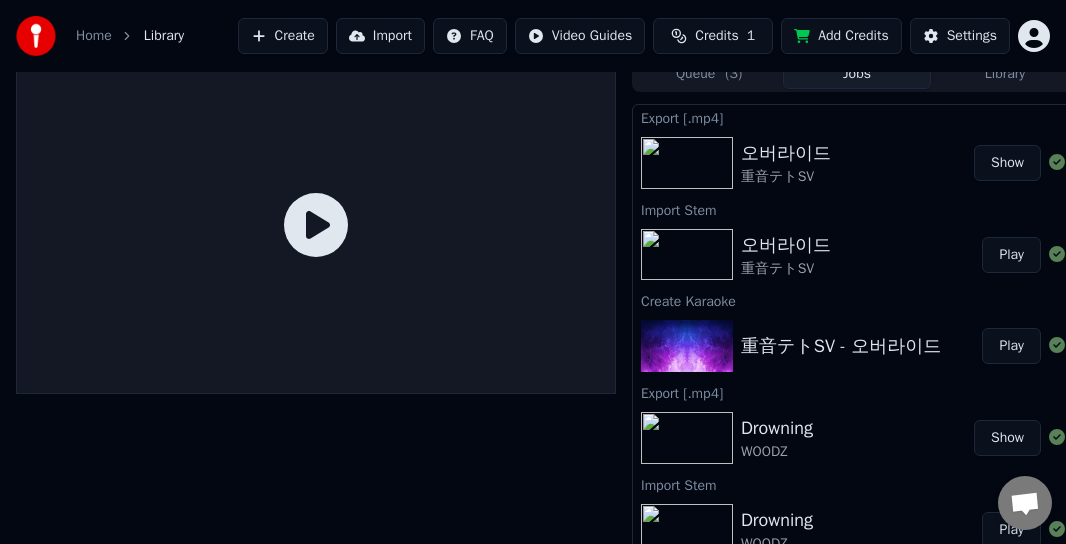 click on "Show" at bounding box center (1007, 163) 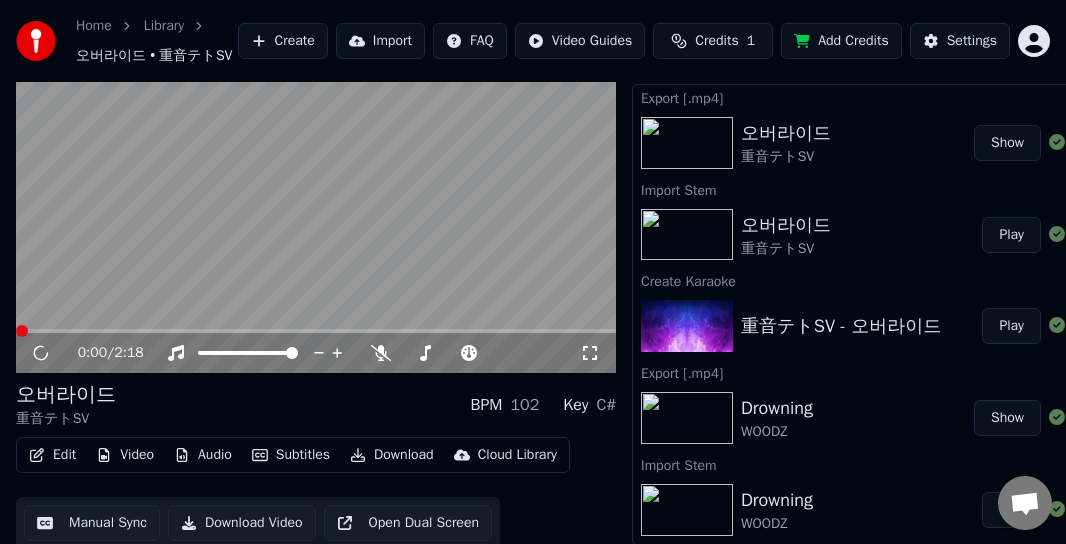 click at bounding box center [316, 205] 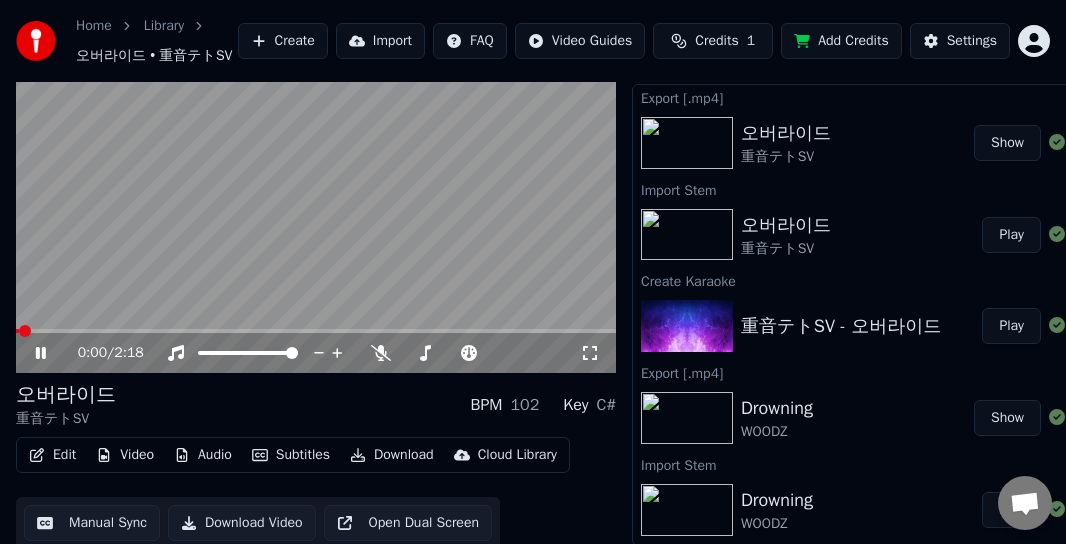 click 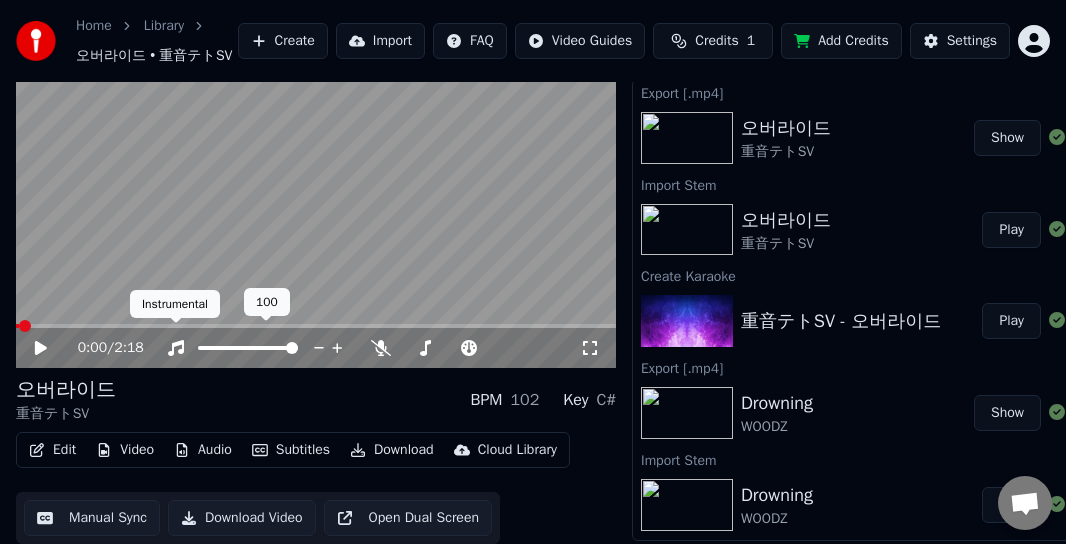 scroll, scrollTop: 83, scrollLeft: 0, axis: vertical 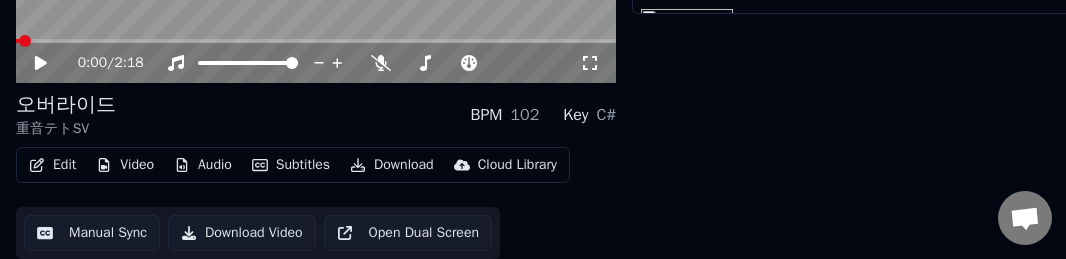 click 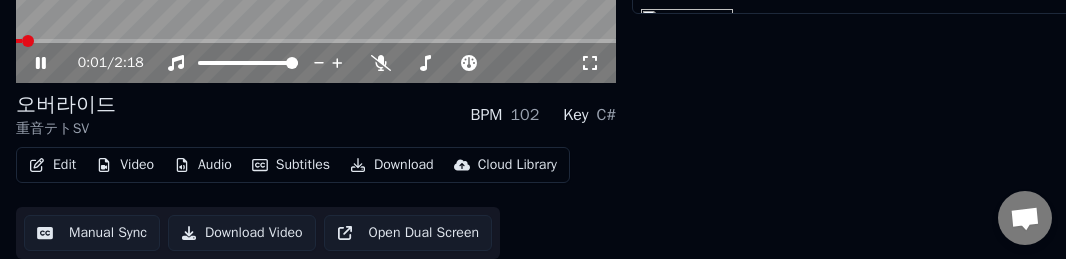click at bounding box center [316, 41] 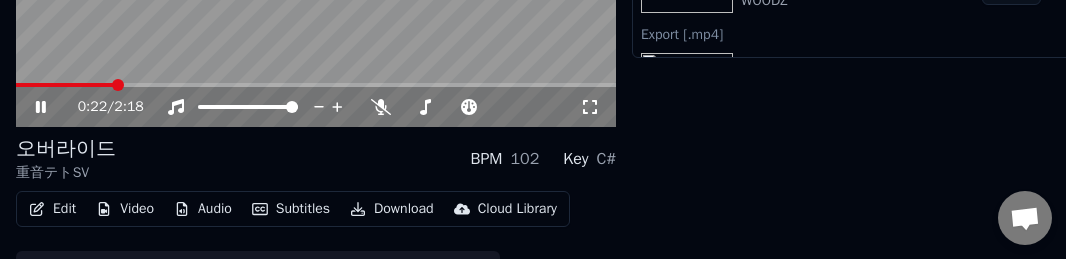 scroll, scrollTop: 256, scrollLeft: 0, axis: vertical 